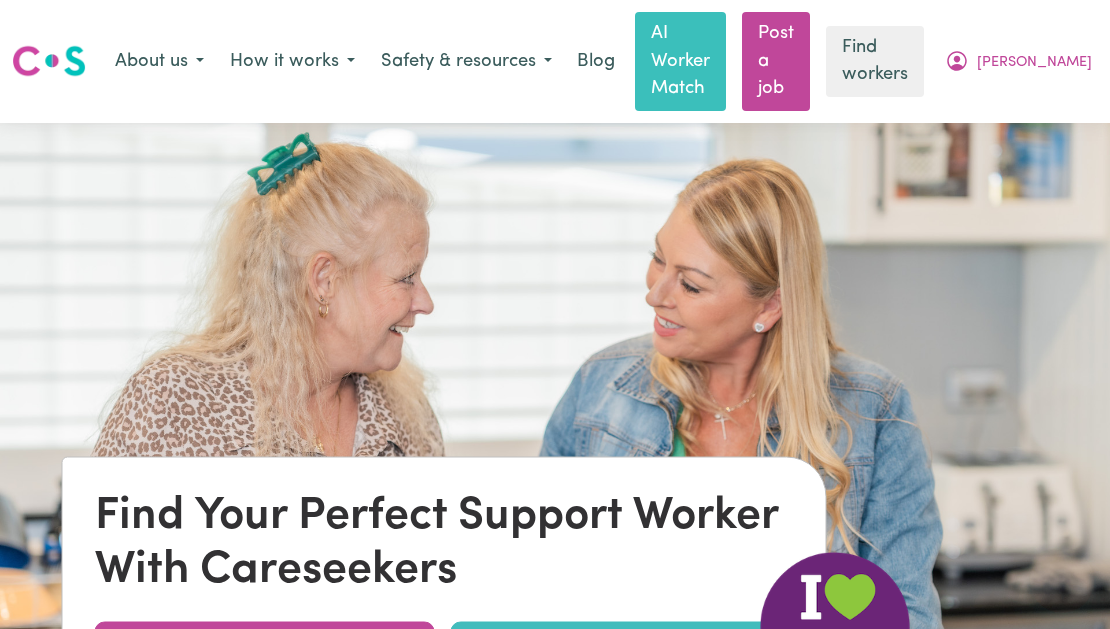 scroll, scrollTop: 0, scrollLeft: 0, axis: both 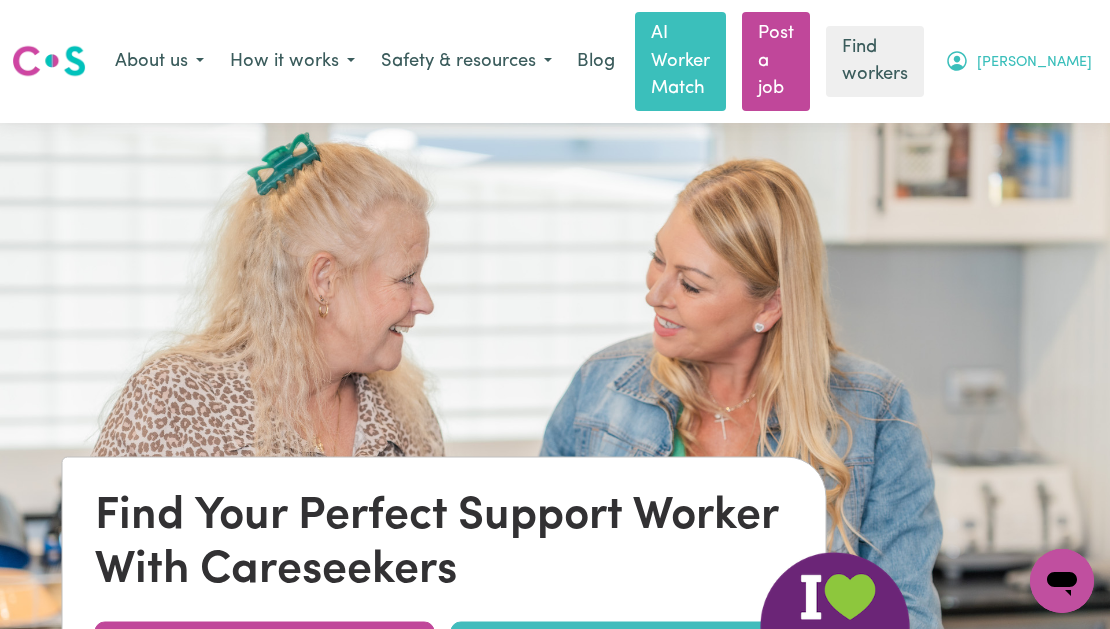 click on "[PERSON_NAME]" at bounding box center (1034, 63) 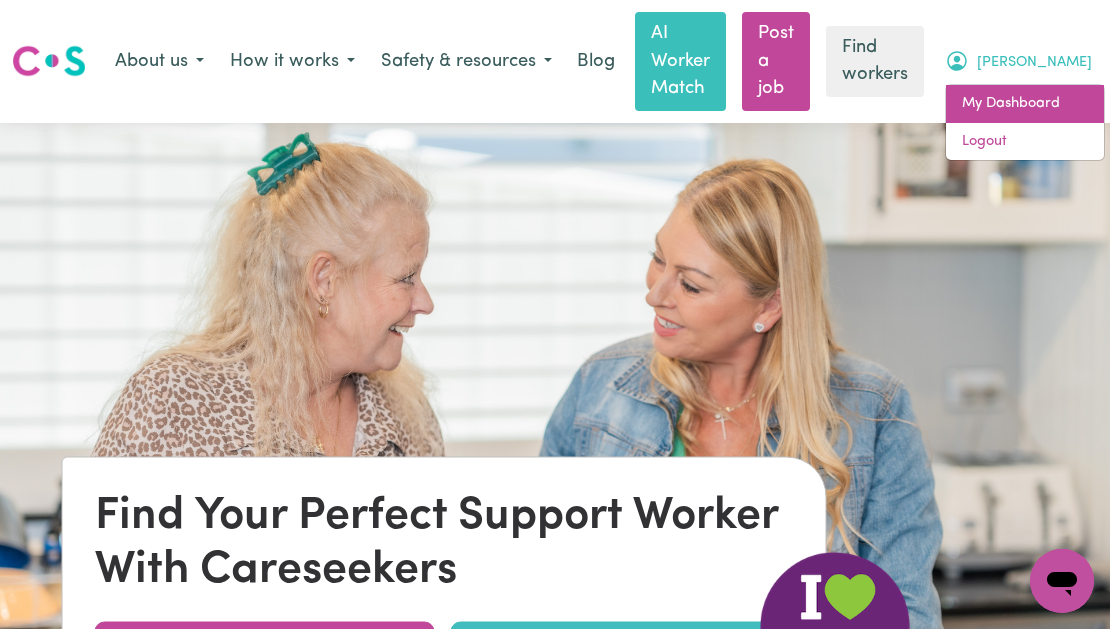 click on "My Dashboard" at bounding box center [1025, 104] 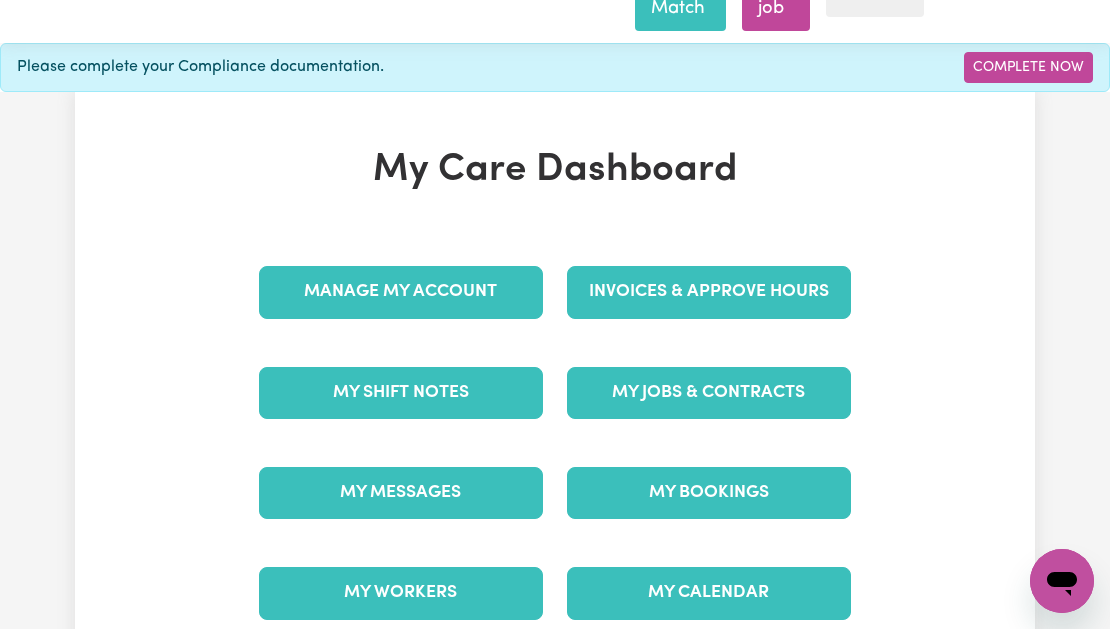 scroll, scrollTop: 0, scrollLeft: 0, axis: both 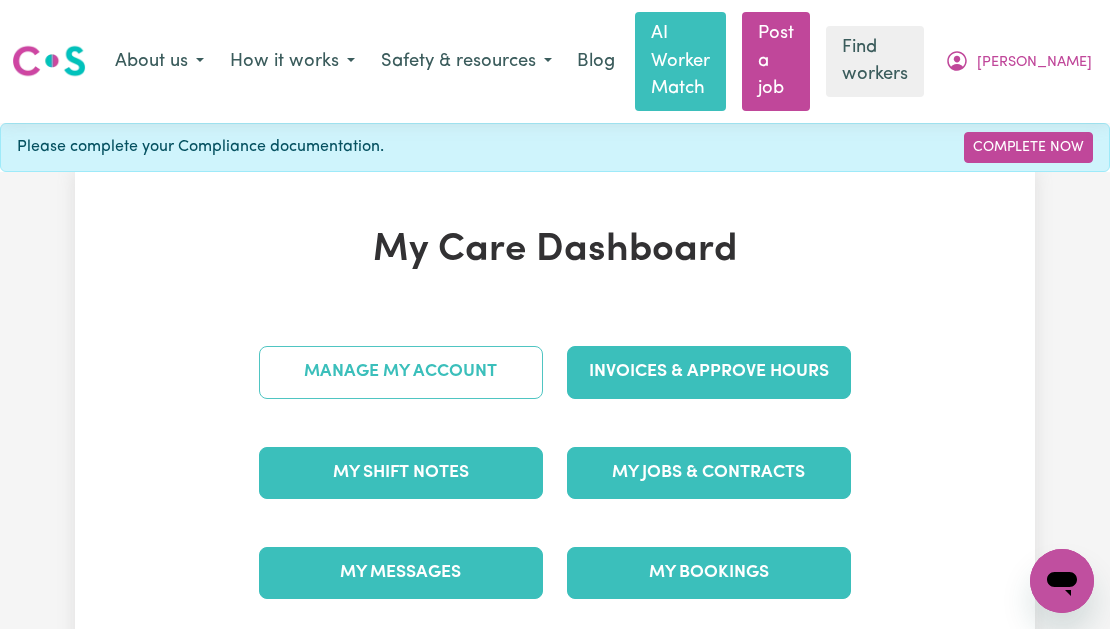 click on "Manage My Account" at bounding box center (401, 372) 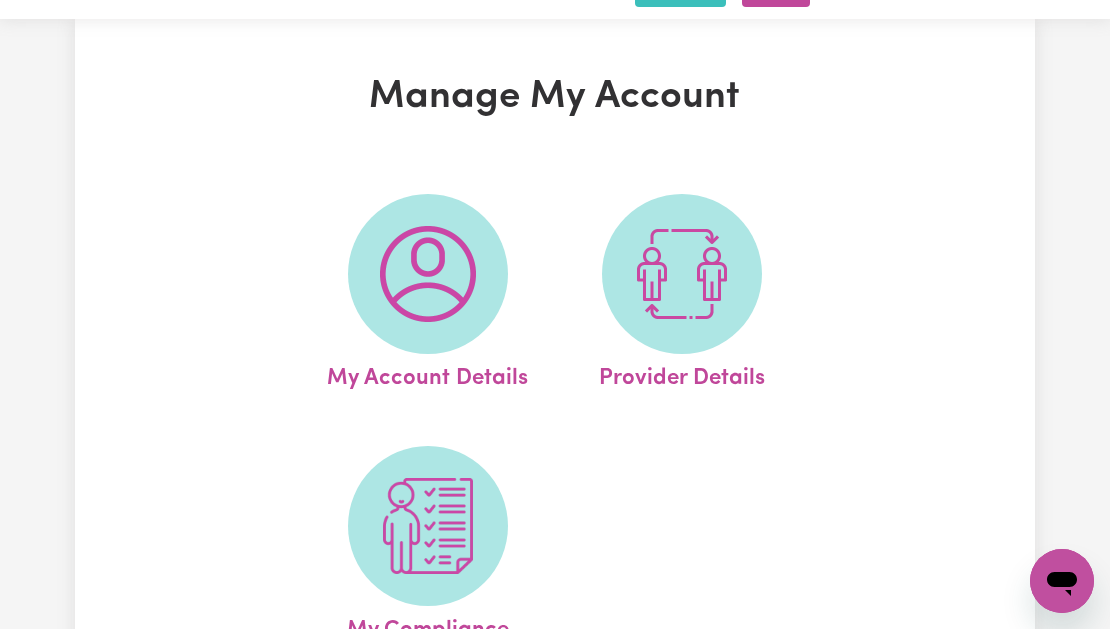 scroll, scrollTop: 92, scrollLeft: 0, axis: vertical 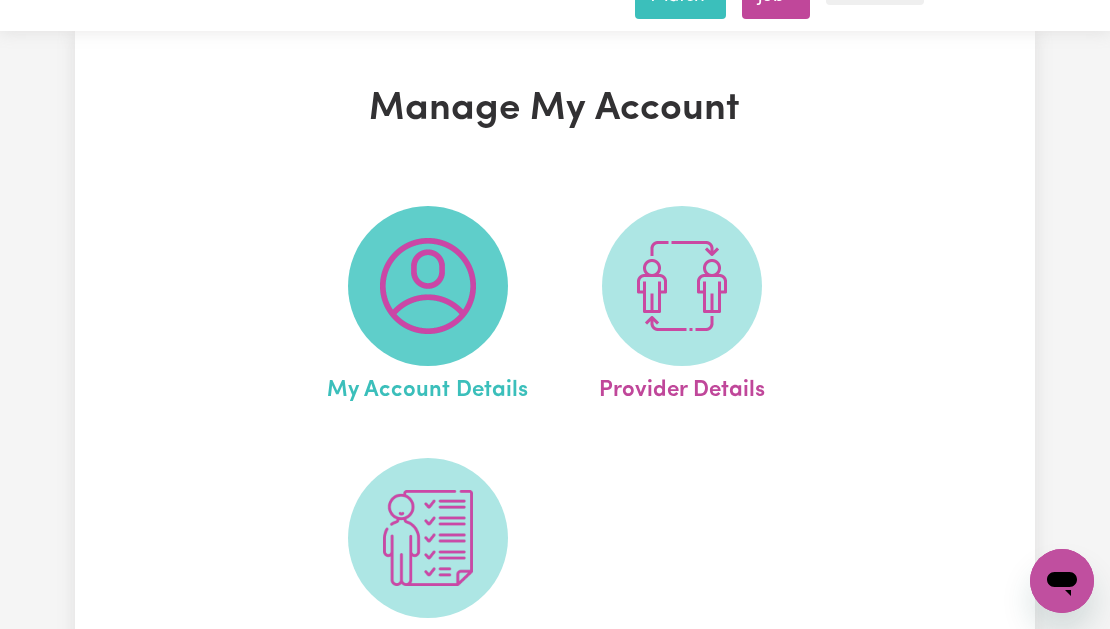 click at bounding box center (428, 286) 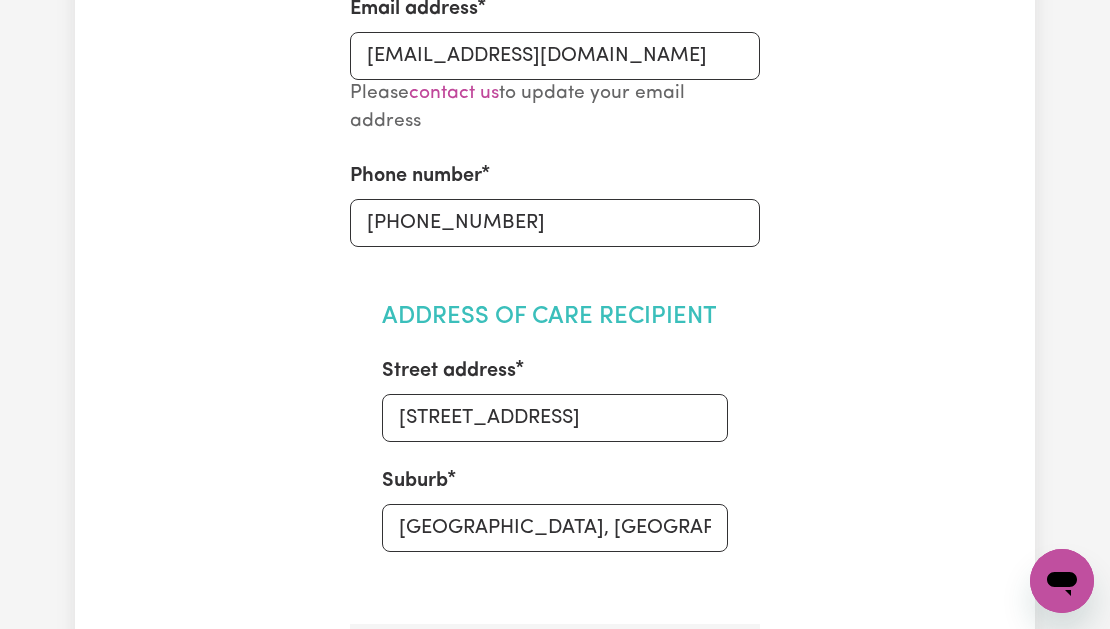 scroll, scrollTop: 754, scrollLeft: 0, axis: vertical 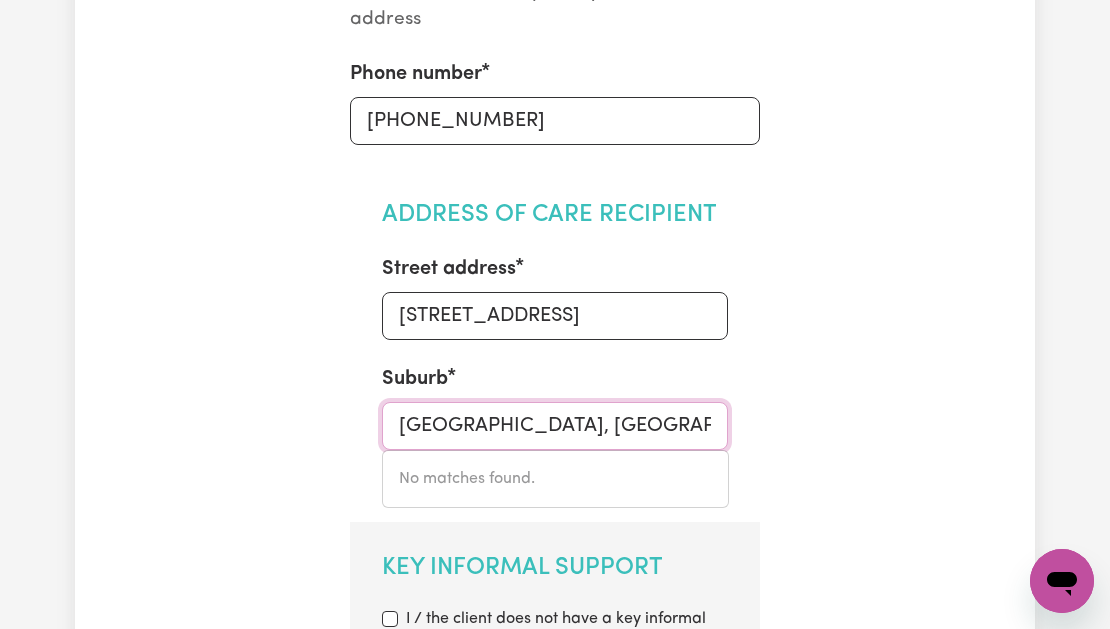 click on "[GEOGRAPHIC_DATA], [GEOGRAPHIC_DATA], 2000" at bounding box center [555, 426] 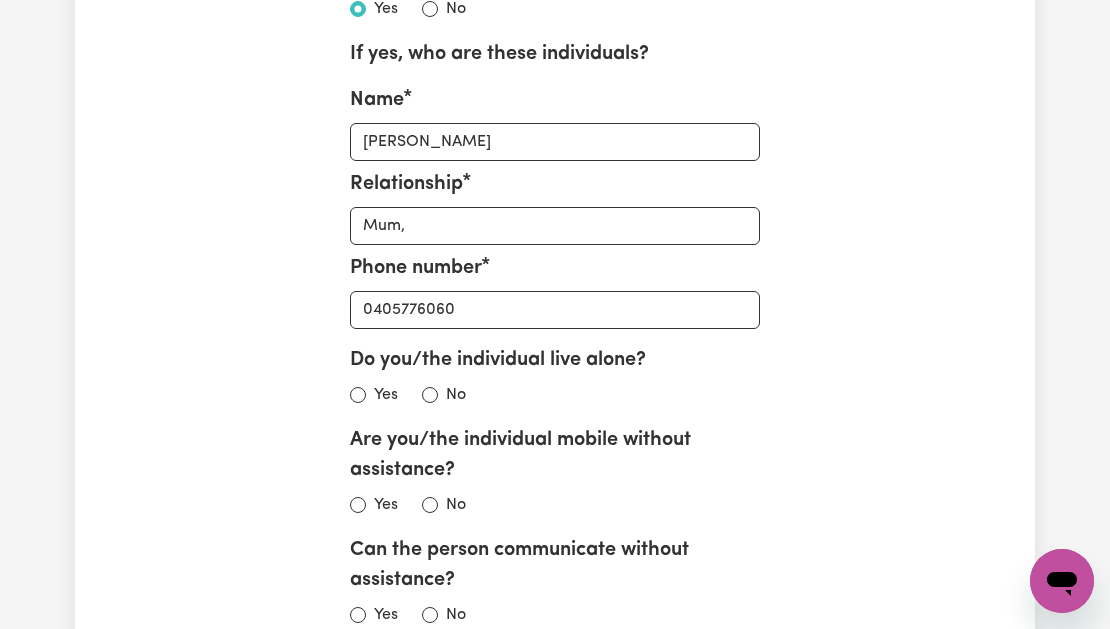 scroll, scrollTop: 2329, scrollLeft: 0, axis: vertical 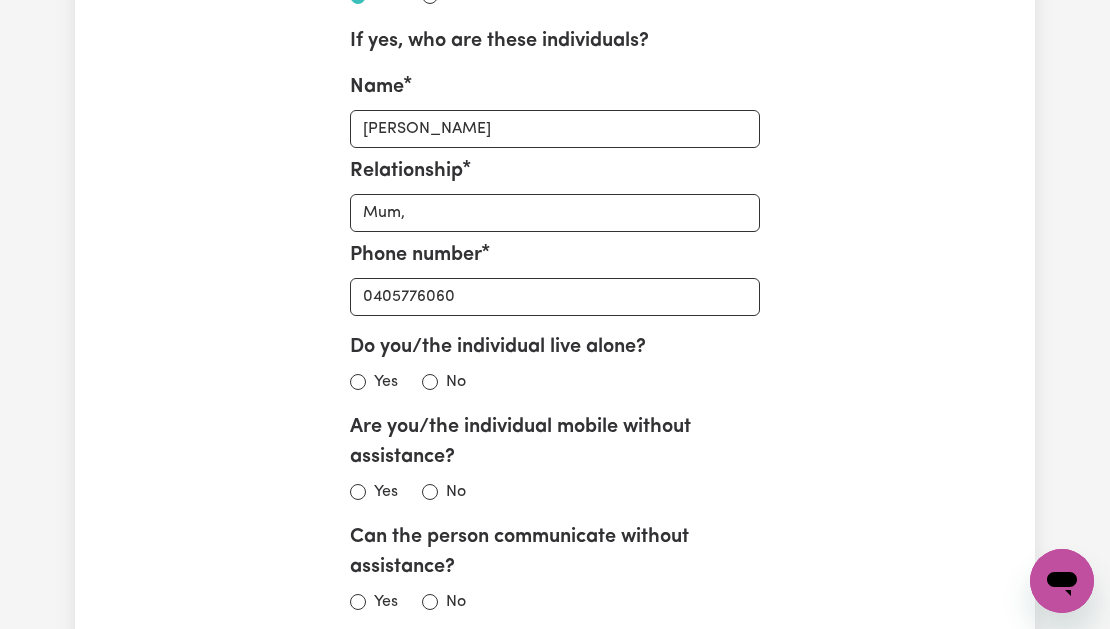 type on "Rosebay, [GEOGRAPHIC_DATA], 2000" 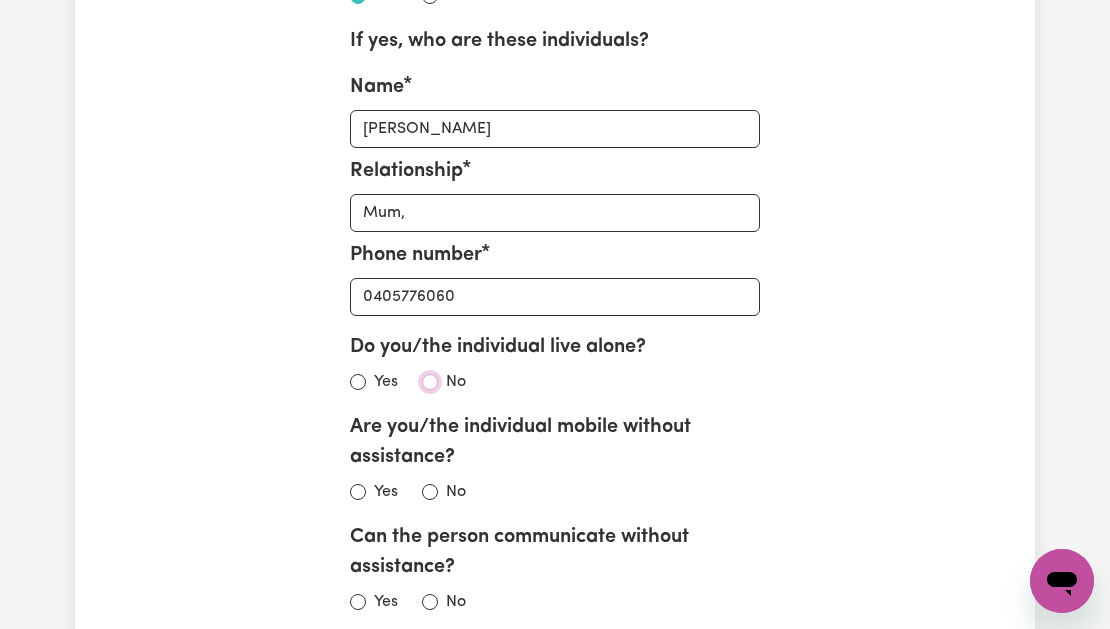 click on "No" at bounding box center (430, 382) 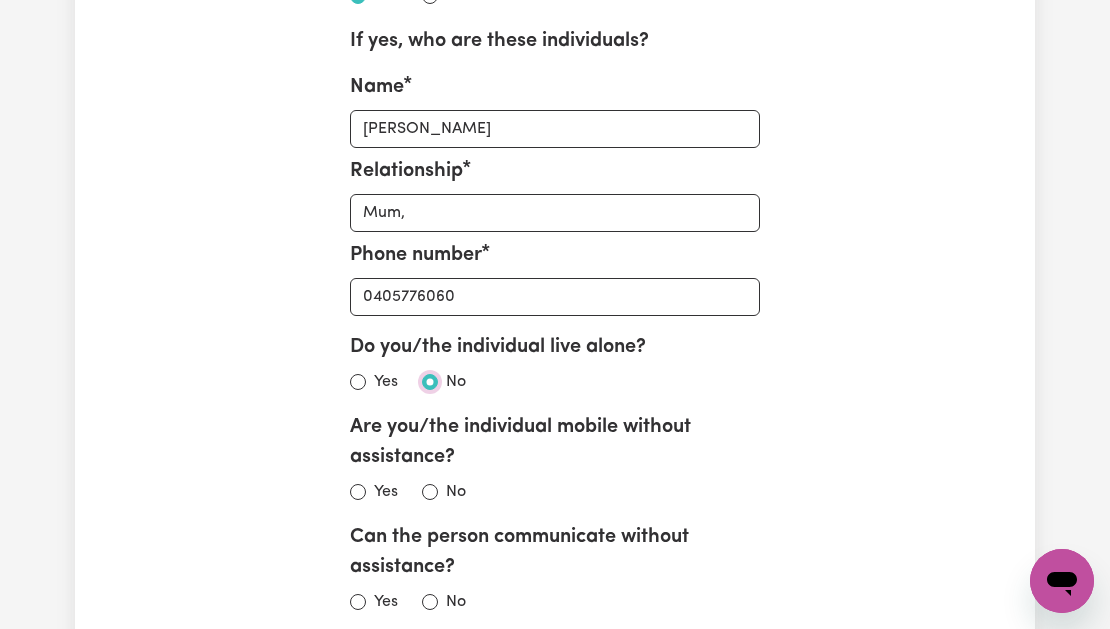 radio on "true" 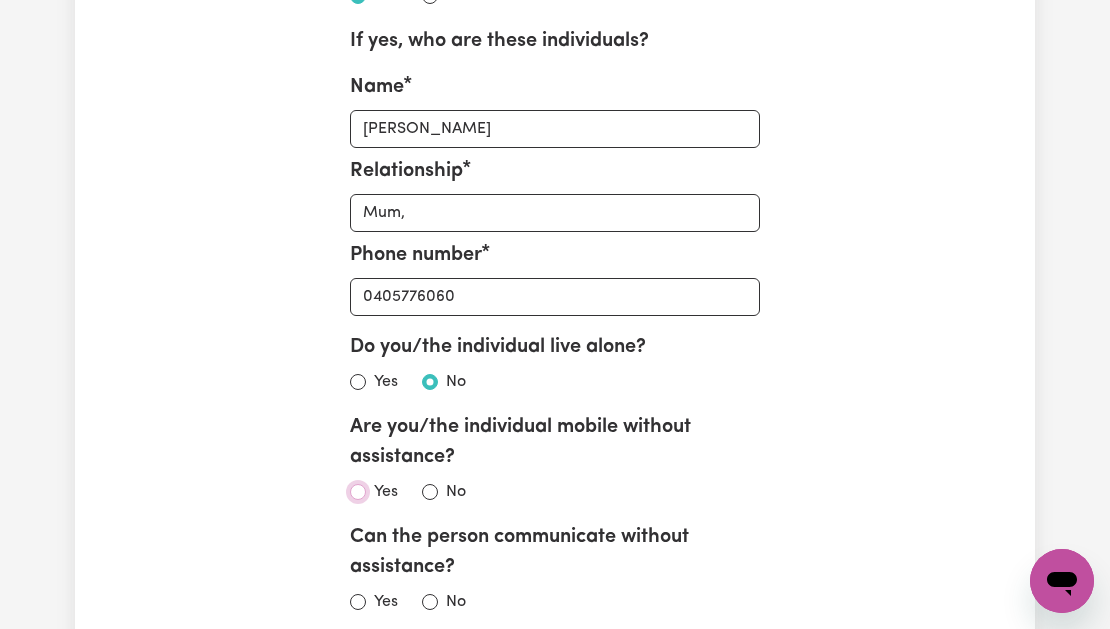 click on "Yes" at bounding box center [358, 492] 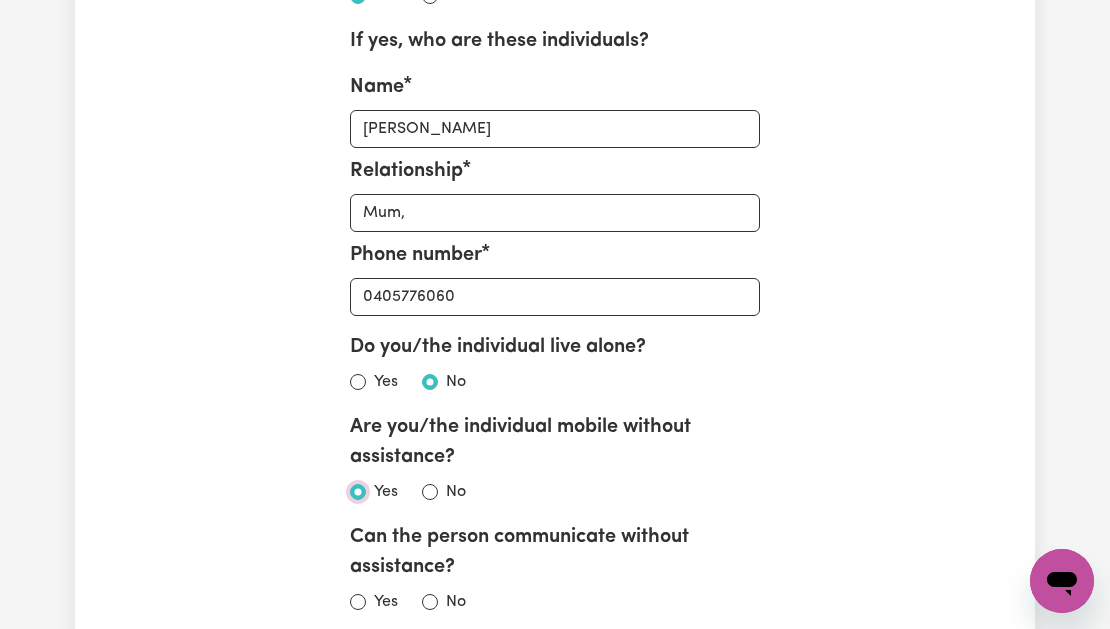 radio on "true" 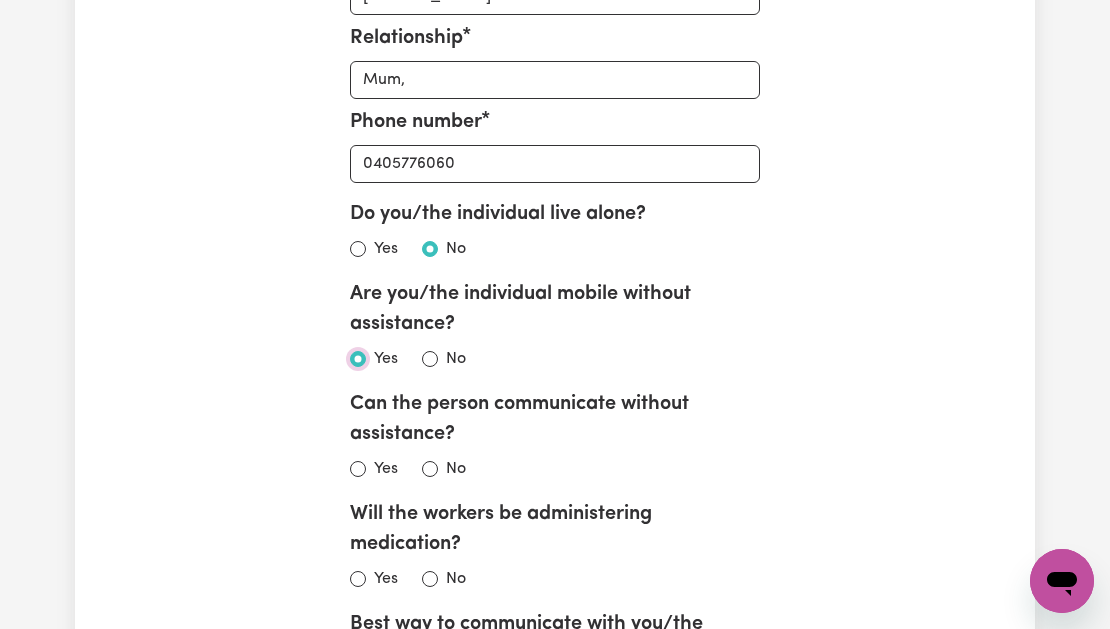 scroll, scrollTop: 2501, scrollLeft: 0, axis: vertical 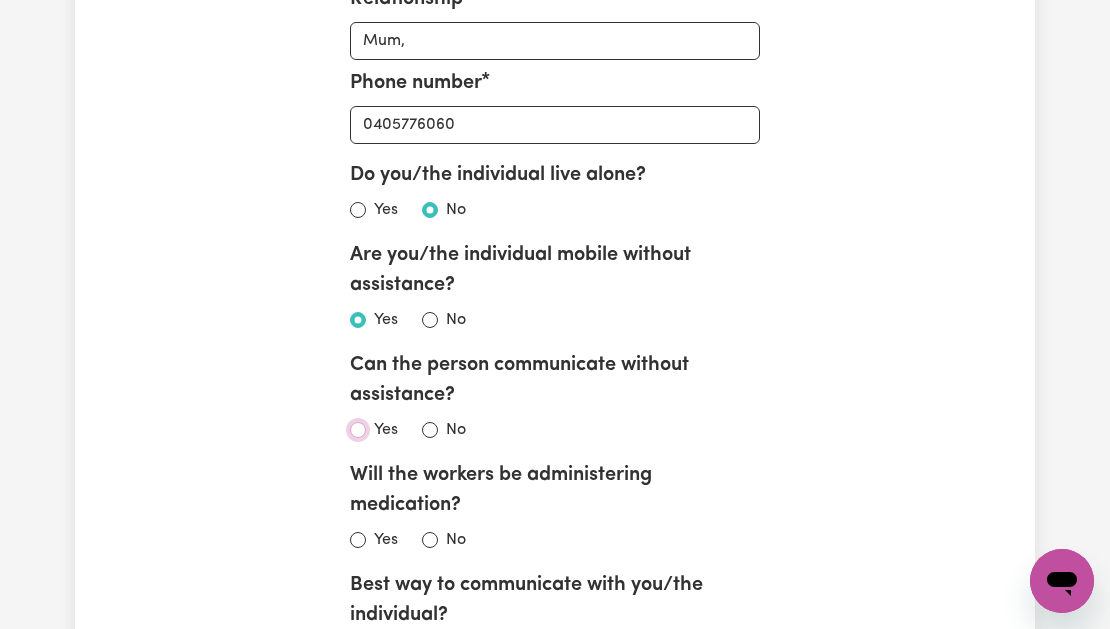 click on "Yes" at bounding box center [358, 430] 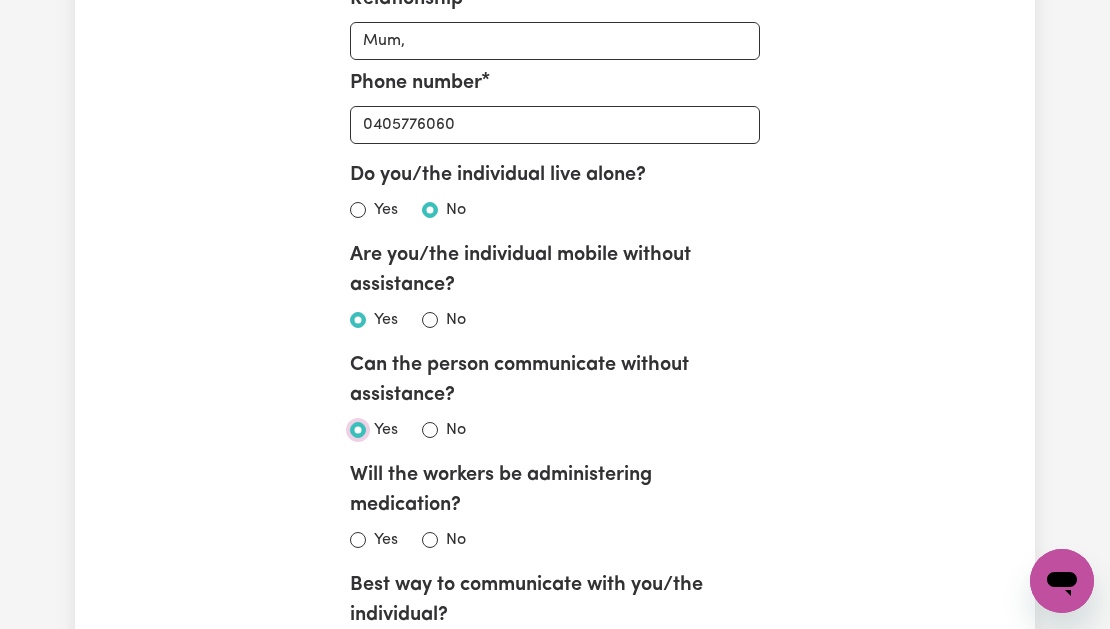 radio on "true" 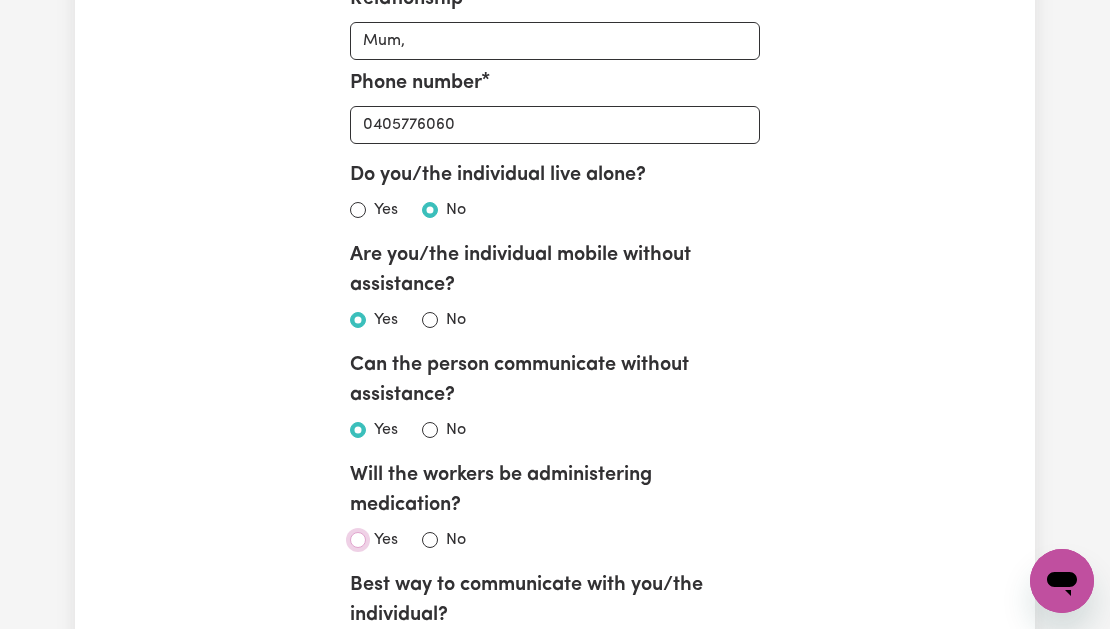 click on "Yes" at bounding box center (358, 540) 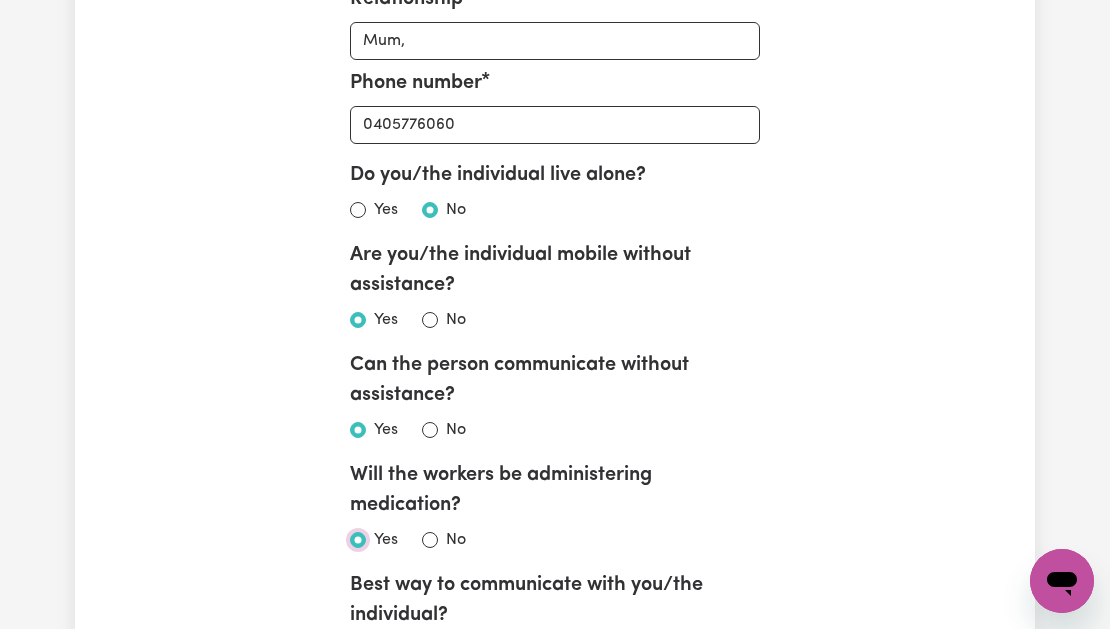 radio on "true" 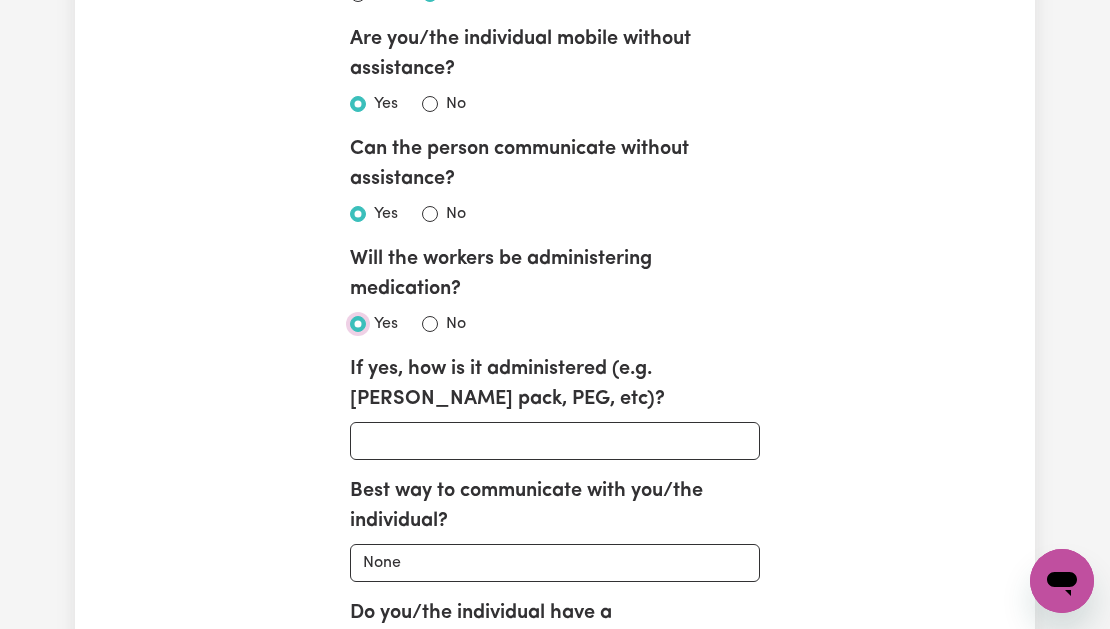 scroll, scrollTop: 2742, scrollLeft: 0, axis: vertical 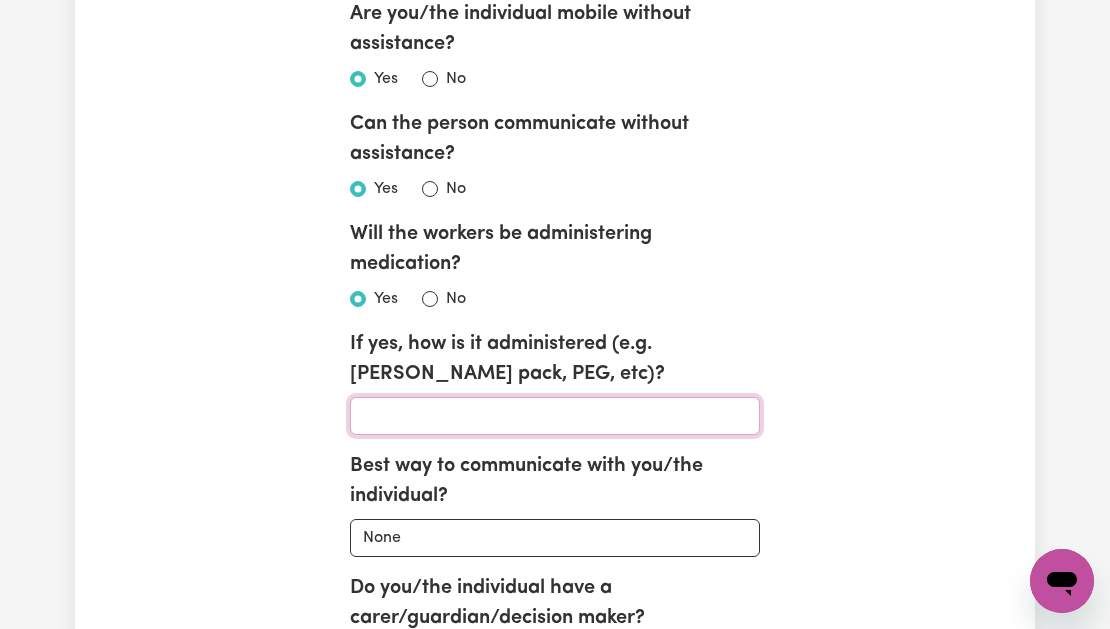 click on "If yes, how is it administered (e.g. [PERSON_NAME] pack, PEG, etc)?" at bounding box center [555, 416] 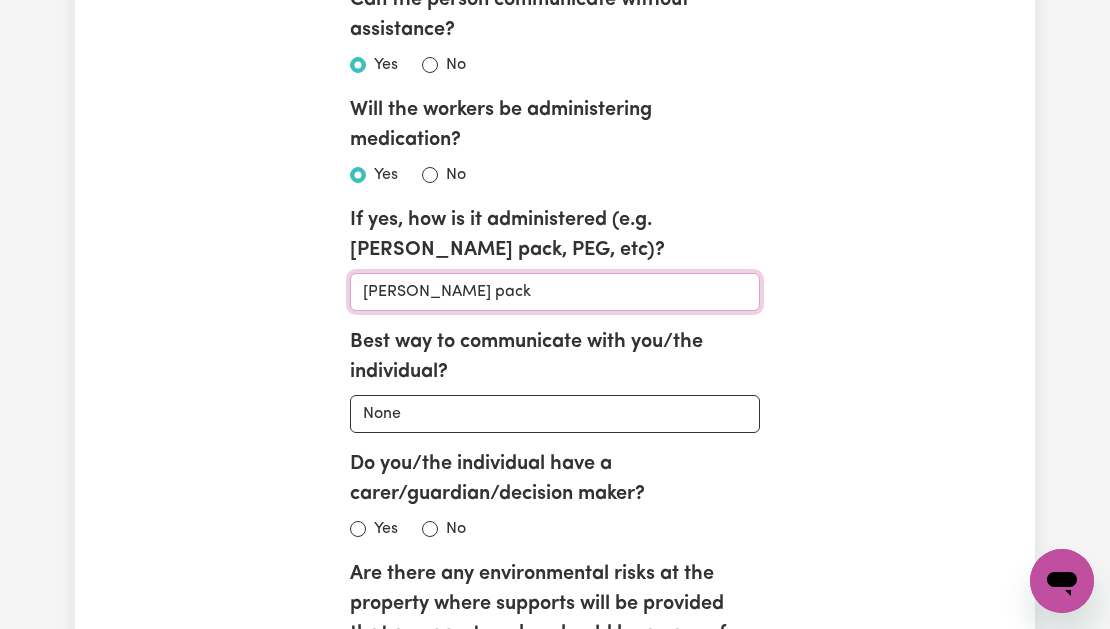 scroll, scrollTop: 2884, scrollLeft: 0, axis: vertical 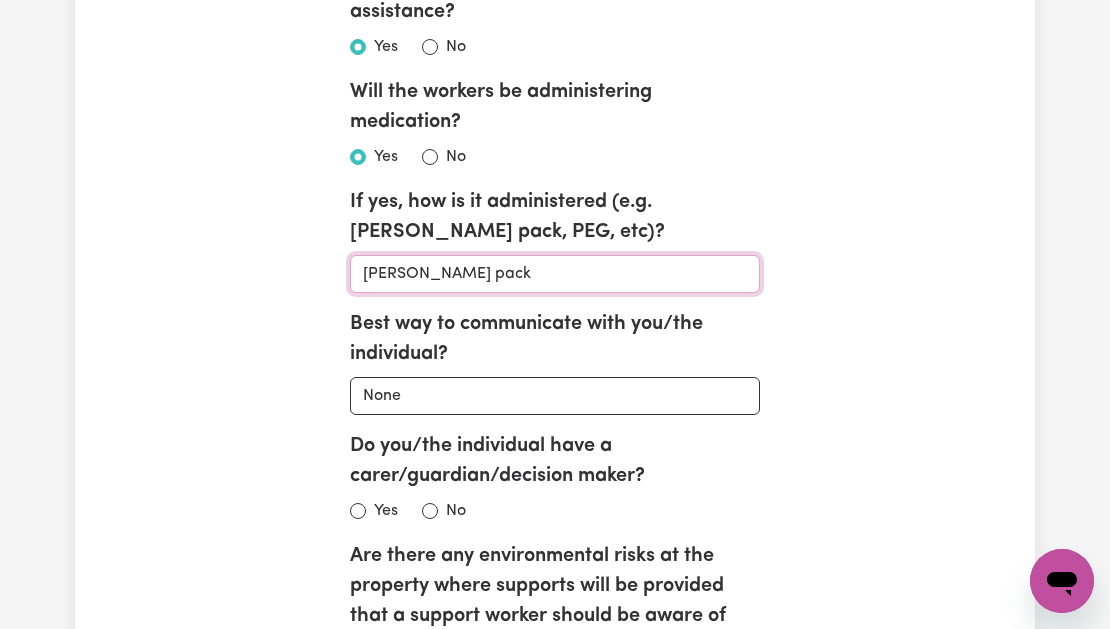 type on "[PERSON_NAME] pack" 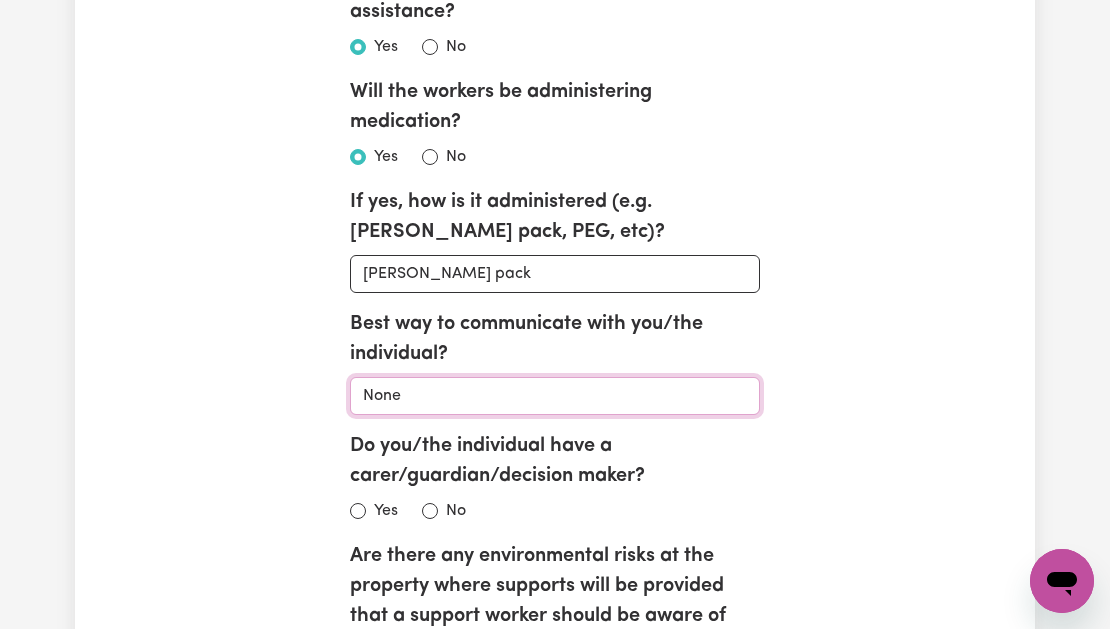 click on "None Email Call Text Through representative" at bounding box center (555, 396) 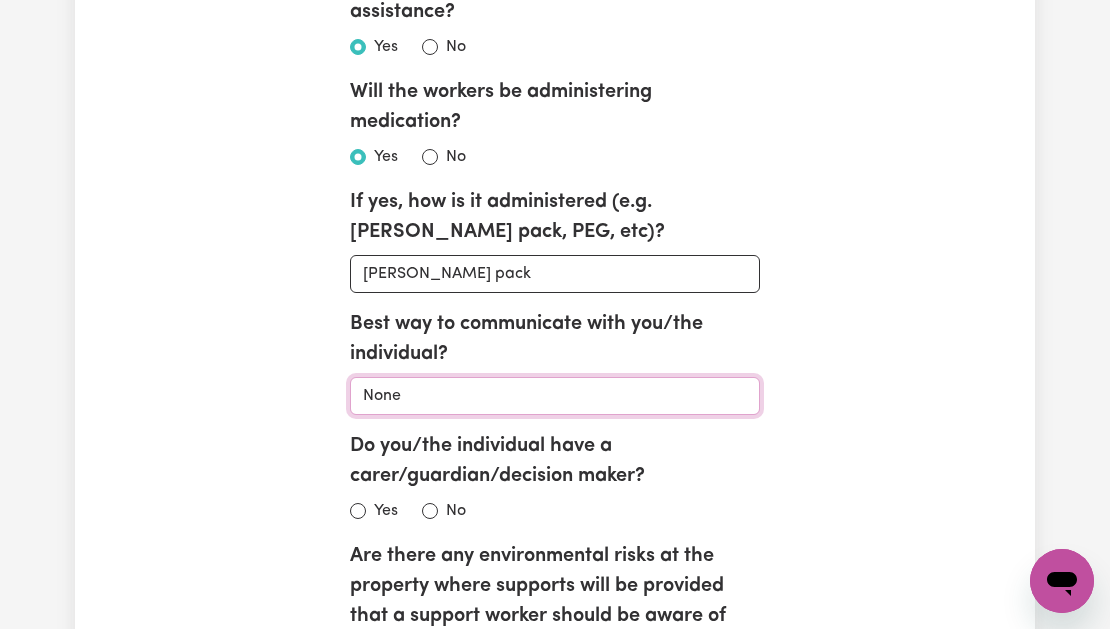 select on "email" 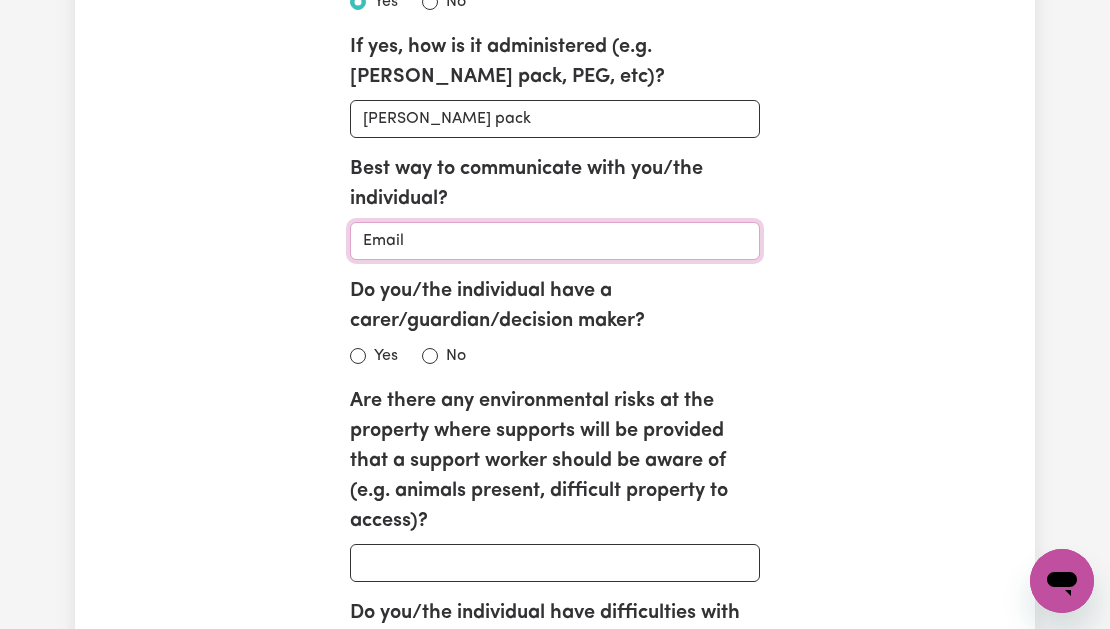 scroll, scrollTop: 3041, scrollLeft: 0, axis: vertical 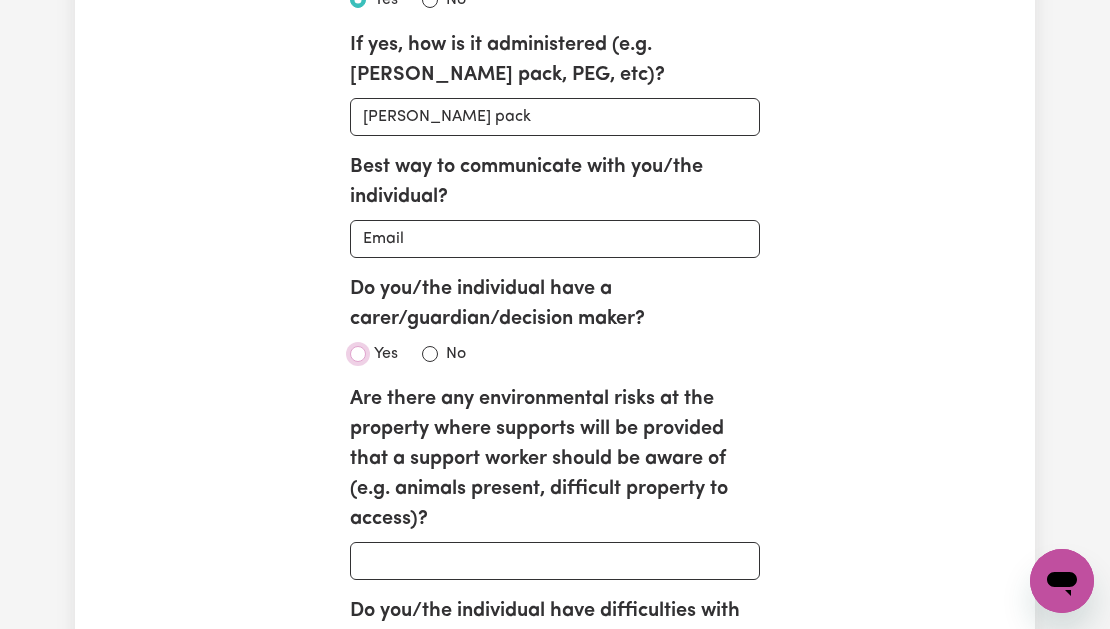 click on "Yes" at bounding box center (358, 354) 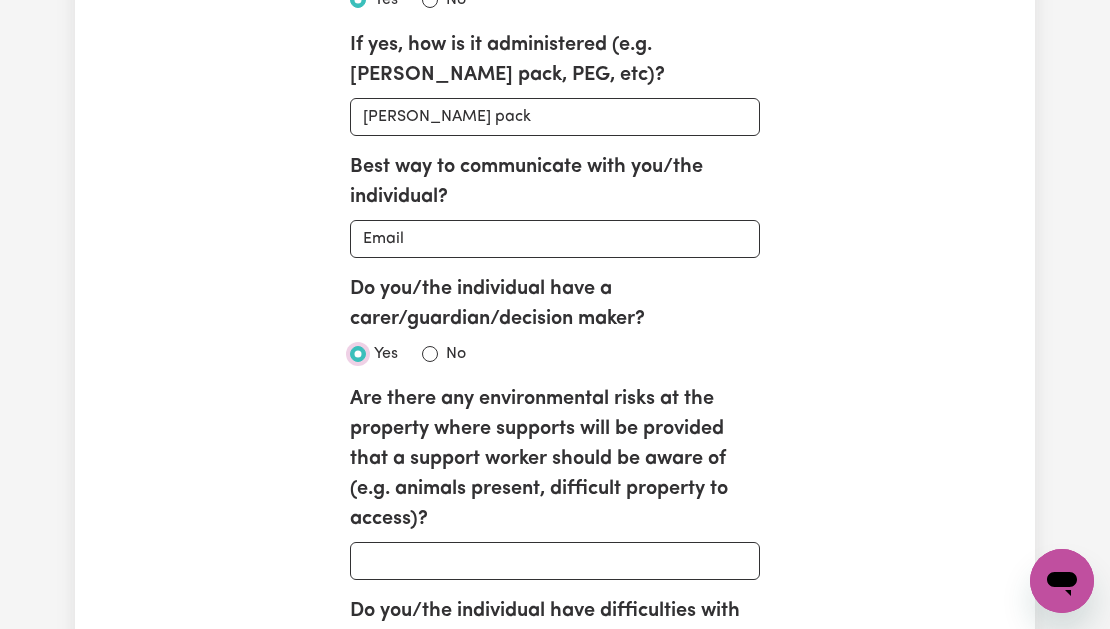 radio on "true" 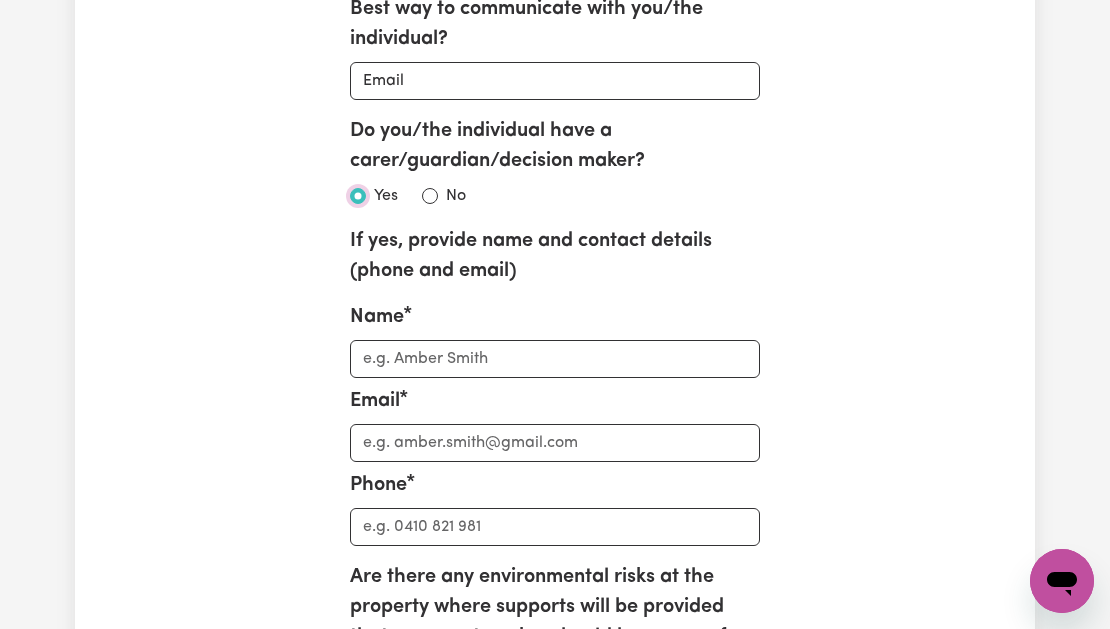 scroll, scrollTop: 3215, scrollLeft: 0, axis: vertical 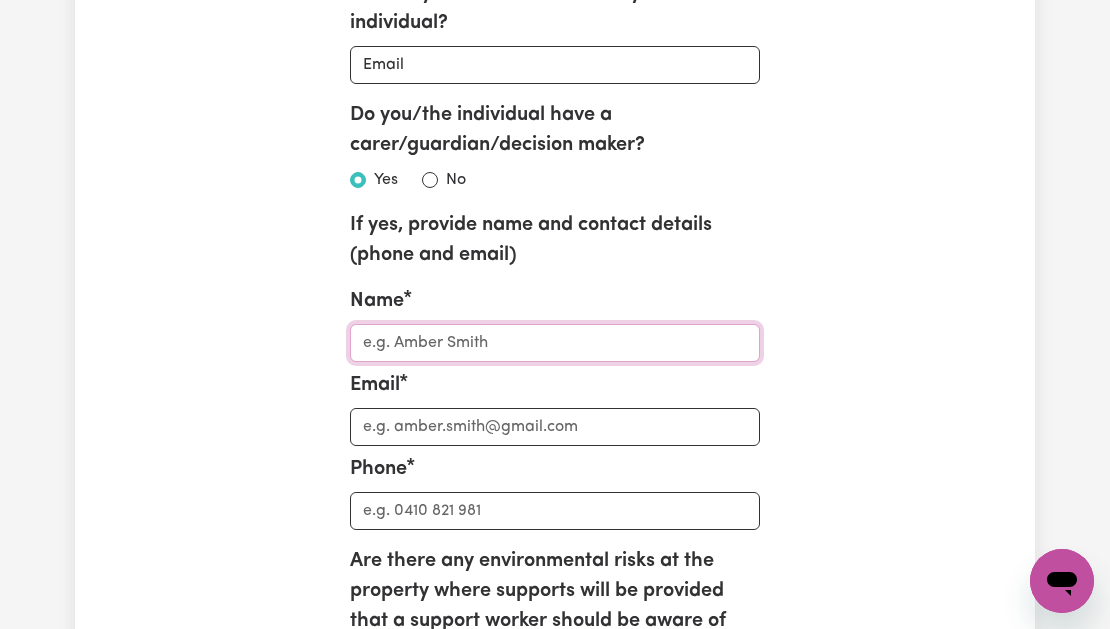 click on "Name" at bounding box center (555, 343) 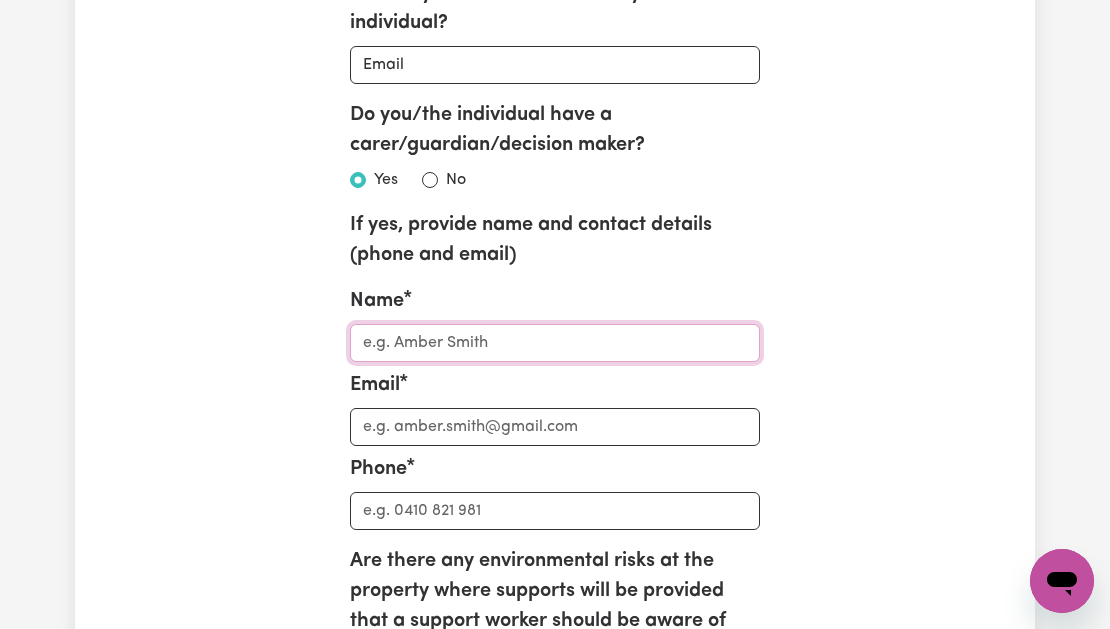 type on "[PERSON_NAME]" 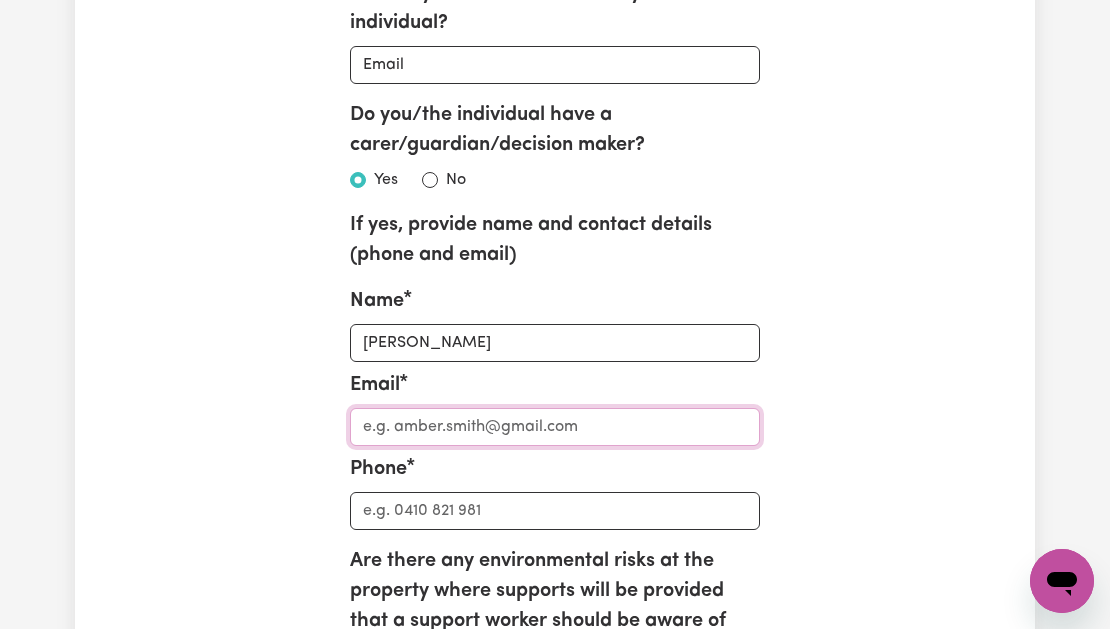 type on "[EMAIL_ADDRESS][DOMAIN_NAME]" 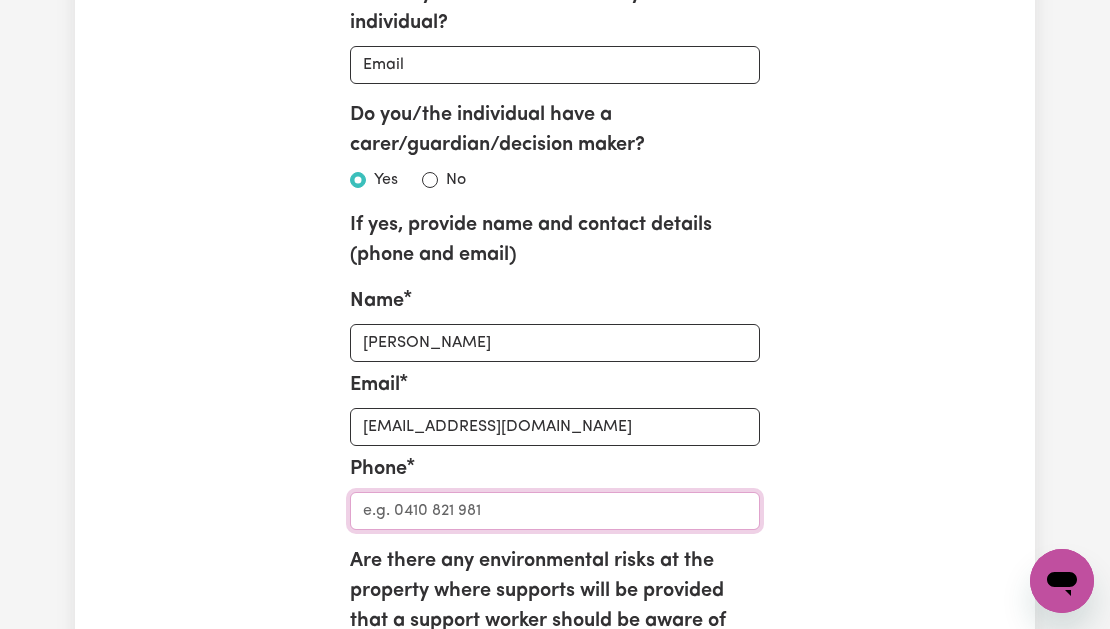 type on "0405776060" 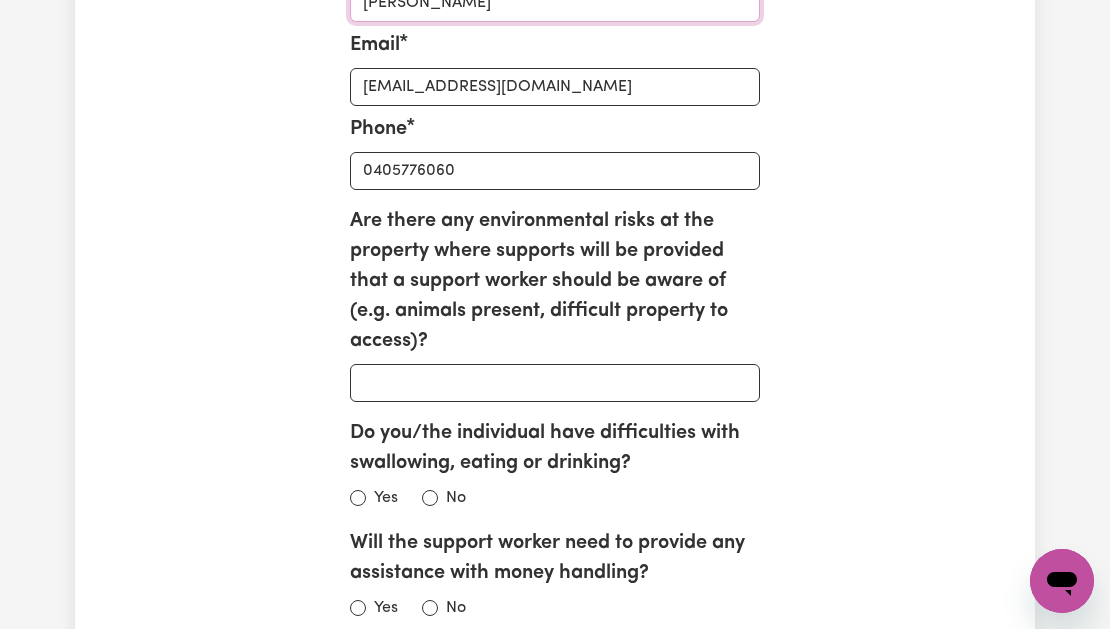scroll, scrollTop: 3574, scrollLeft: 0, axis: vertical 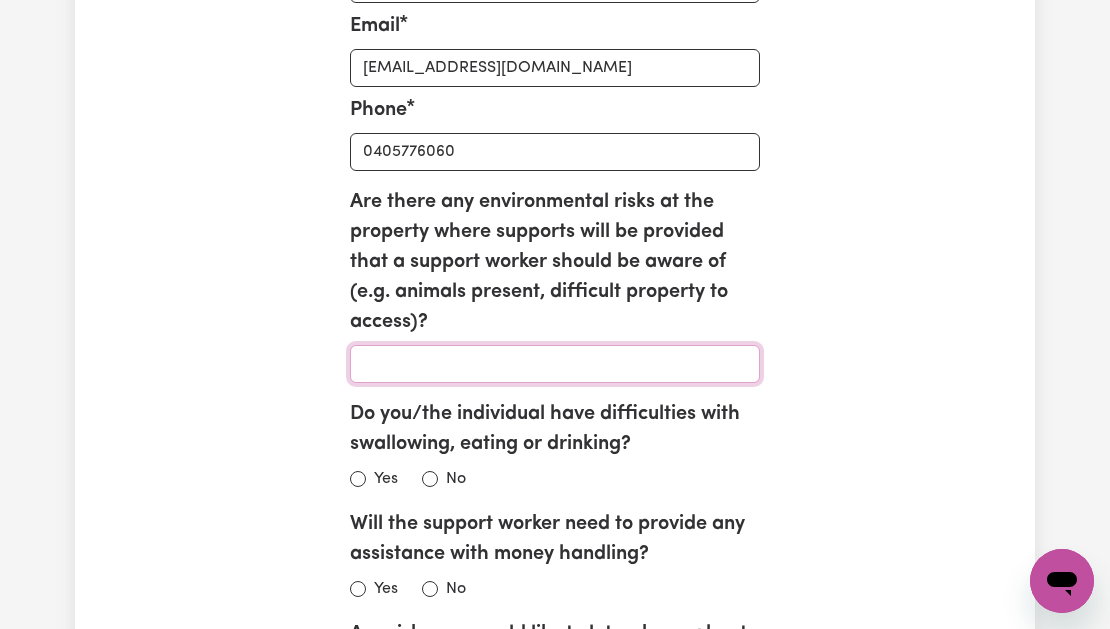 click on "Are there any environmental risks at the property where supports will be provided that a support worker should be aware of (e.g. animals present, difficult property to access)?" at bounding box center (555, 364) 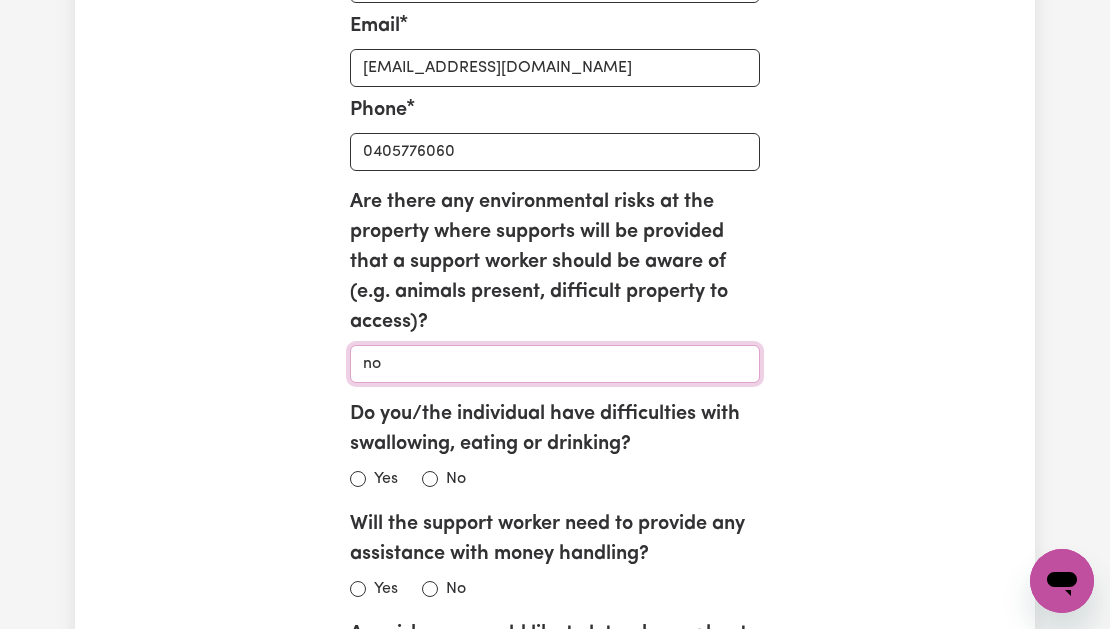 type on "no" 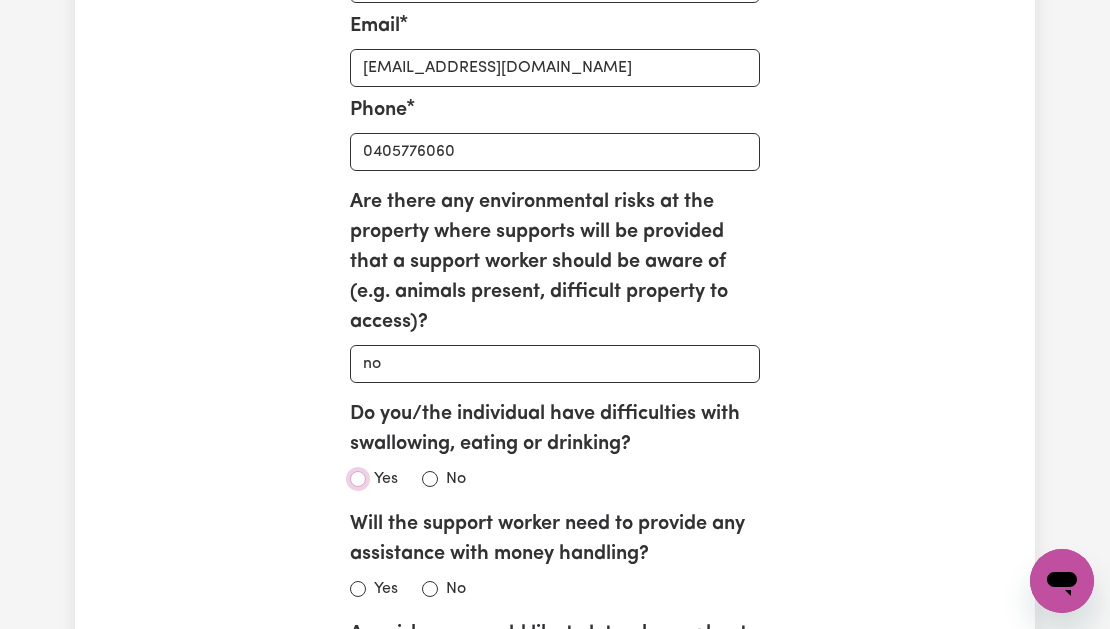 click on "Do you/the individual have difficulties with swallowing, eating or drinking?" at bounding box center (358, 479) 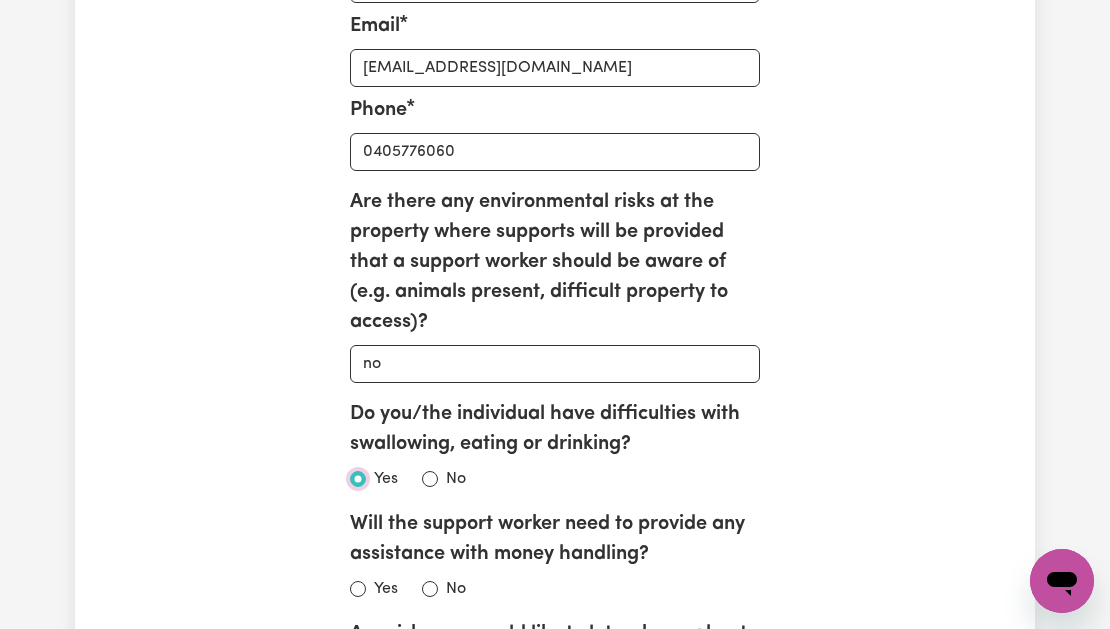 radio on "true" 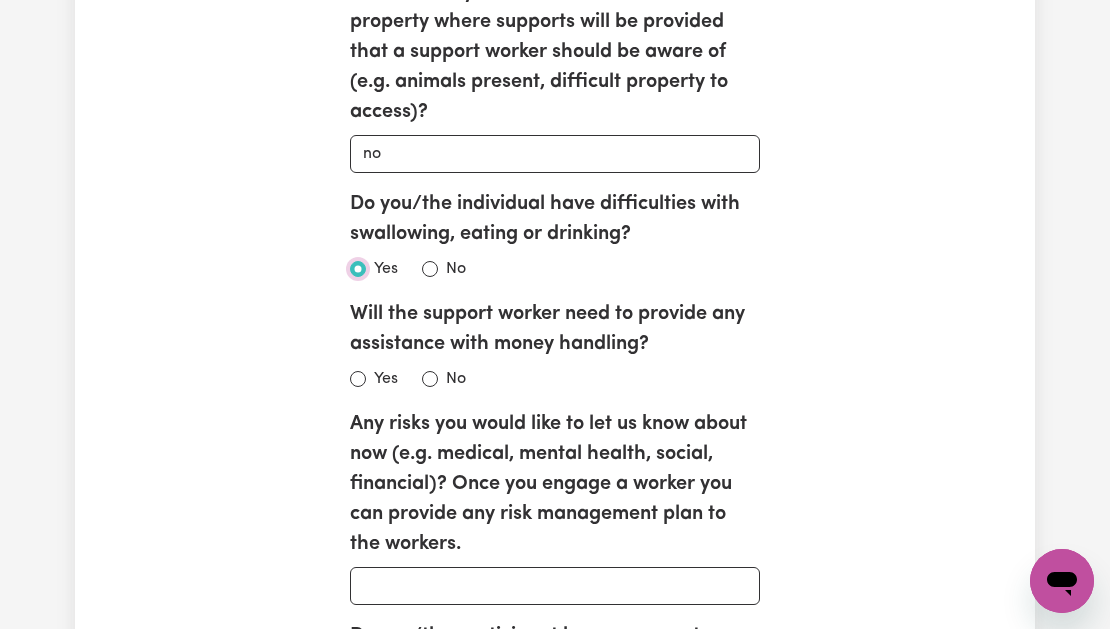 scroll, scrollTop: 3817, scrollLeft: 0, axis: vertical 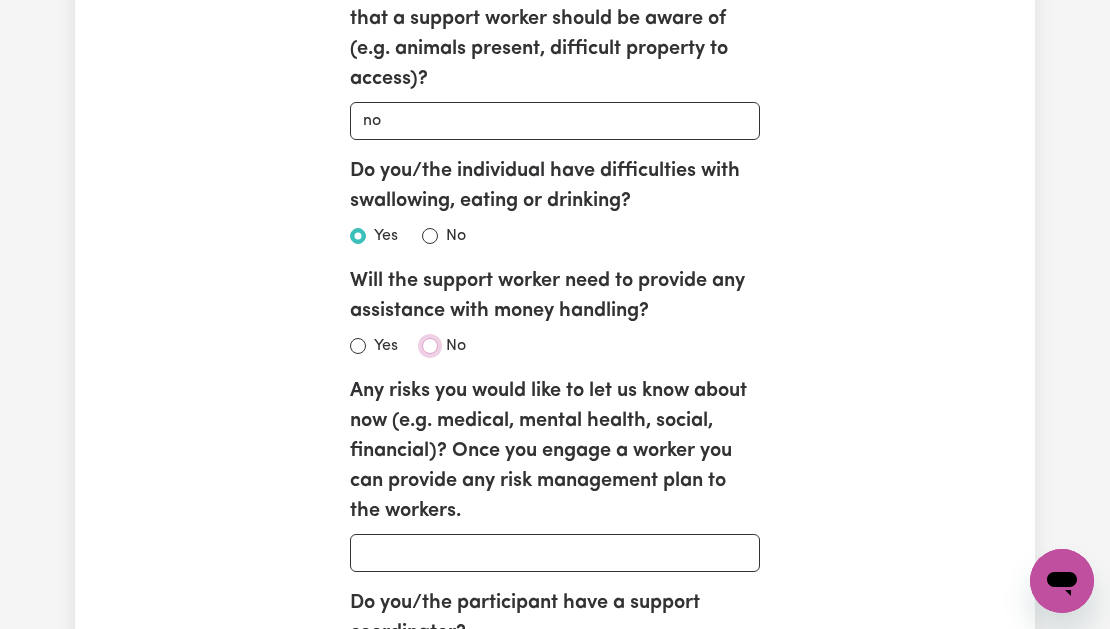 click on "No" at bounding box center [430, 346] 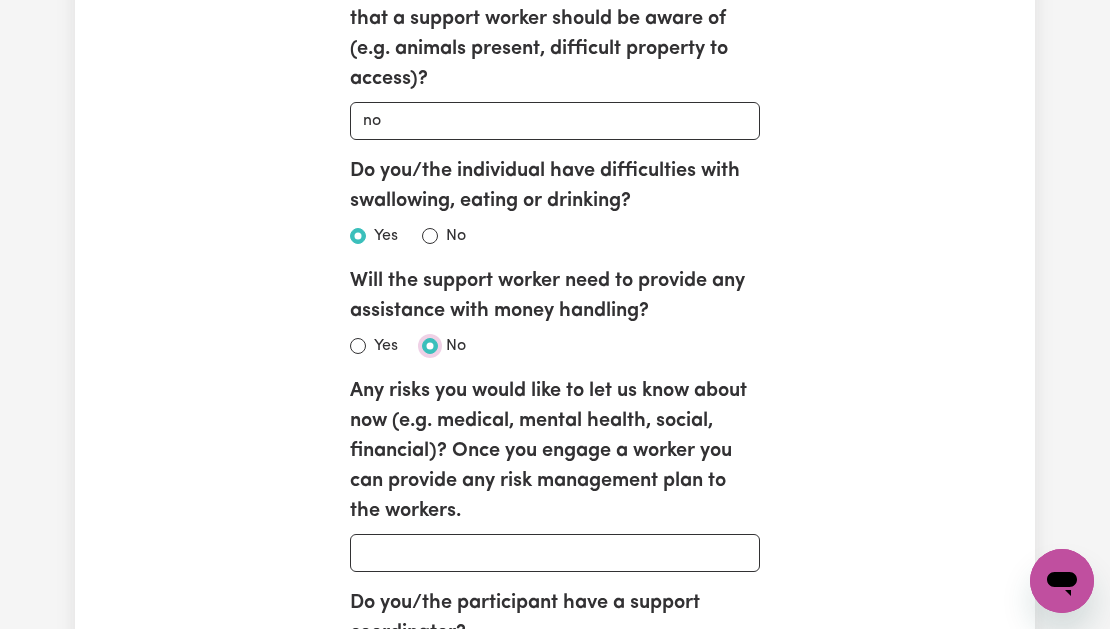 radio on "true" 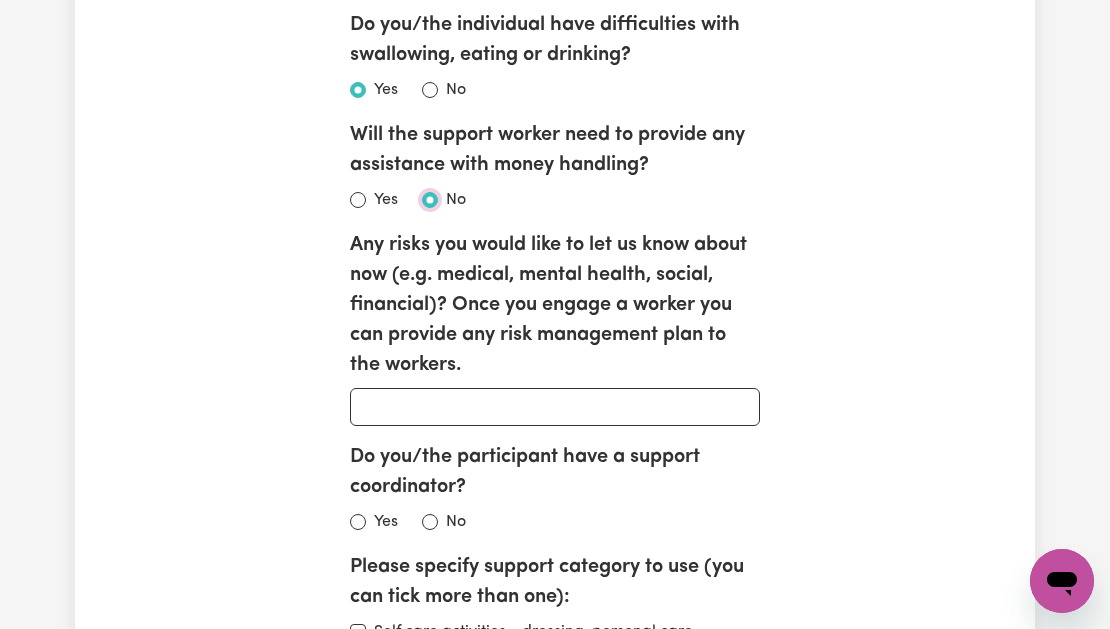 scroll, scrollTop: 3996, scrollLeft: 0, axis: vertical 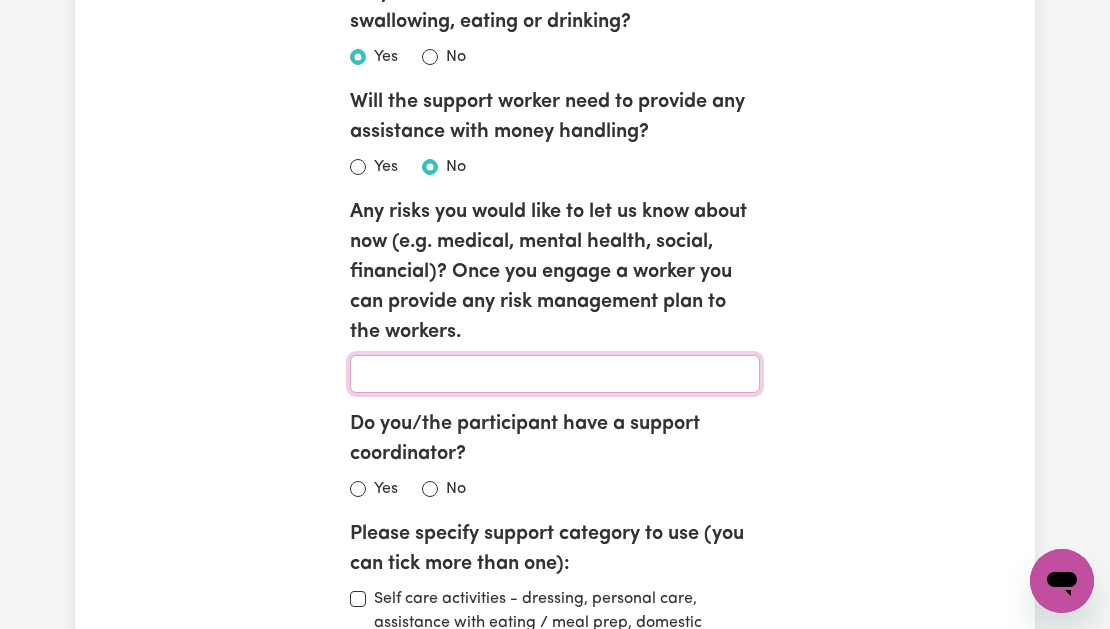 click on "Any risks you would like to let us know about now (e.g. medical, mental health, social, financial)? Once you engage a worker you can provide any risk management plan to the workers." at bounding box center [555, 374] 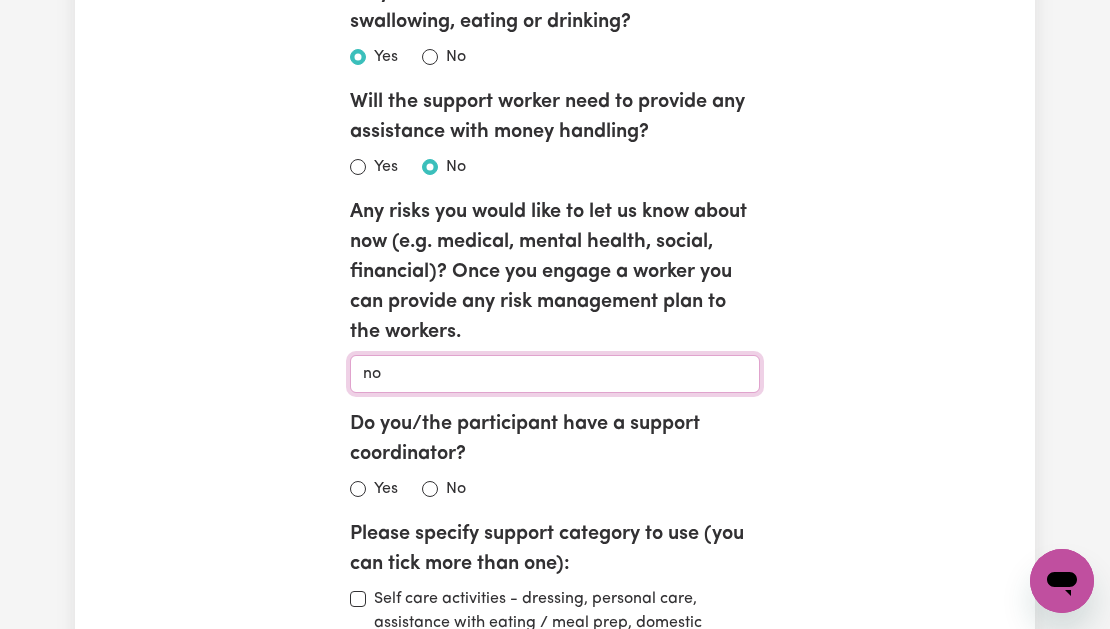 type on "no" 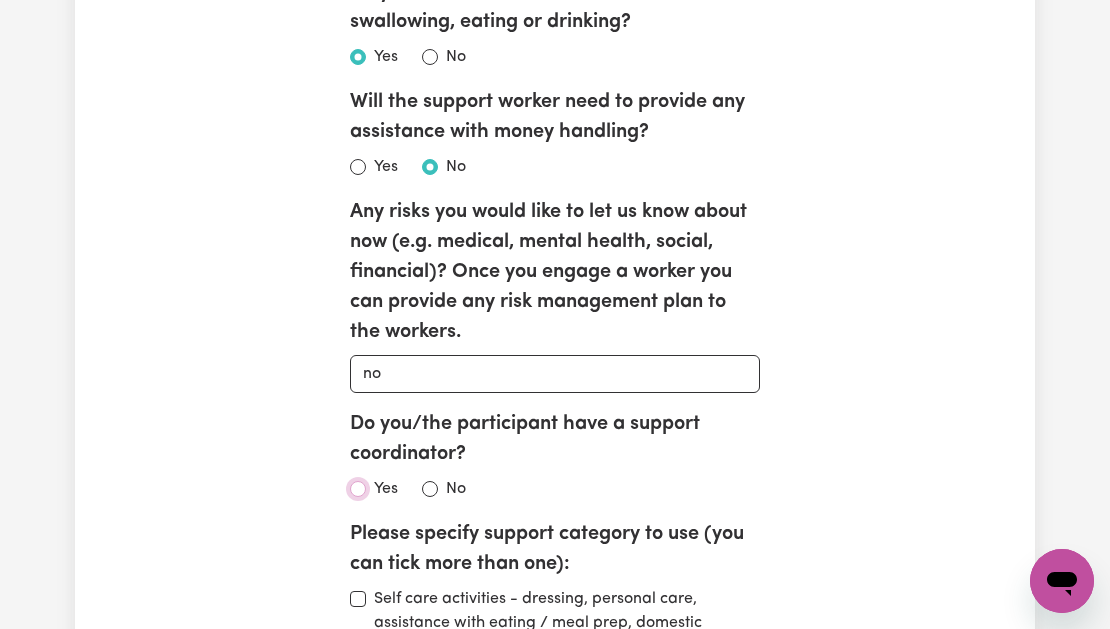 click on "Yes" at bounding box center [358, 489] 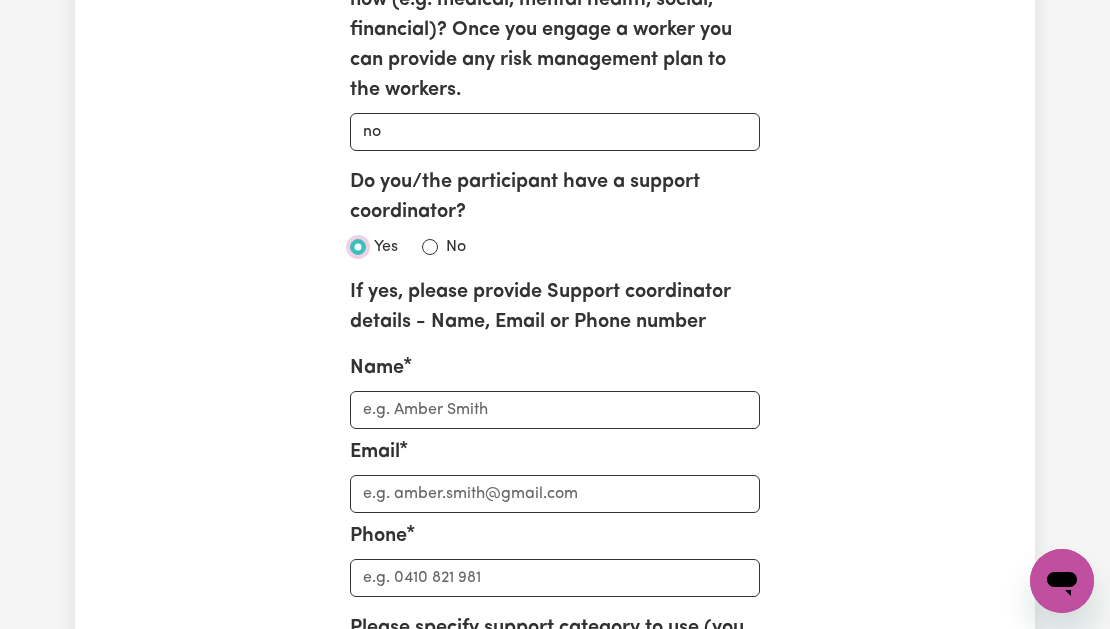 scroll, scrollTop: 4261, scrollLeft: 0, axis: vertical 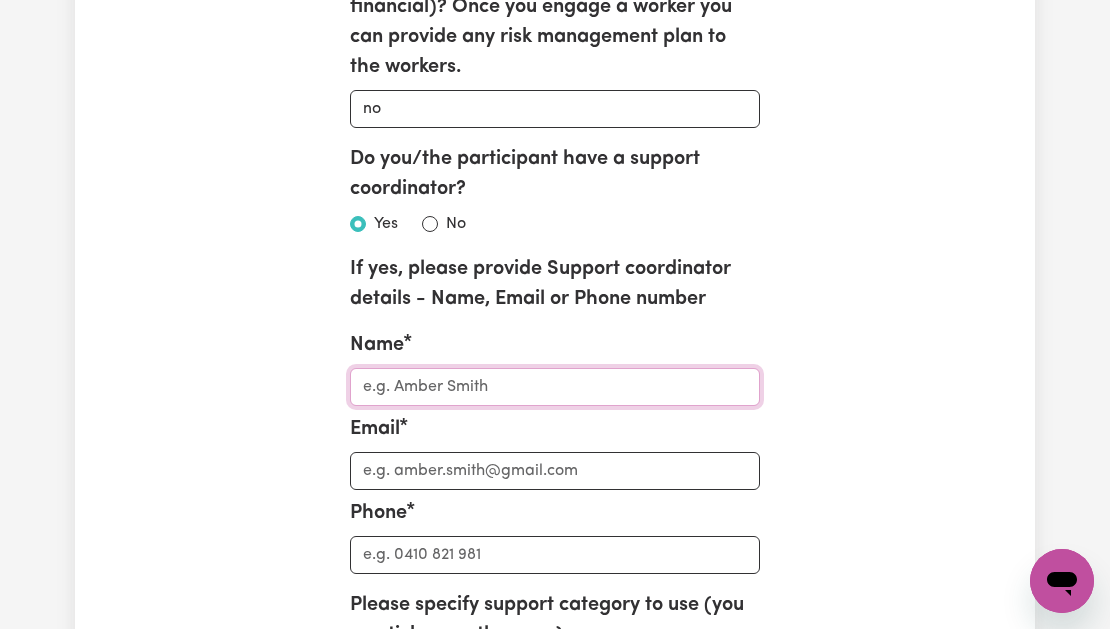 click on "Name" at bounding box center (555, 387) 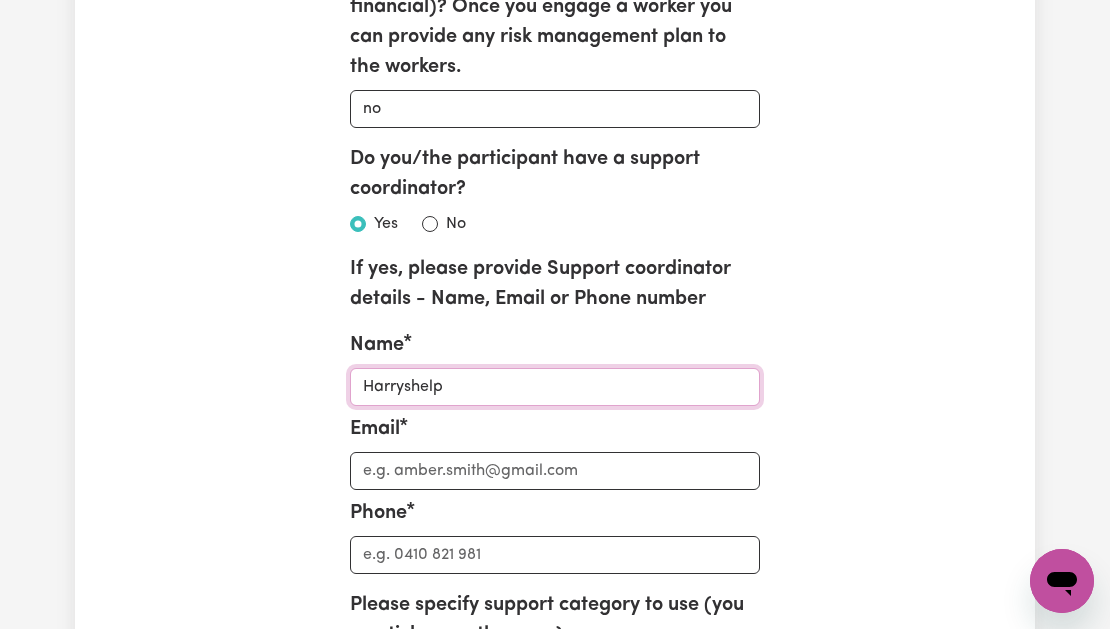 type on "Harryshelp" 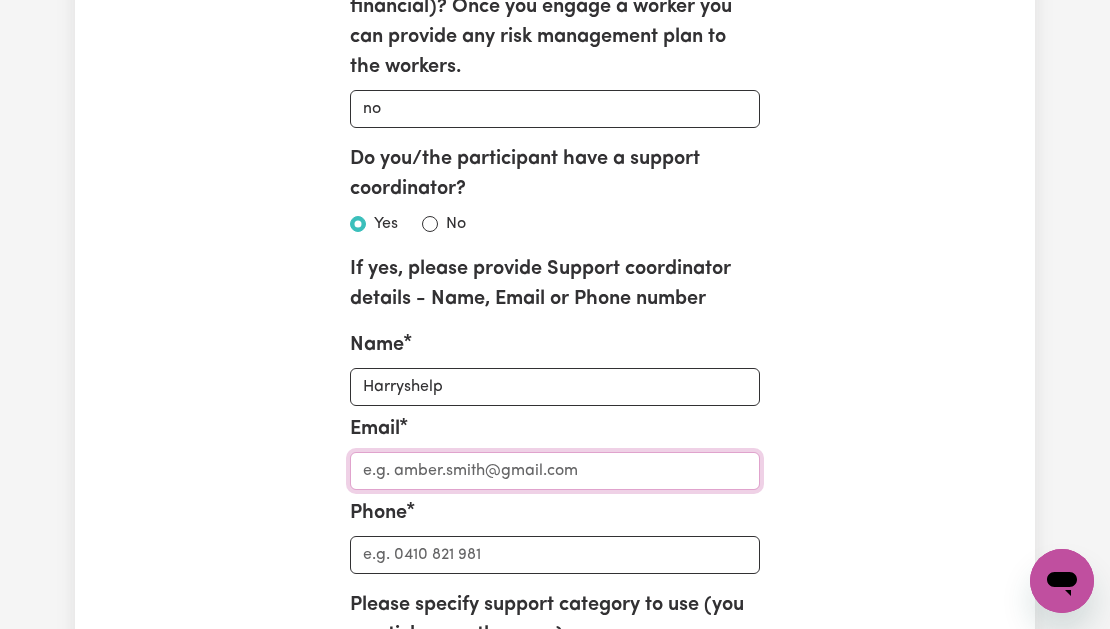 click on "Email" at bounding box center [555, 471] 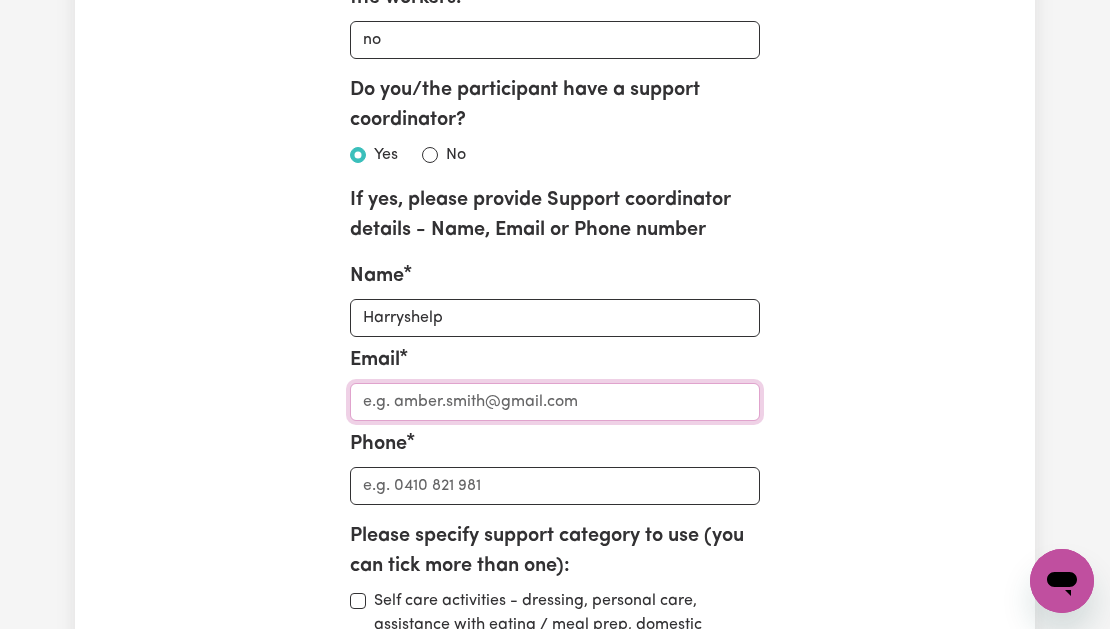 scroll, scrollTop: 4329, scrollLeft: 0, axis: vertical 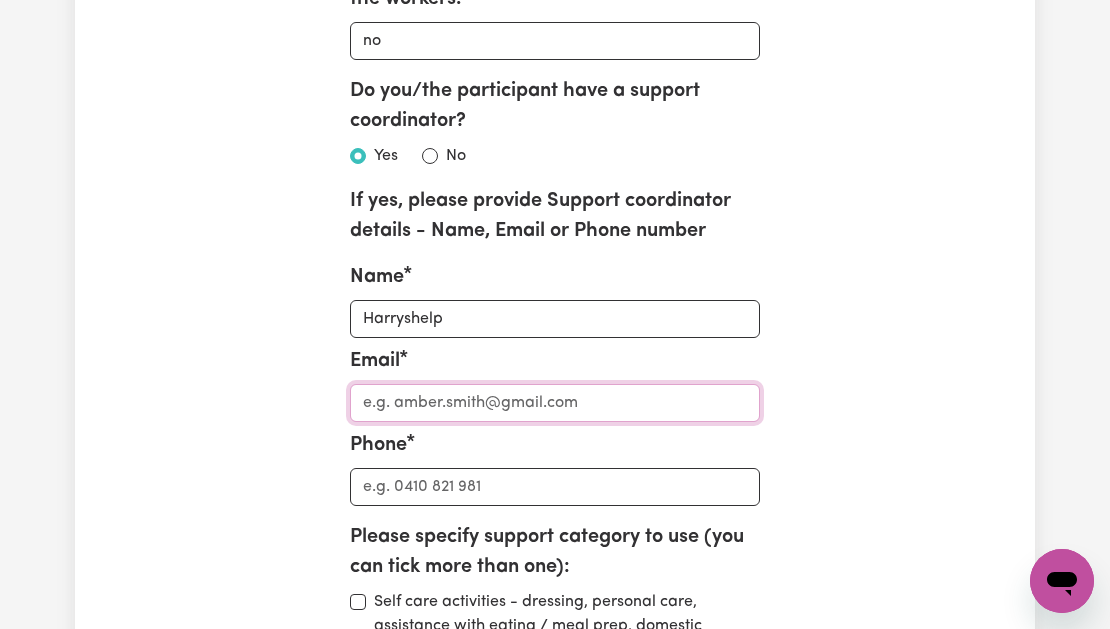 click on "Email" at bounding box center [555, 403] 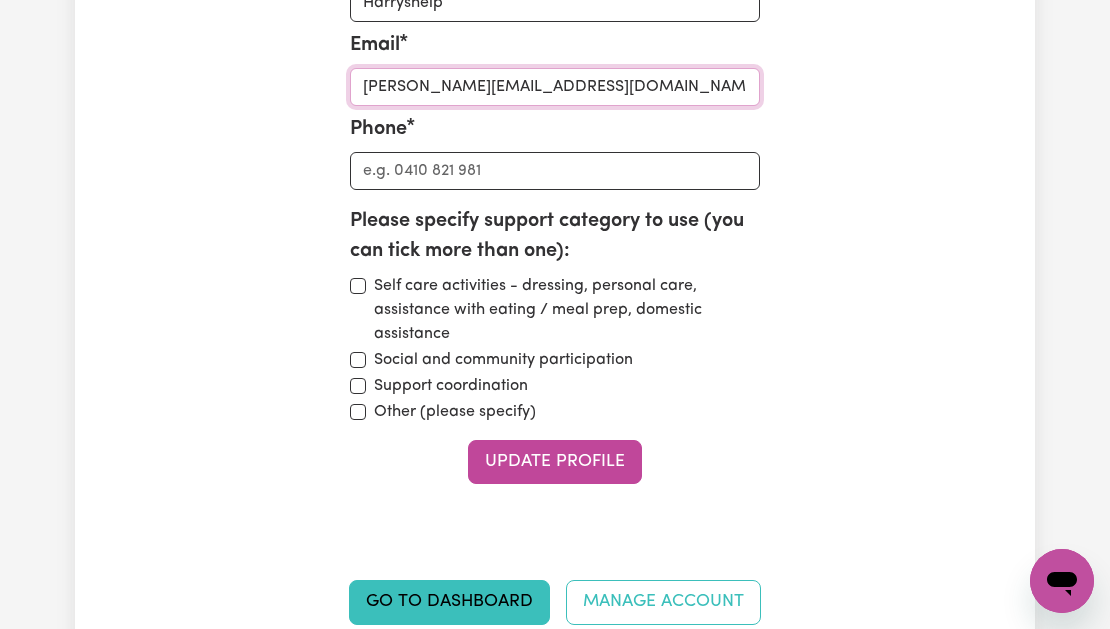 scroll, scrollTop: 4655, scrollLeft: 0, axis: vertical 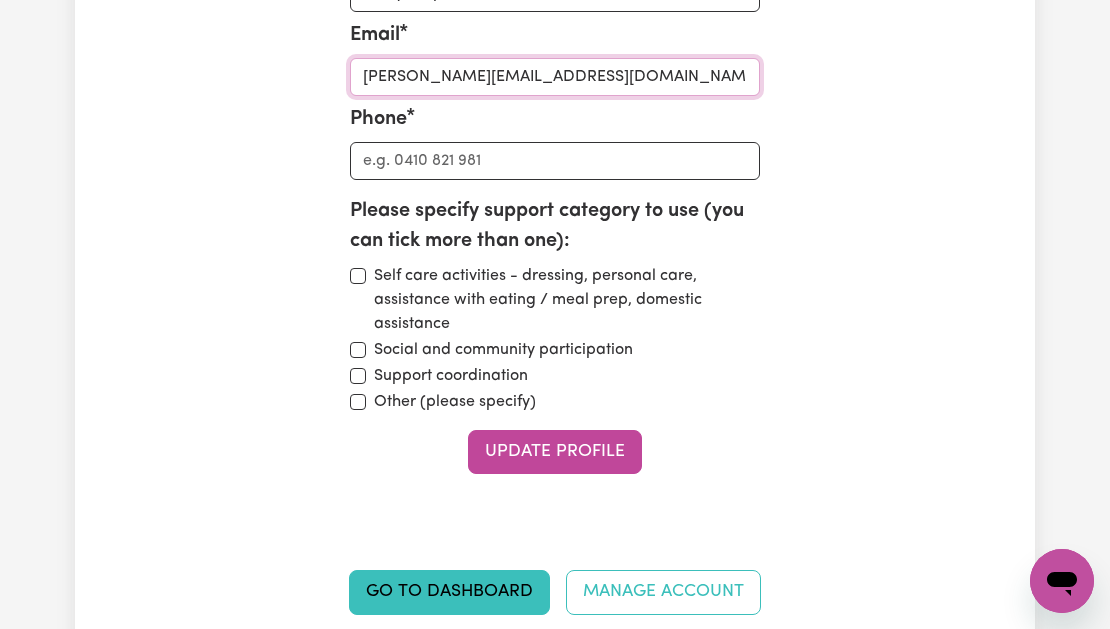 type on "[PERSON_NAME][EMAIL_ADDRESS][DOMAIN_NAME]" 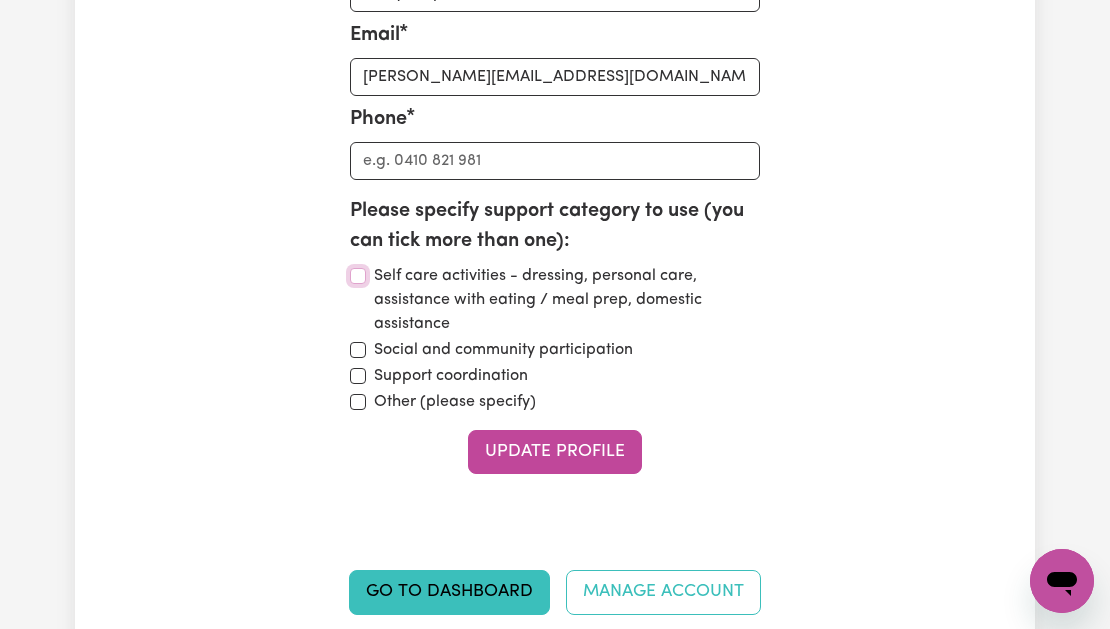 click on "Self care activities - dressing, personal care, assistance with eating / meal prep, domestic assistance" at bounding box center (358, 276) 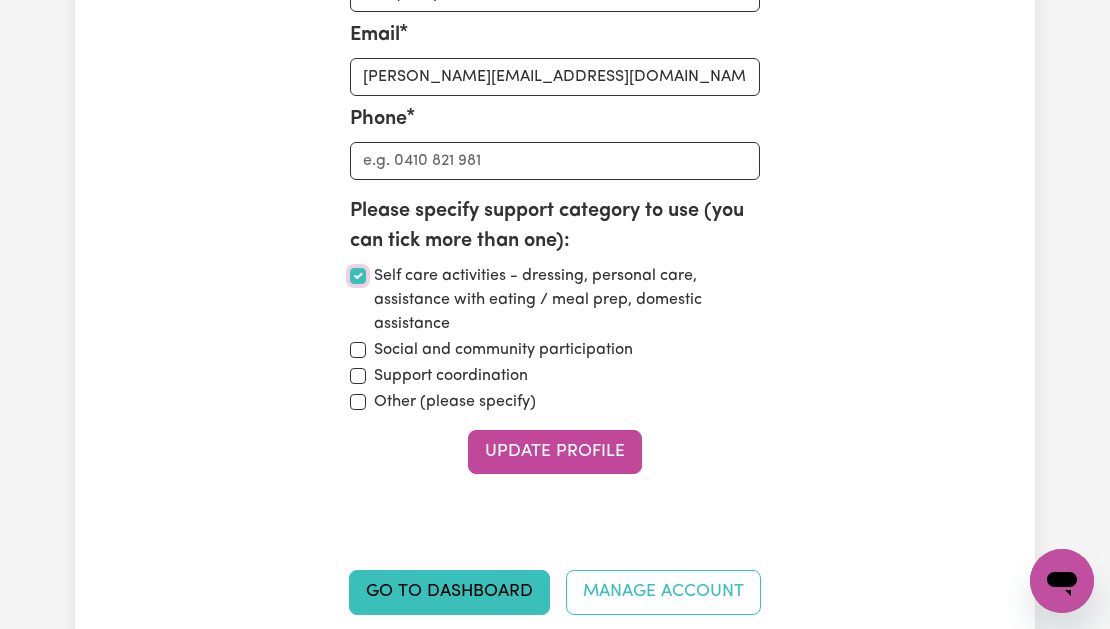 checkbox on "true" 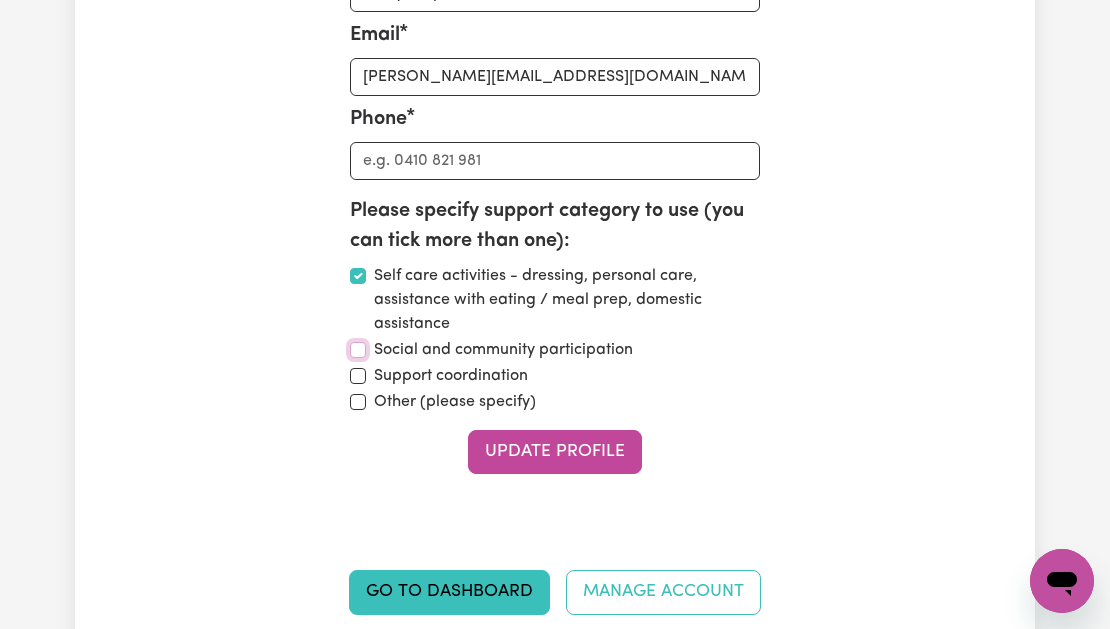 click on "Social and community participation" at bounding box center (358, 350) 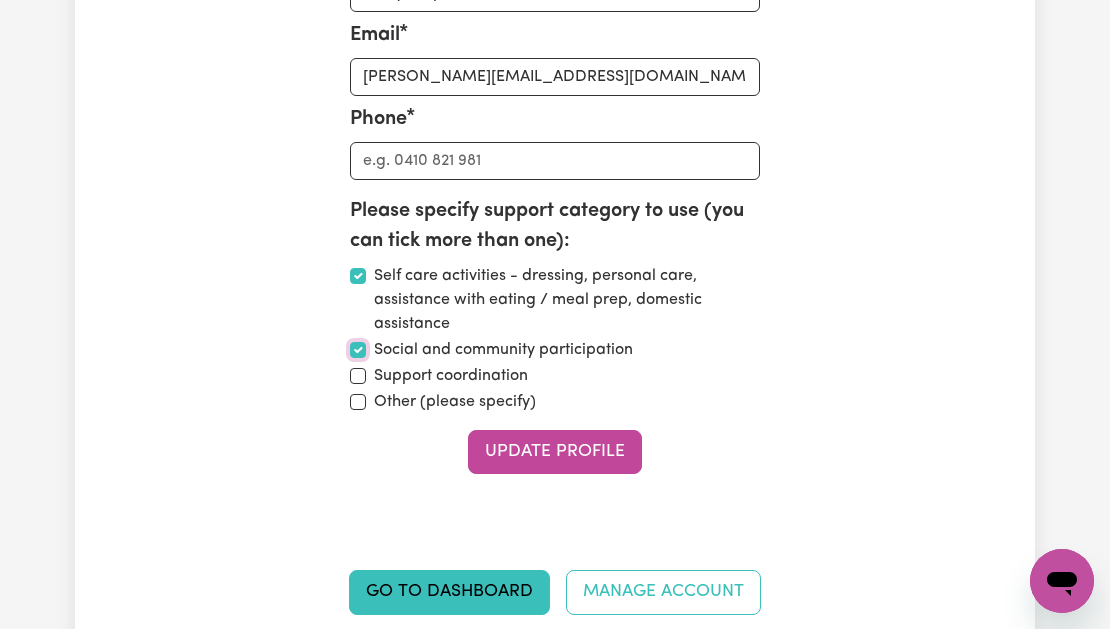 checkbox on "true" 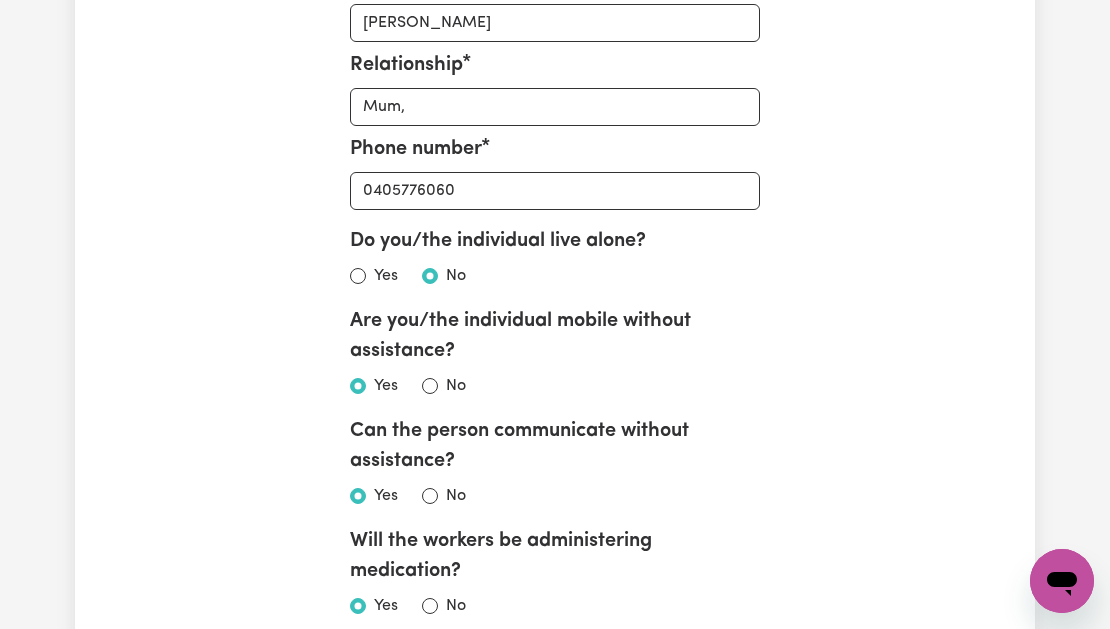 scroll, scrollTop: 2263, scrollLeft: 0, axis: vertical 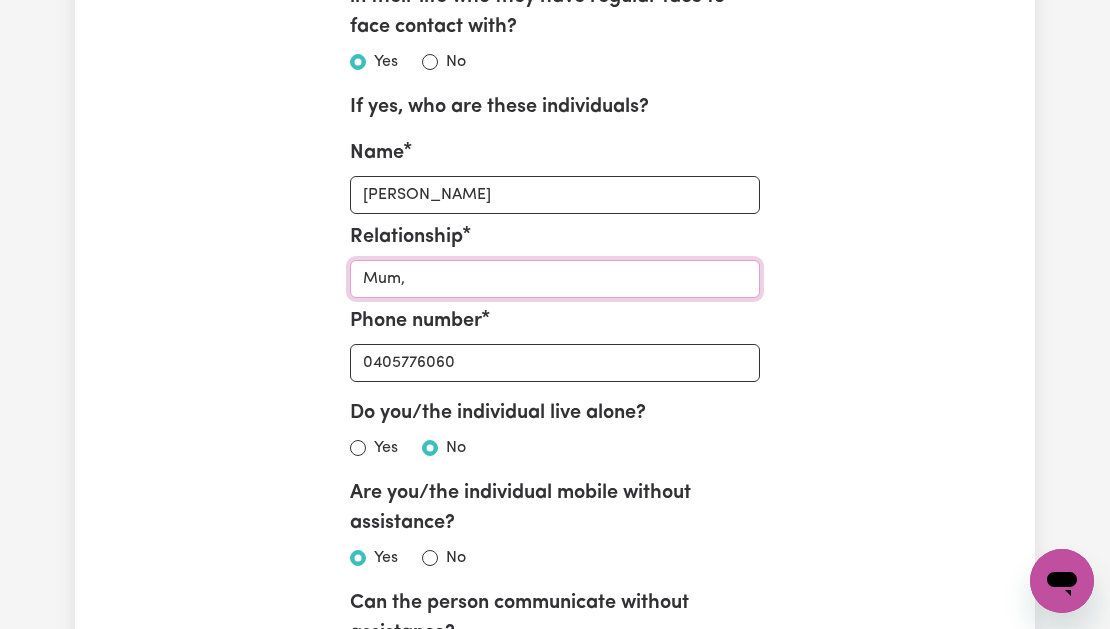 click on "Mum," at bounding box center (555, 279) 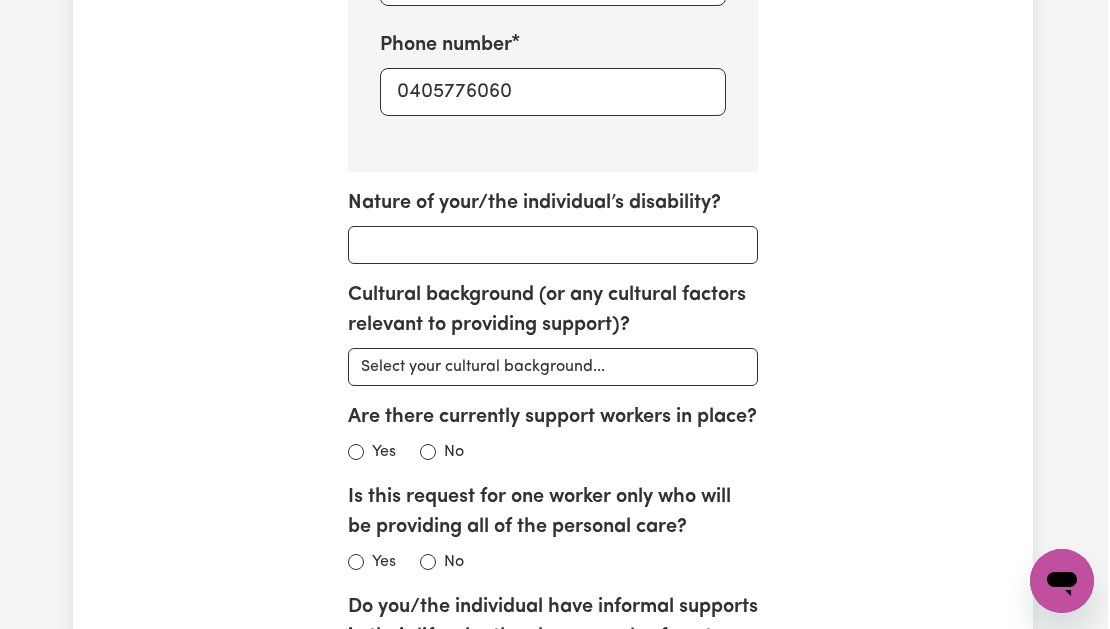 scroll, scrollTop: 1618, scrollLeft: 2, axis: both 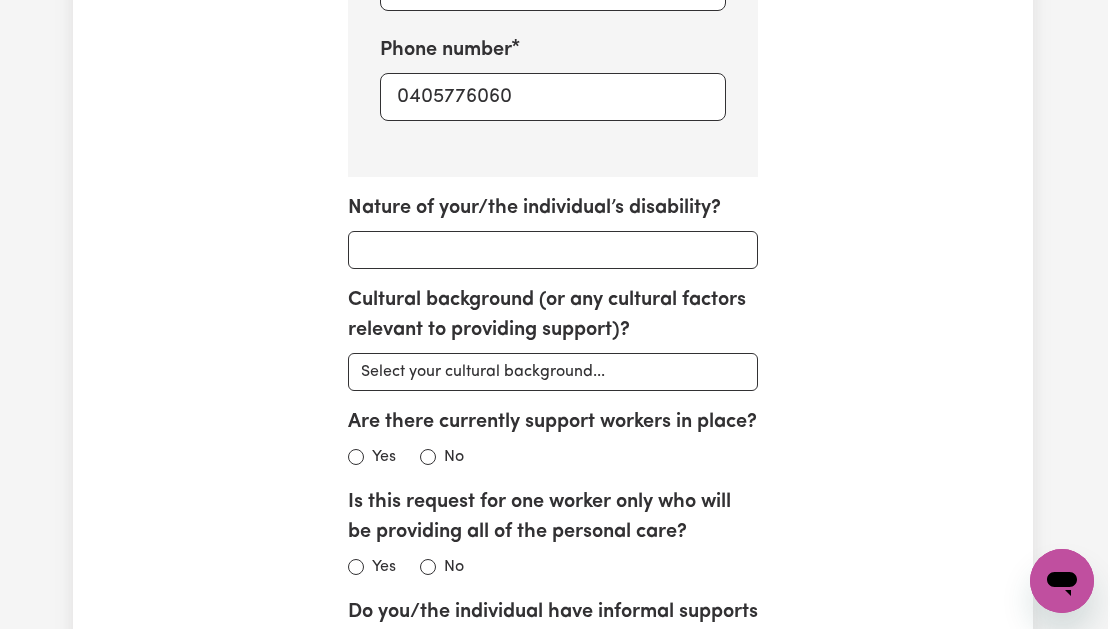 type on "Mum" 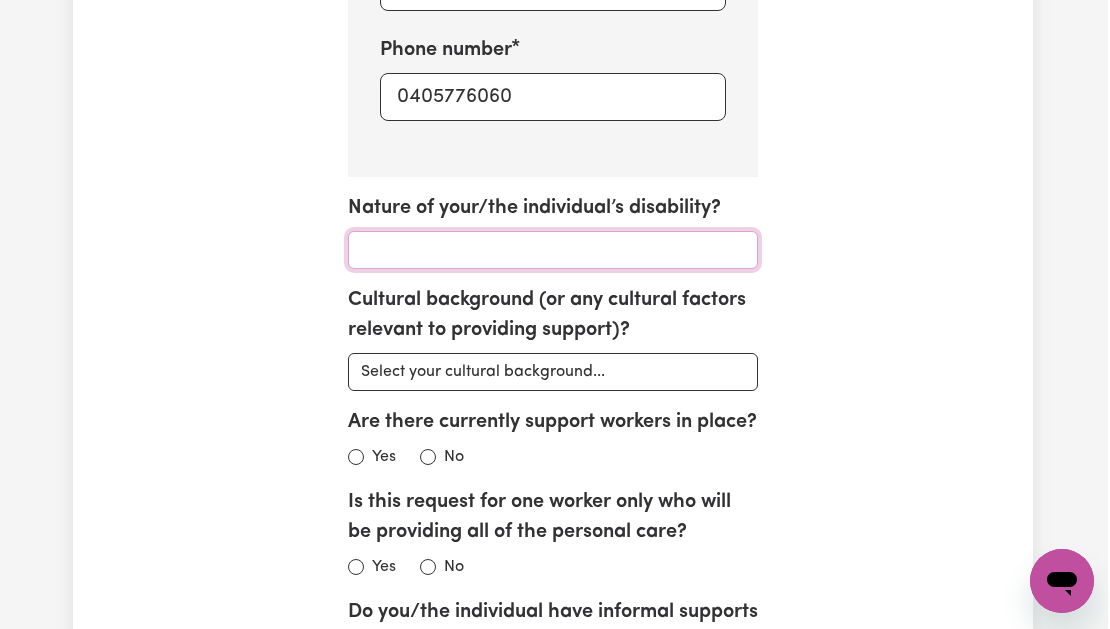 click on "Nature of your/the individual’s disability?" at bounding box center [553, 250] 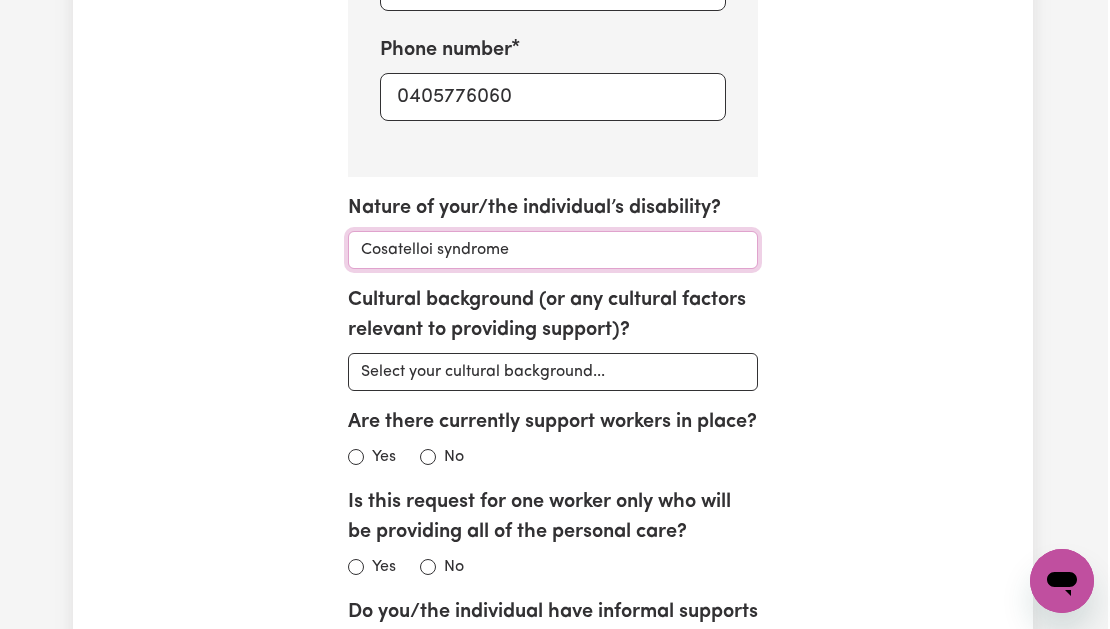 click on "Cosatelloi syndrome" at bounding box center (553, 250) 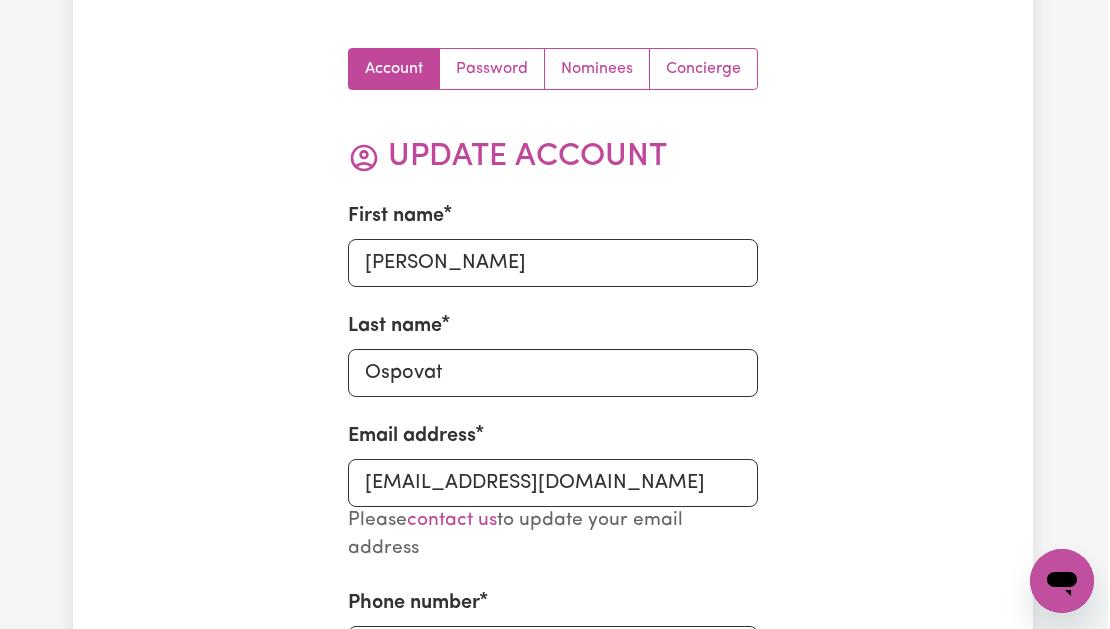 scroll, scrollTop: 224, scrollLeft: 2, axis: both 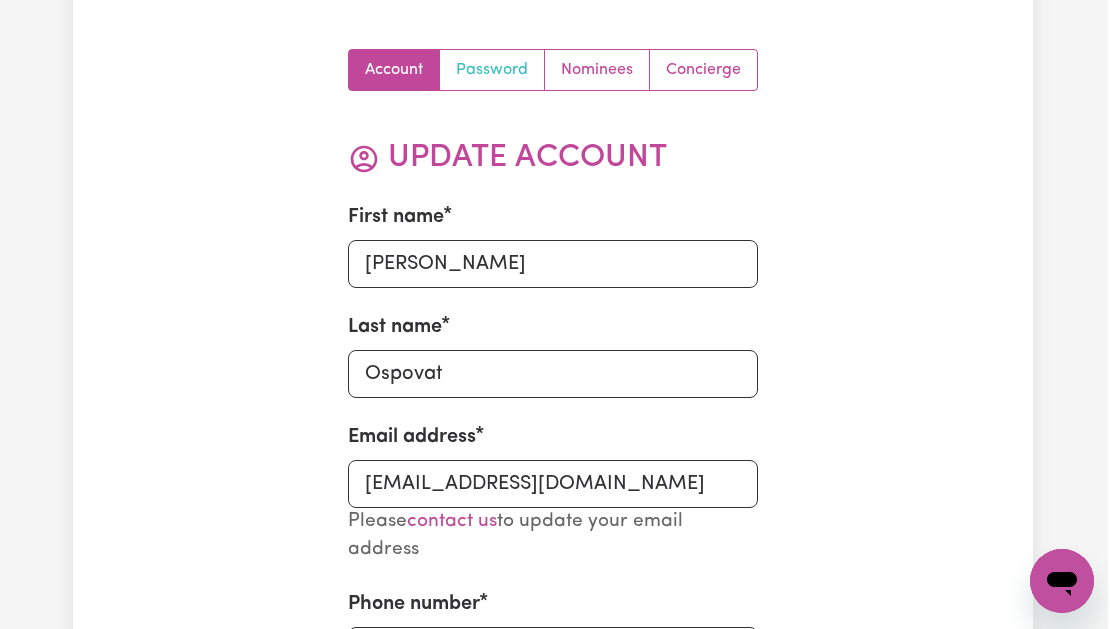 type on "Cosatello syndrome" 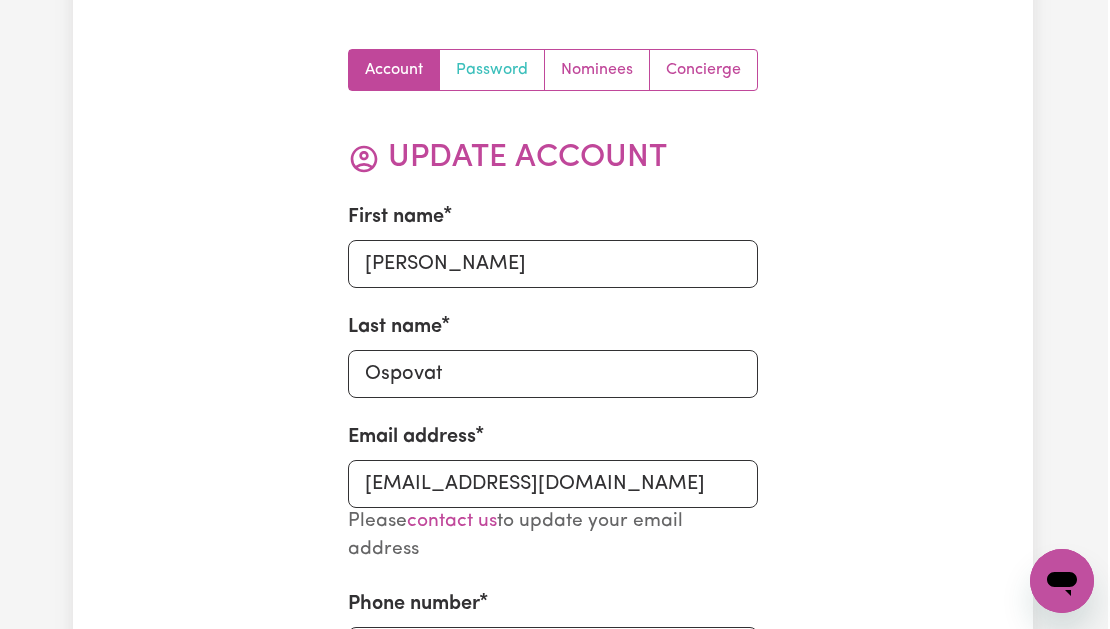 click on "Password" at bounding box center [492, 70] 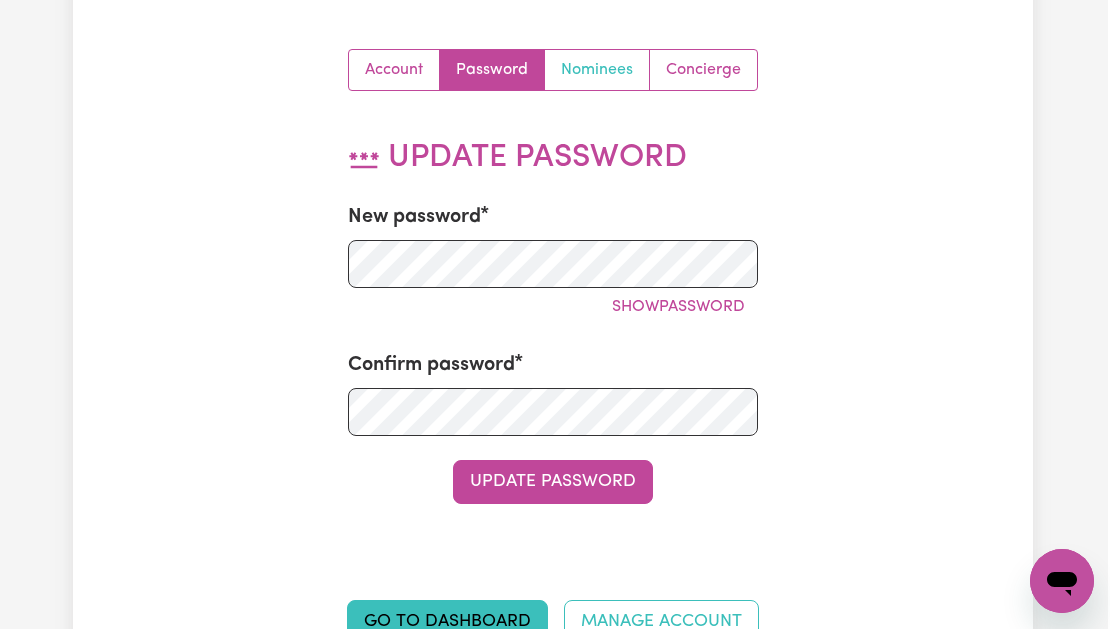 click on "Nominees" at bounding box center [597, 70] 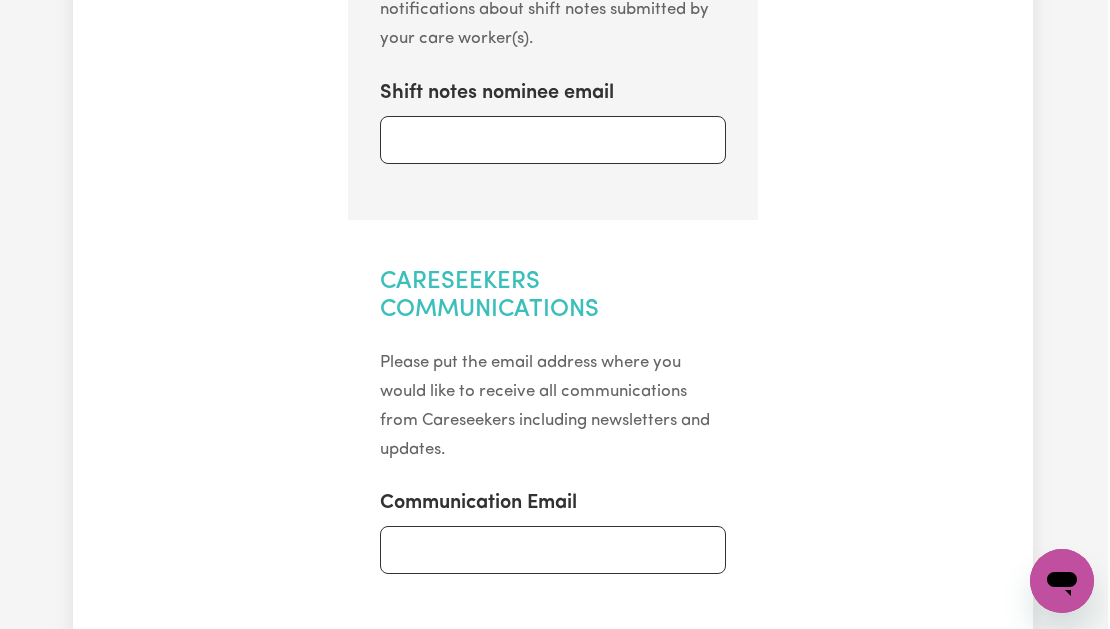 scroll, scrollTop: 1119, scrollLeft: 2, axis: both 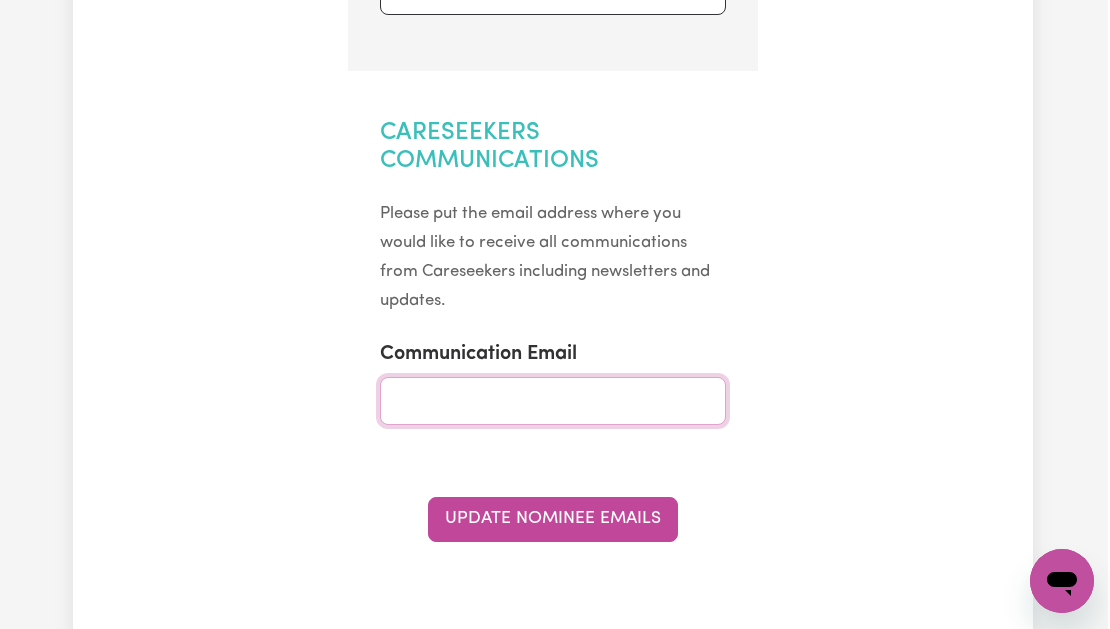 click on "Communication Email" at bounding box center (553, 401) 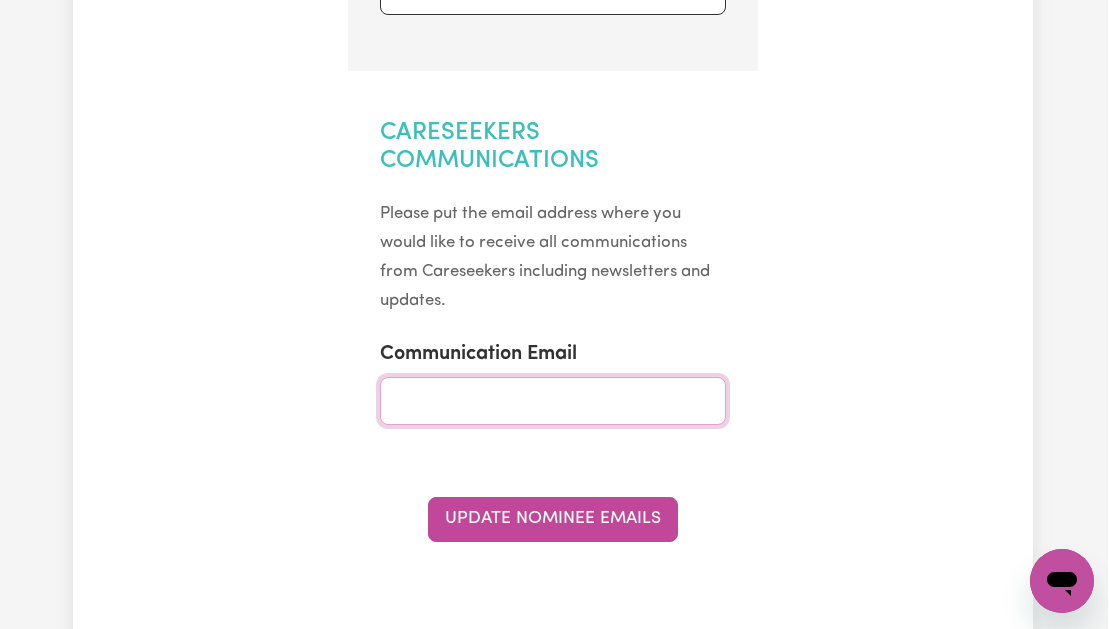 type on "[EMAIL_ADDRESS][DOMAIN_NAME]" 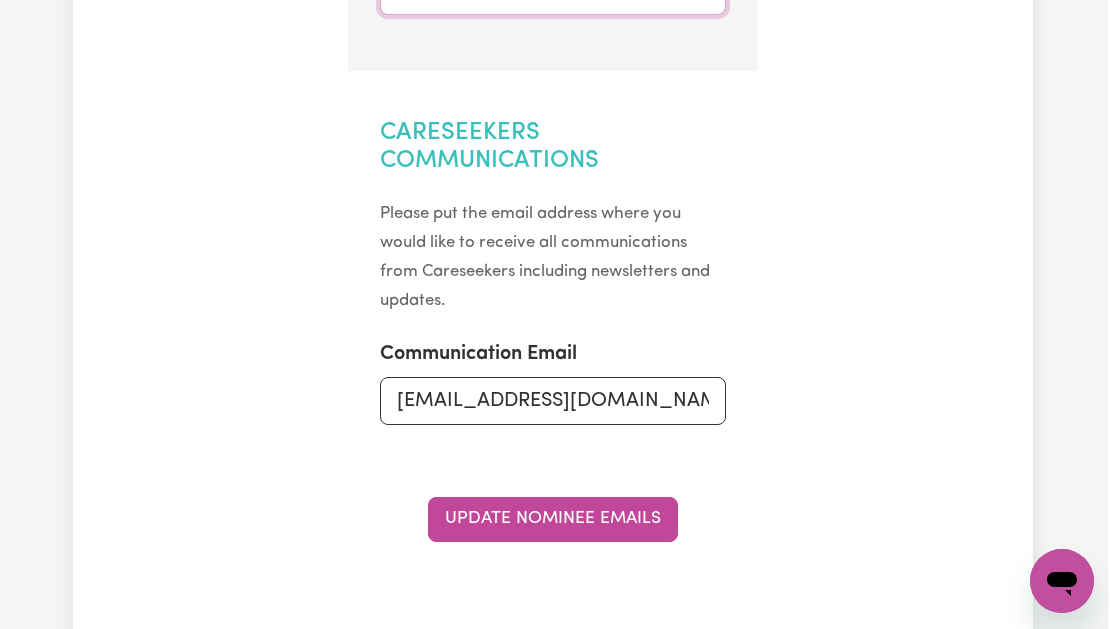 type on "[EMAIL_ADDRESS][DOMAIN_NAME]" 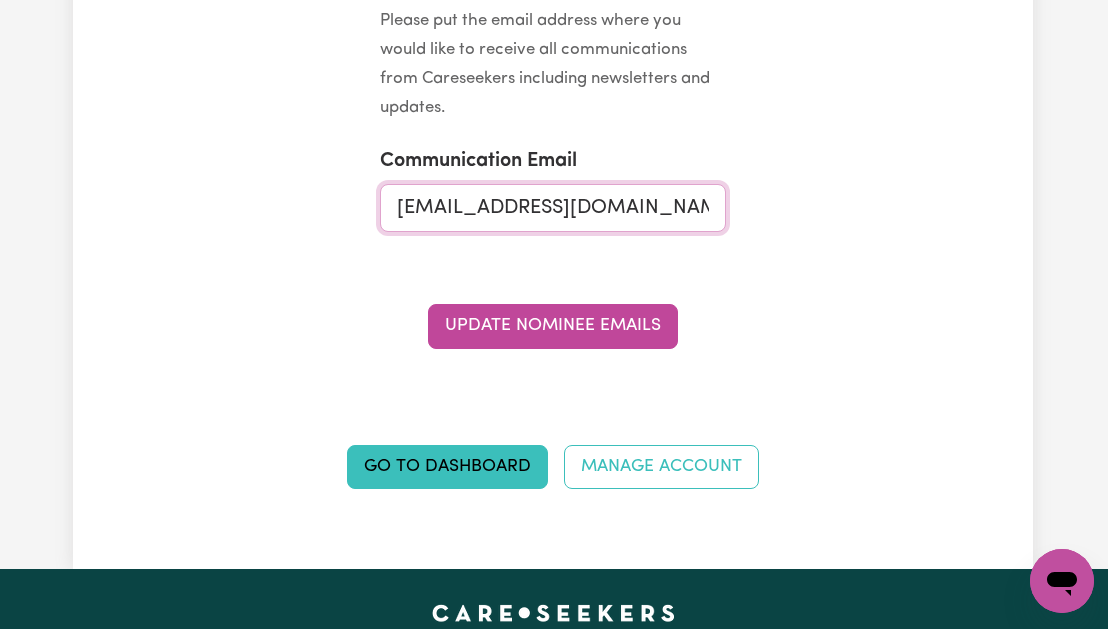 scroll, scrollTop: 1315, scrollLeft: 2, axis: both 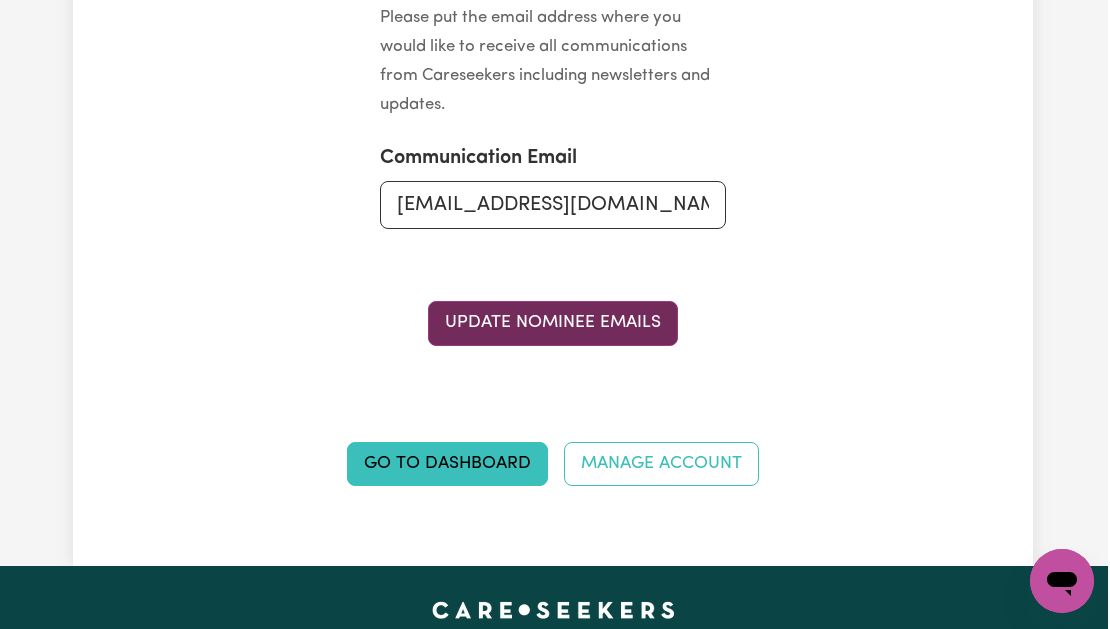 click on "Update Nominee Emails" at bounding box center [553, 323] 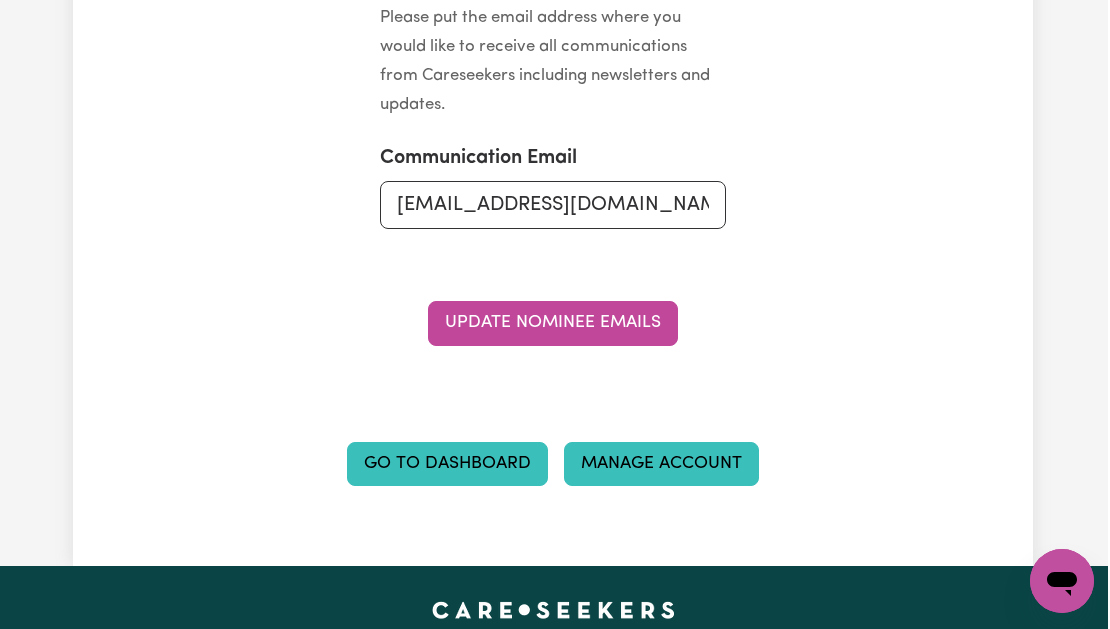 click on "Manage Account" at bounding box center (661, 464) 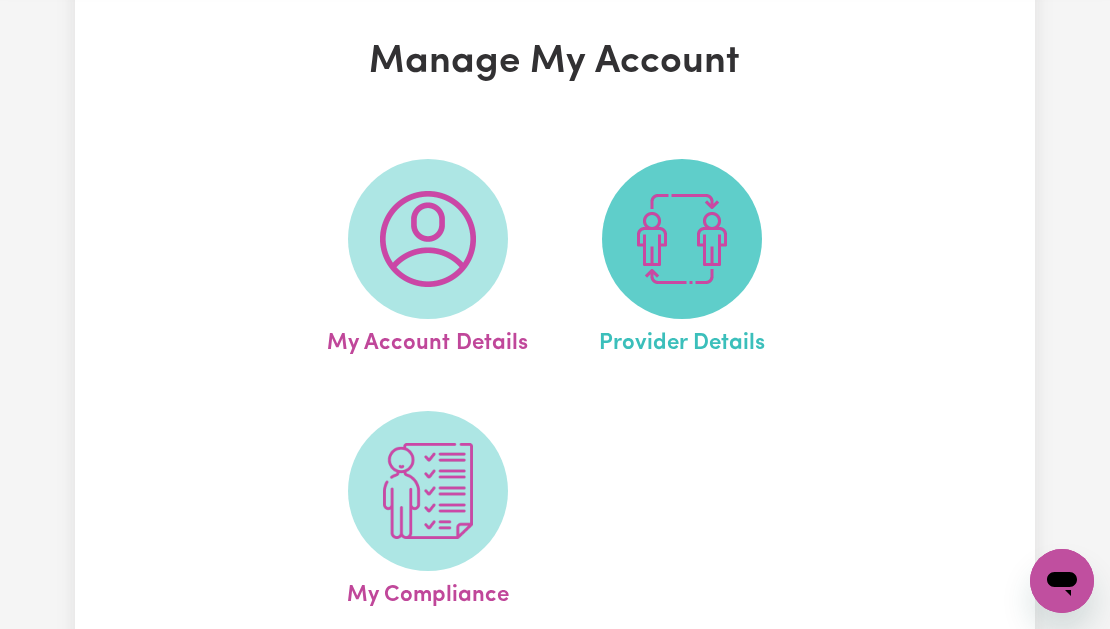 scroll, scrollTop: 135, scrollLeft: 0, axis: vertical 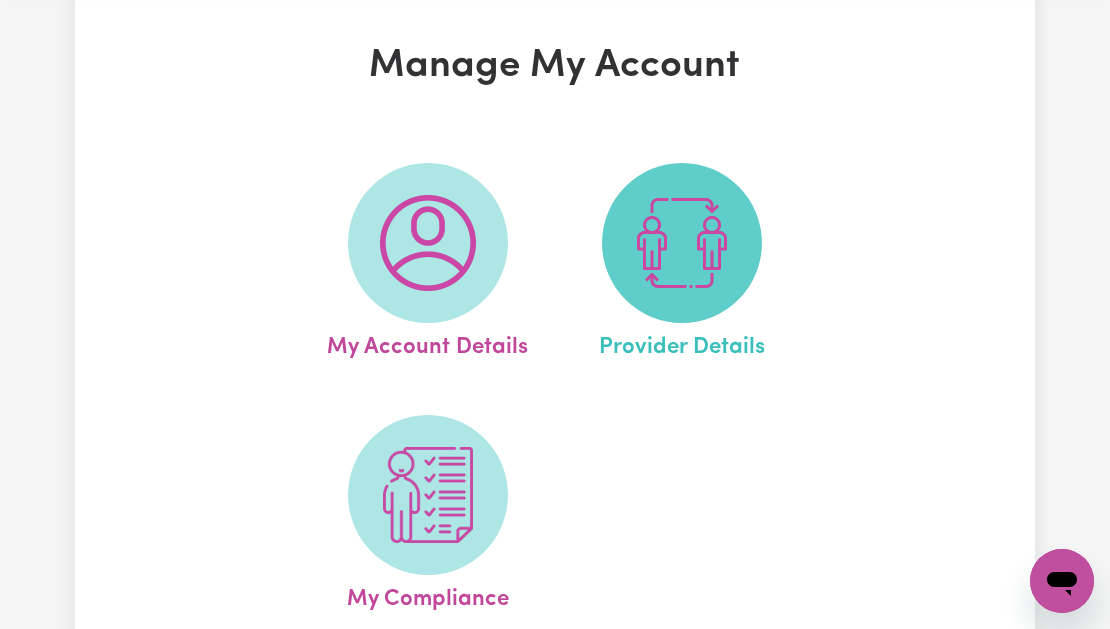 click at bounding box center [682, 243] 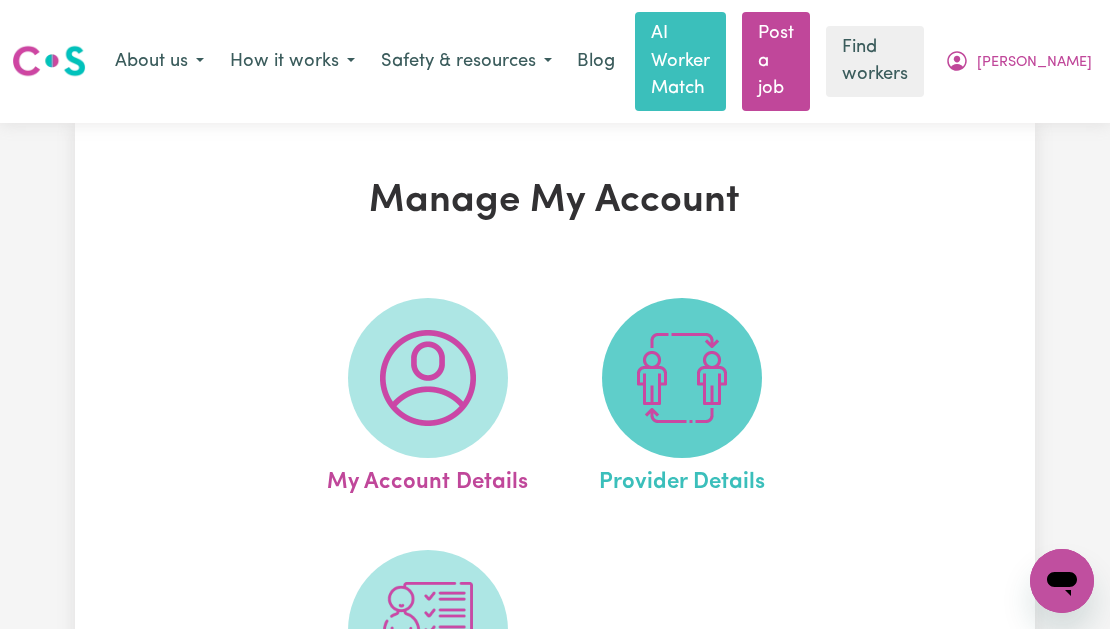 select on "NDIS_FUNDING_SELF_MANAGED" 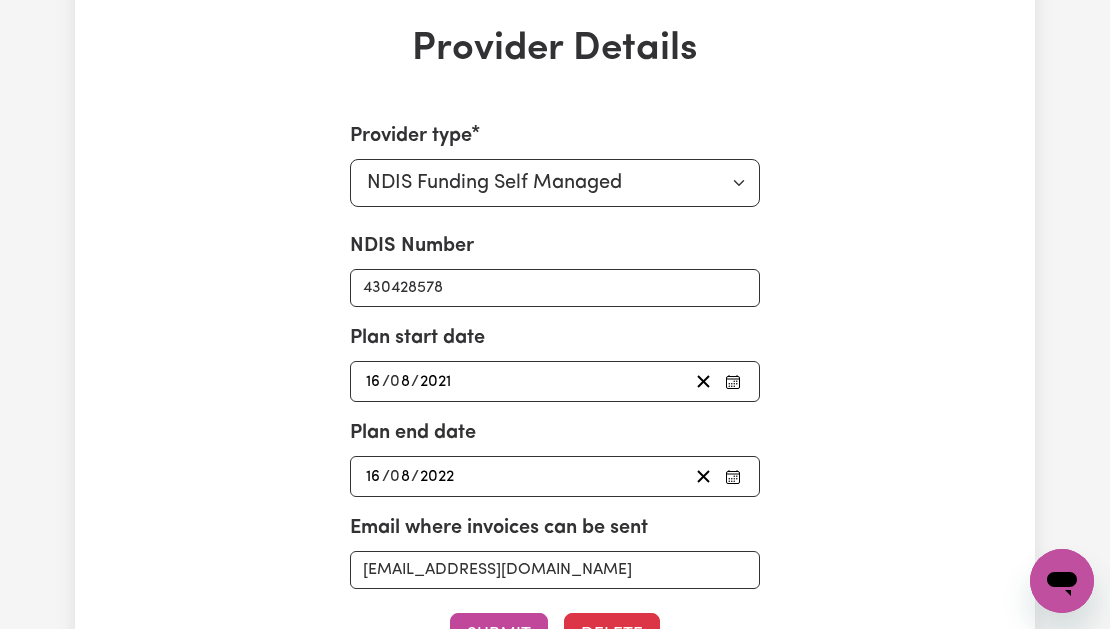 scroll, scrollTop: 156, scrollLeft: 0, axis: vertical 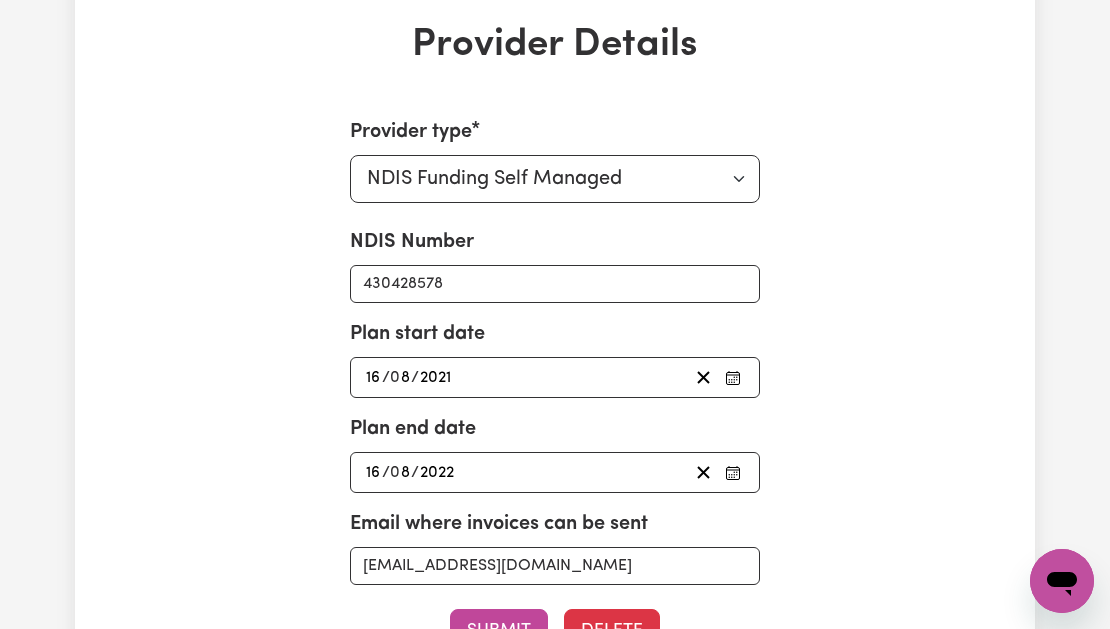 click on "16" 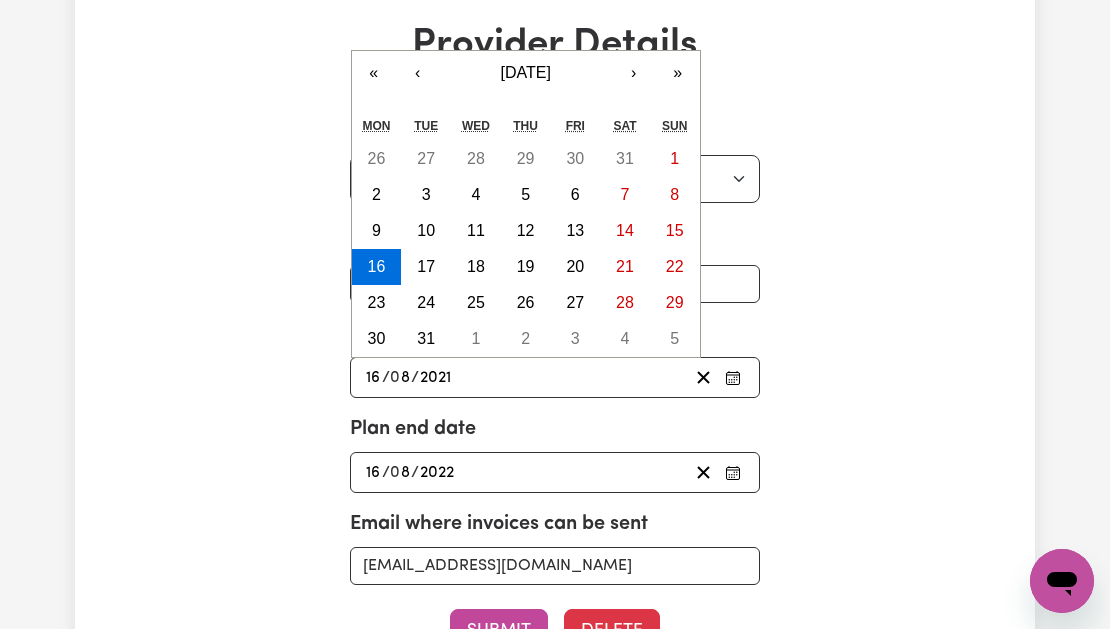 click 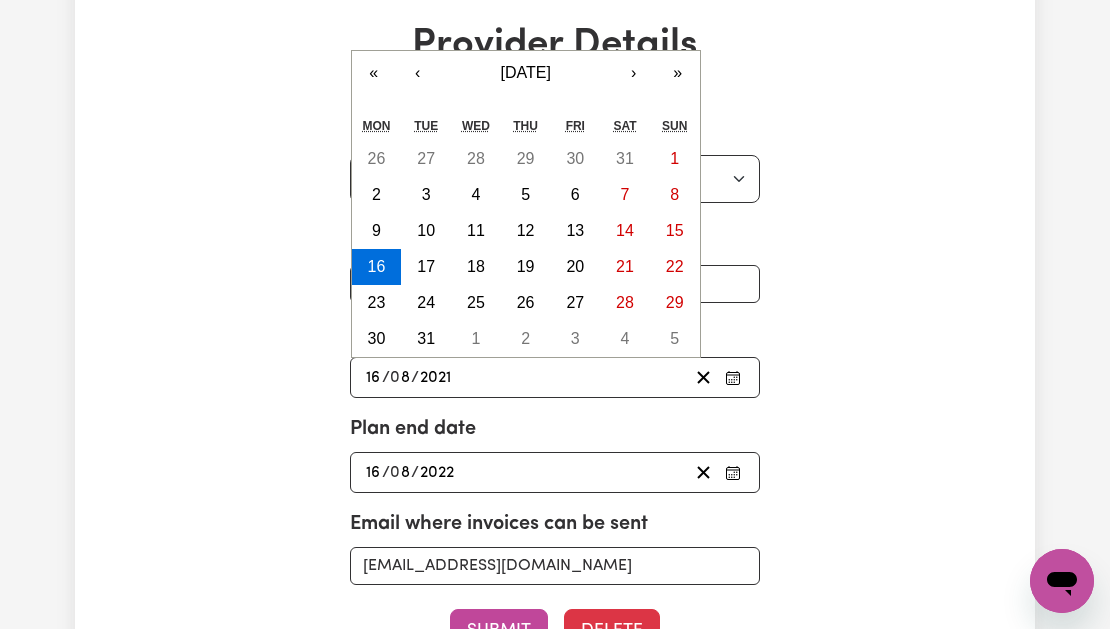 click on "2021" 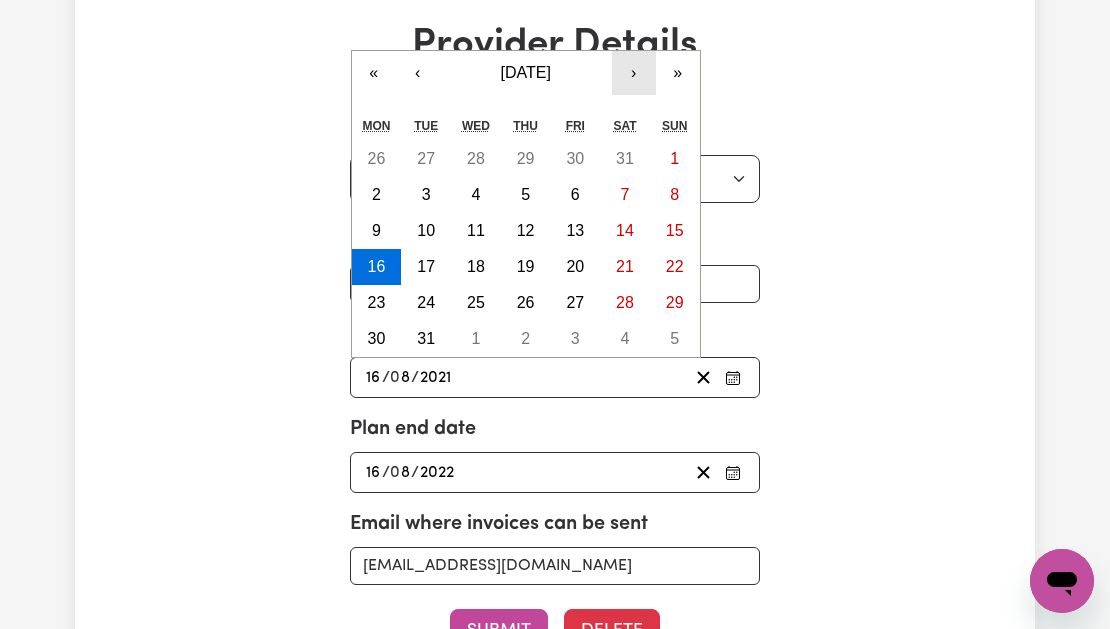 click on "›" at bounding box center (634, 73) 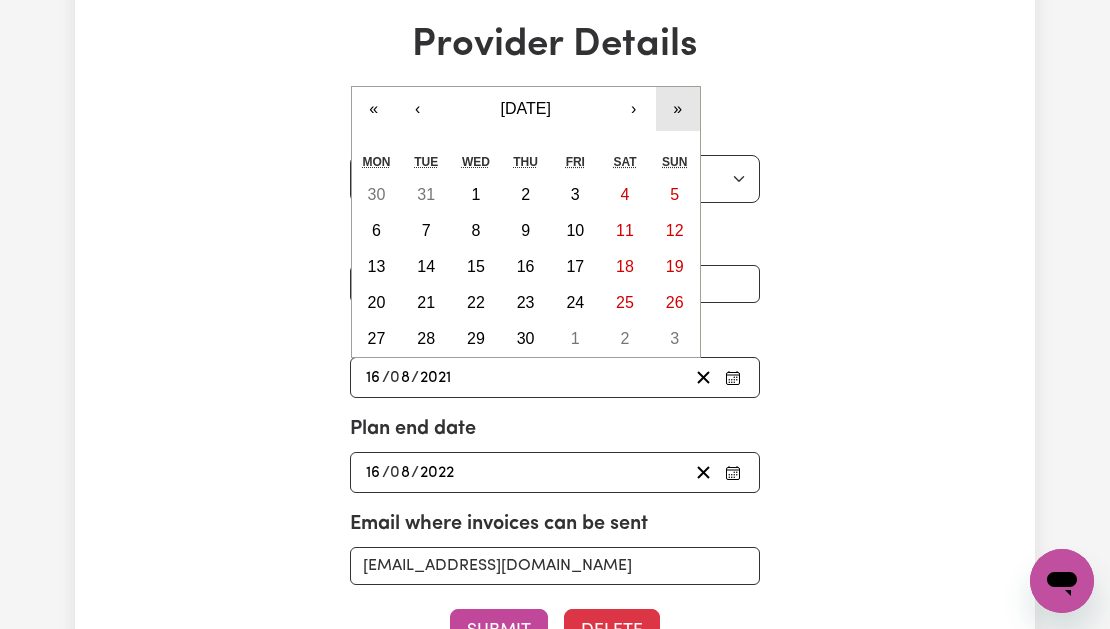click on "»" at bounding box center (678, 109) 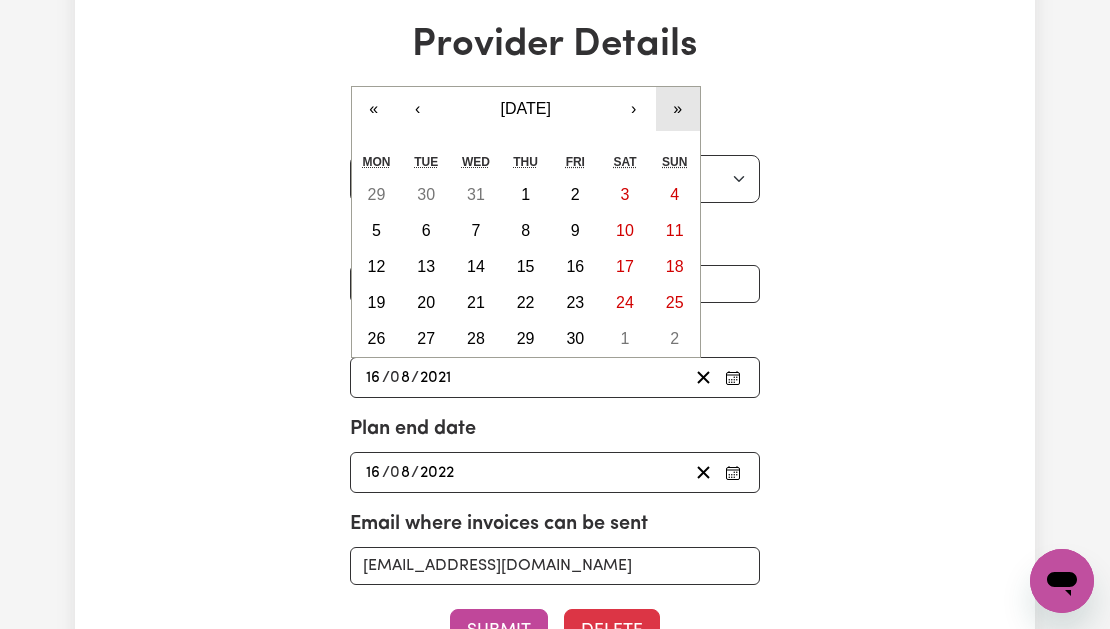 click on "»" at bounding box center [678, 109] 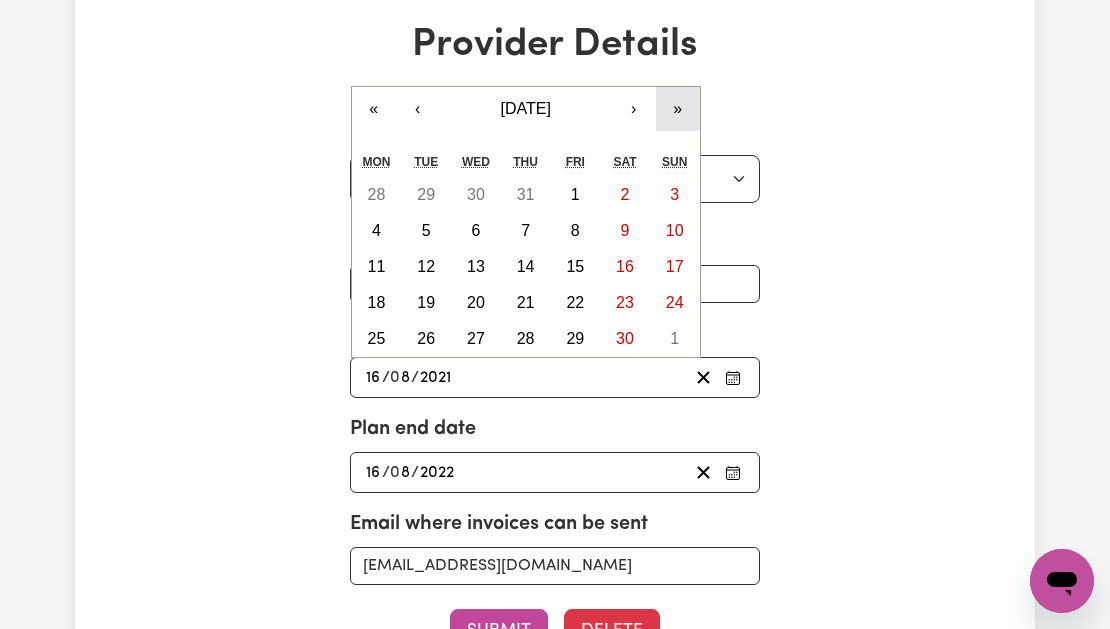 click on "»" at bounding box center (678, 109) 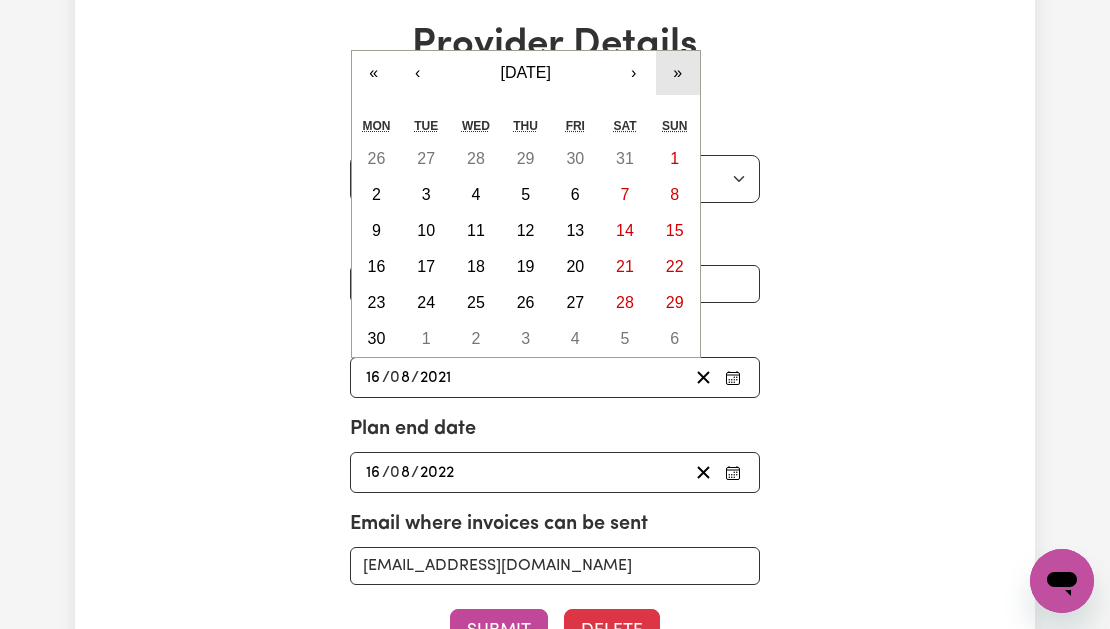 click on "»" at bounding box center (678, 73) 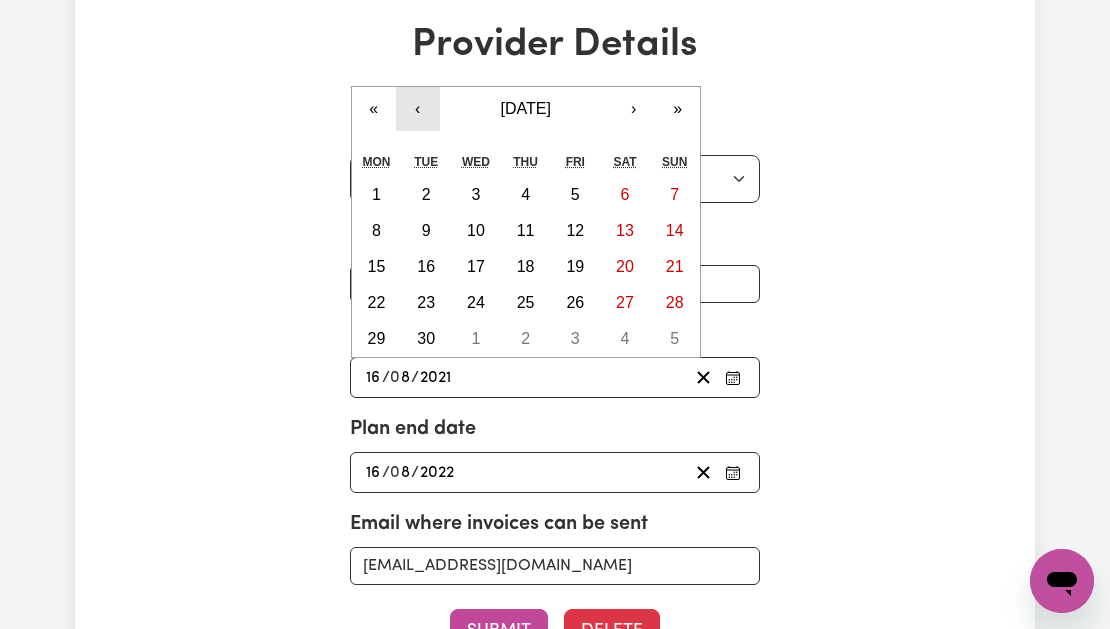 click on "‹" at bounding box center (418, 109) 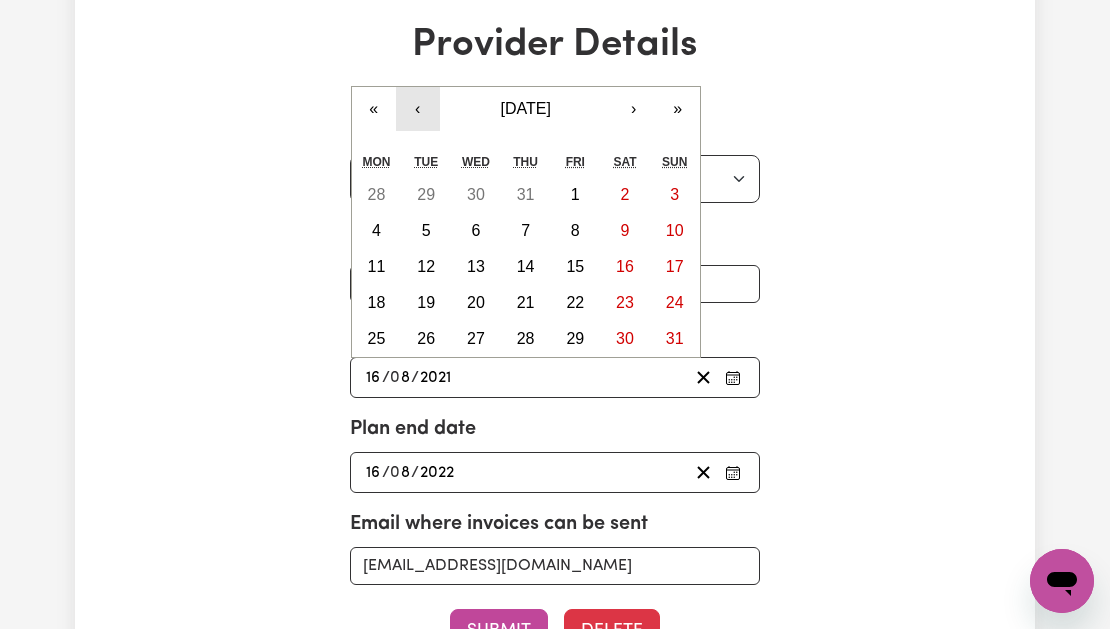 click on "‹" at bounding box center (418, 109) 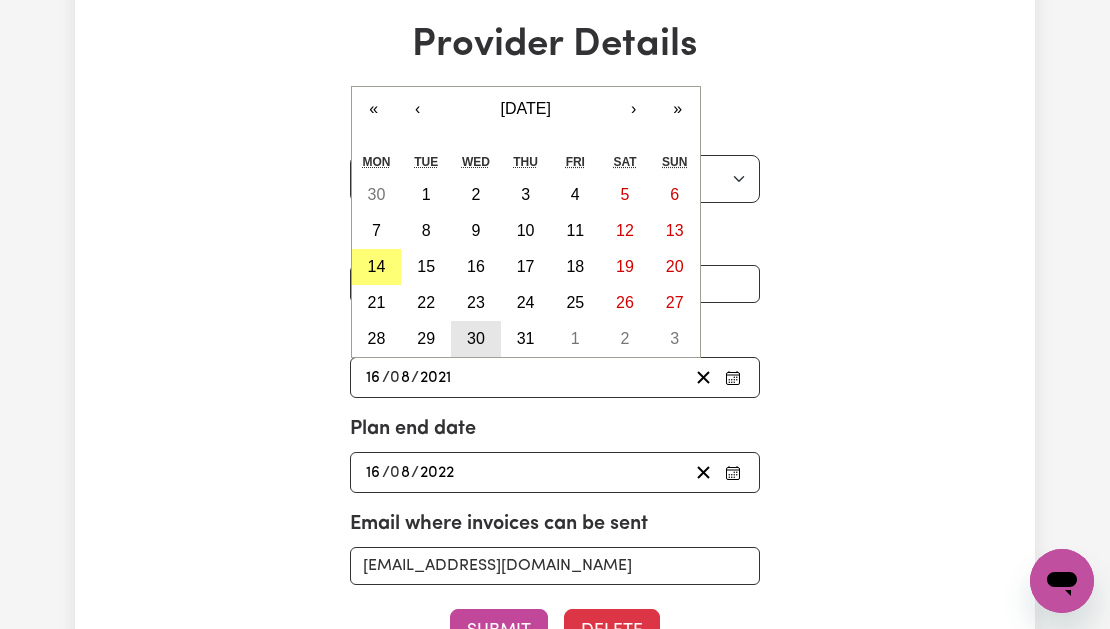 click on "30" at bounding box center [476, 338] 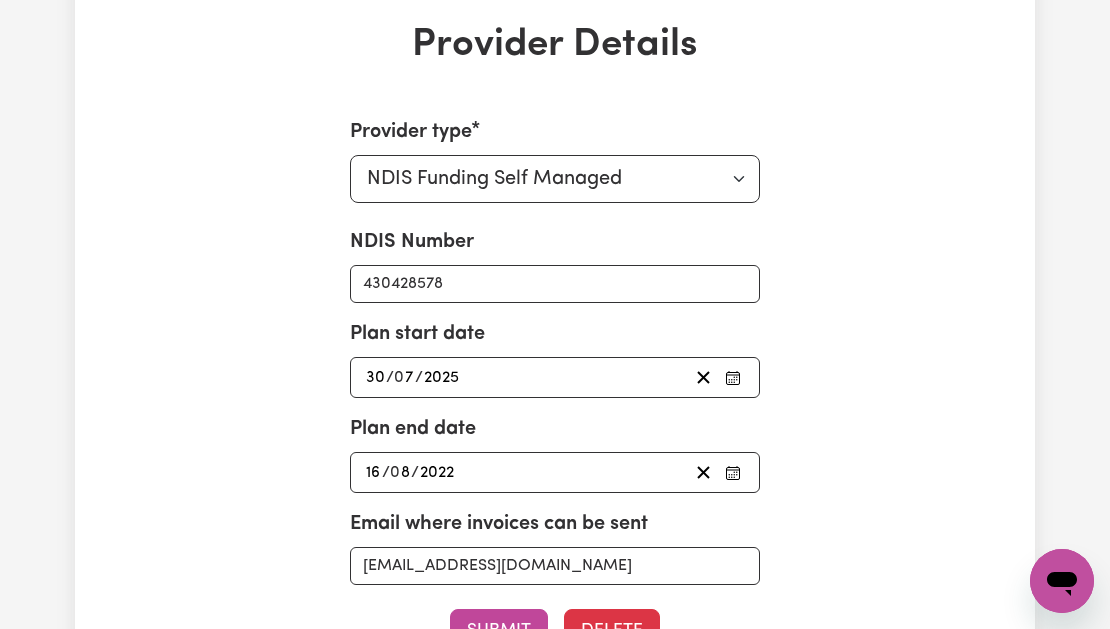 click 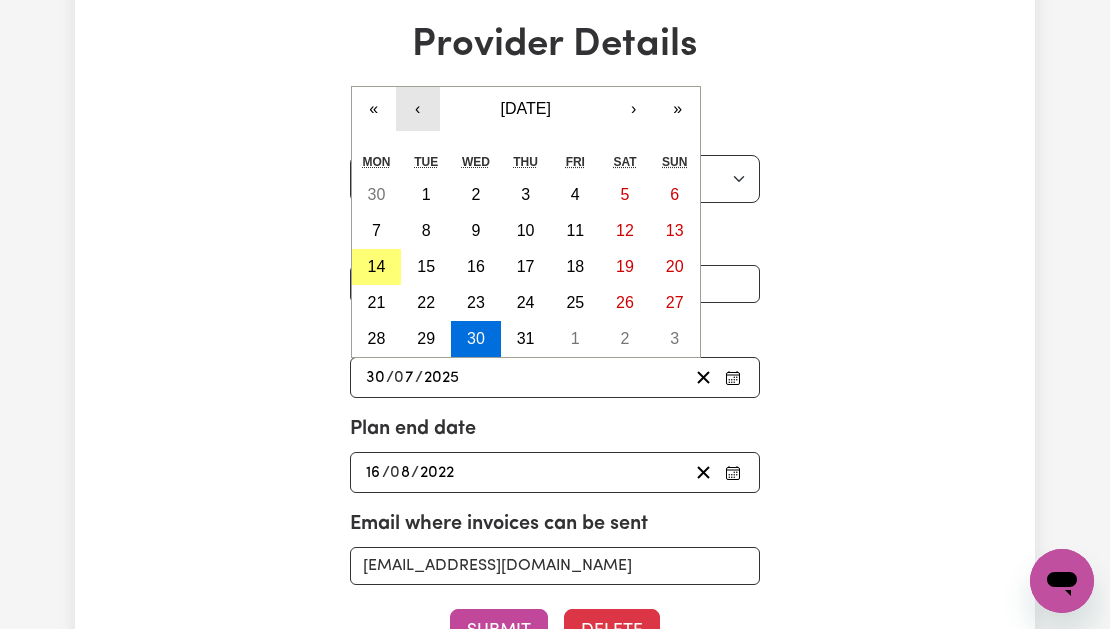 click on "‹" at bounding box center [418, 109] 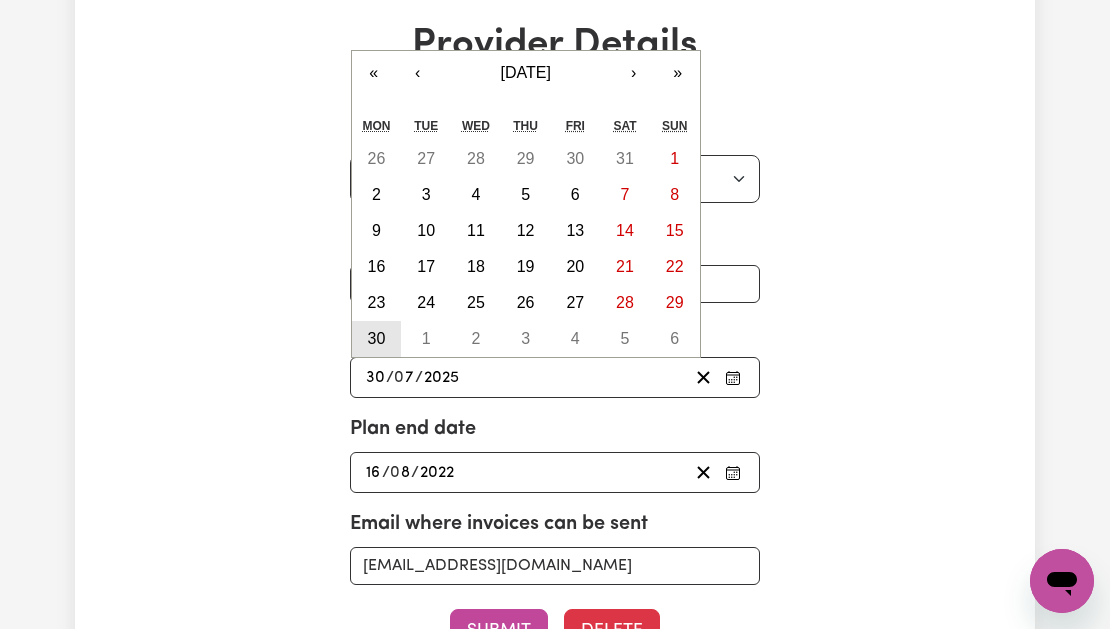 click on "30" at bounding box center (377, 338) 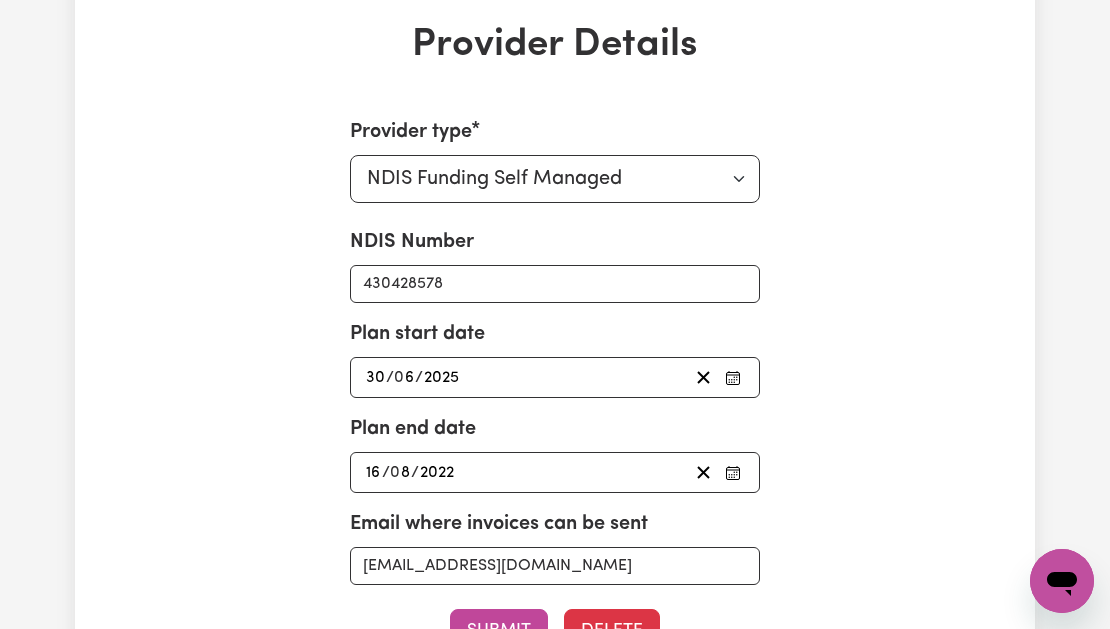 click 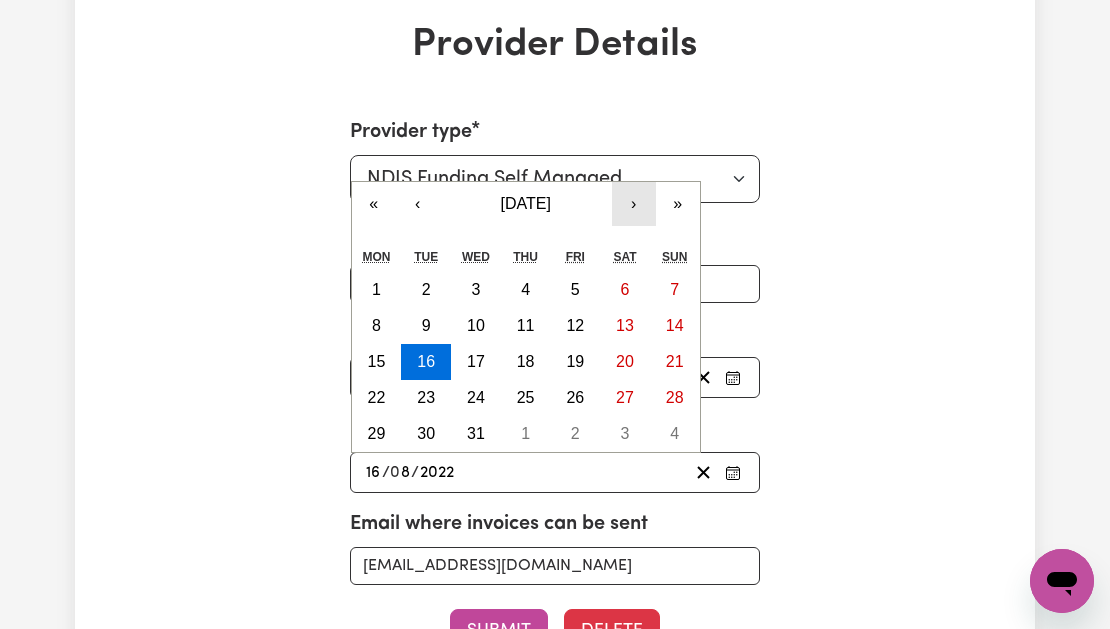 click on "›" at bounding box center [634, 204] 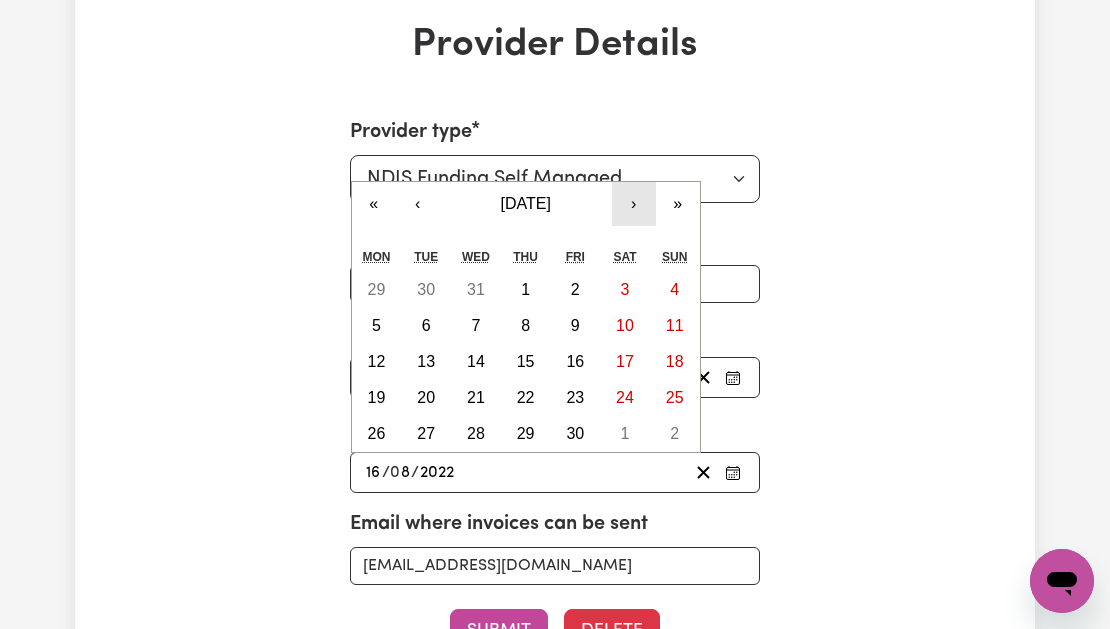 click on "›" at bounding box center [634, 204] 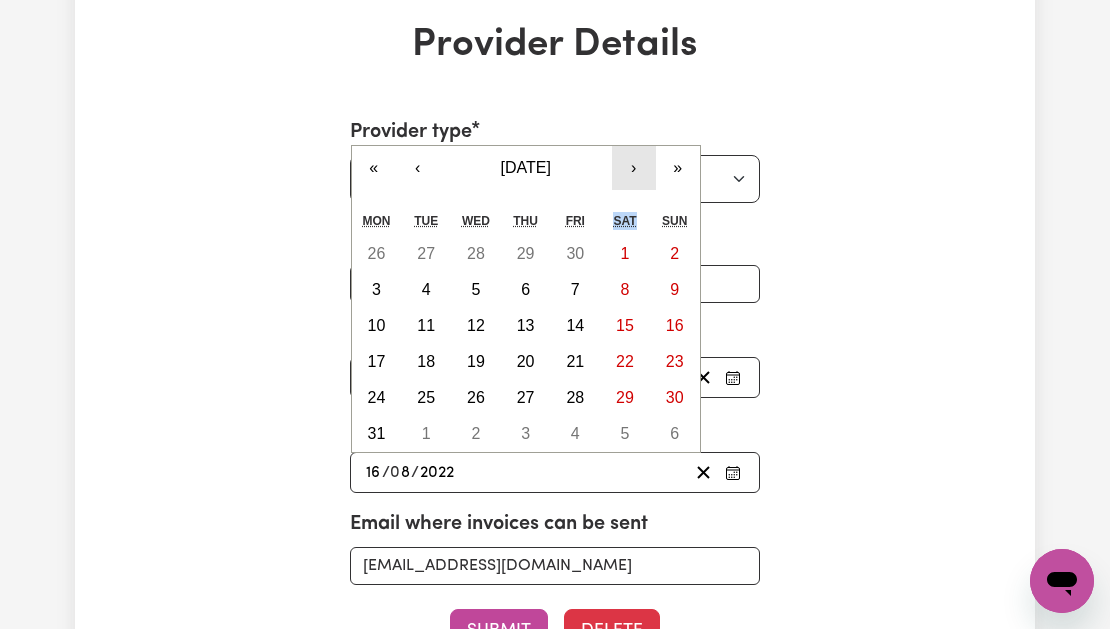 click on "« ‹ [DATE] › » Mon Tue Wed Thu Fri Sat Sun 26 27 28 29 30 1 2 3 4 5 6 7 8 9 10 11 12 13 14 15 16 17 18 19 20 21 22 23 24 25 26 27 28 29 30 31 1 2 3 4 5 6" at bounding box center (526, 299) 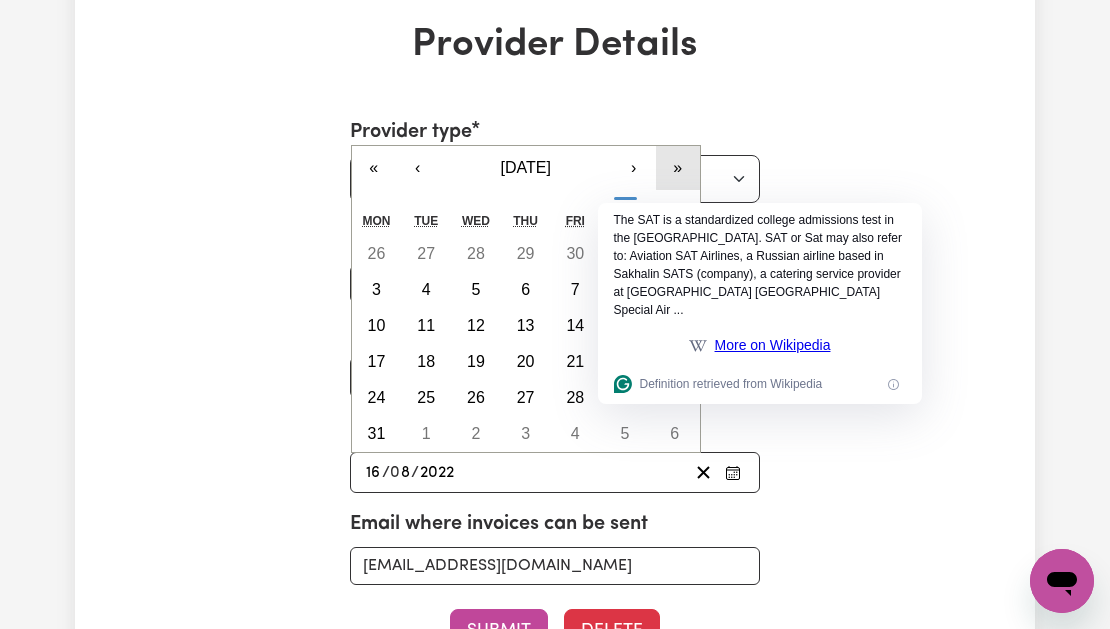 click on "»" at bounding box center [678, 168] 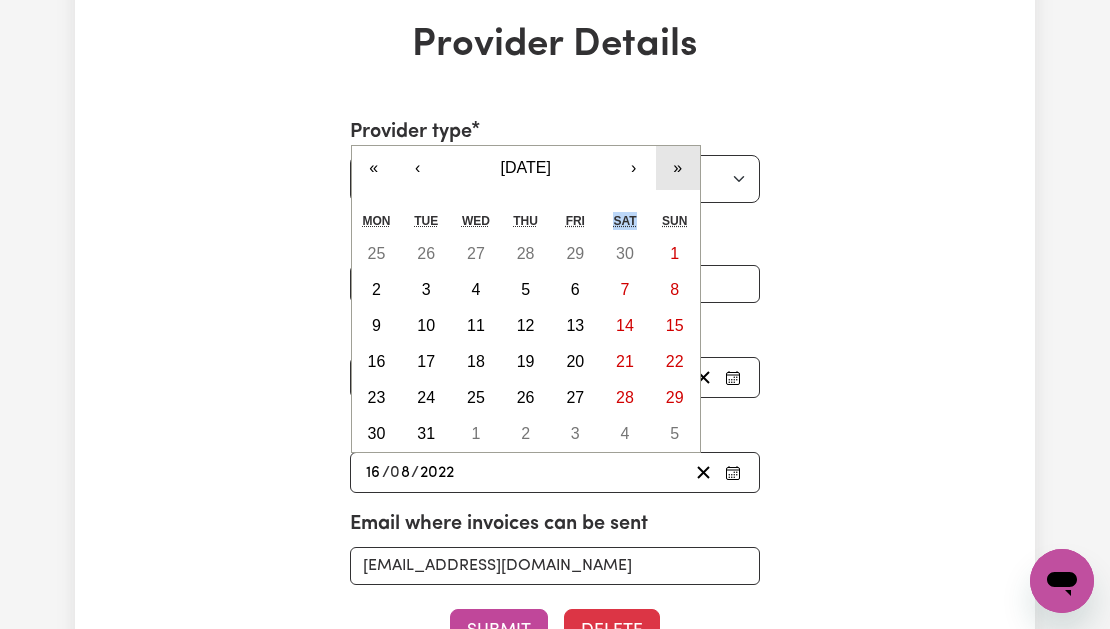 click on "»" at bounding box center [678, 168] 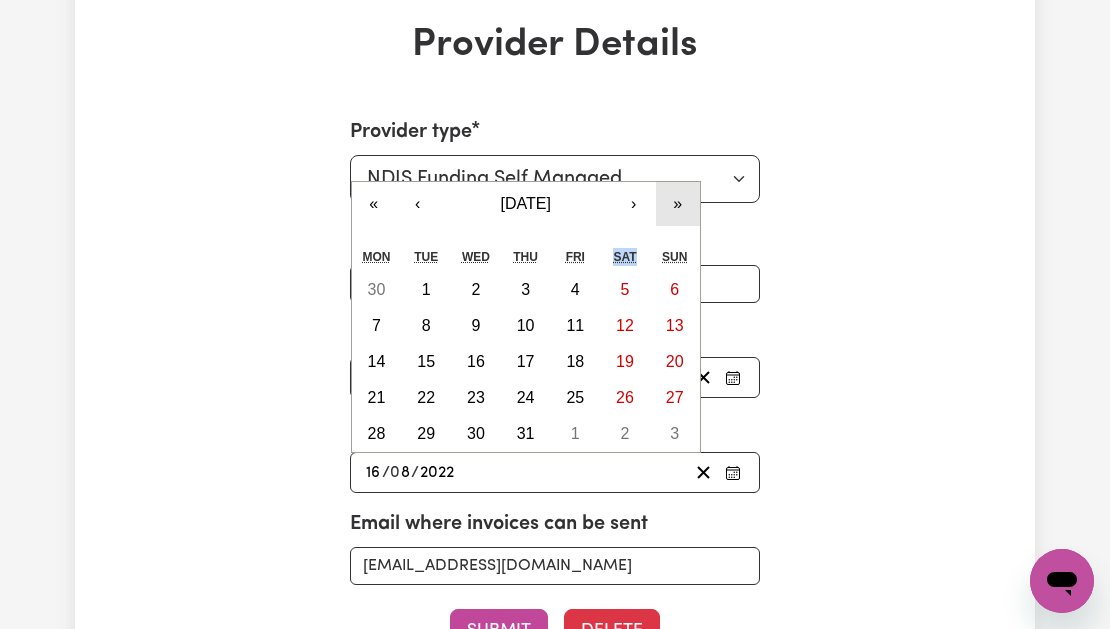 click on "»" at bounding box center (678, 204) 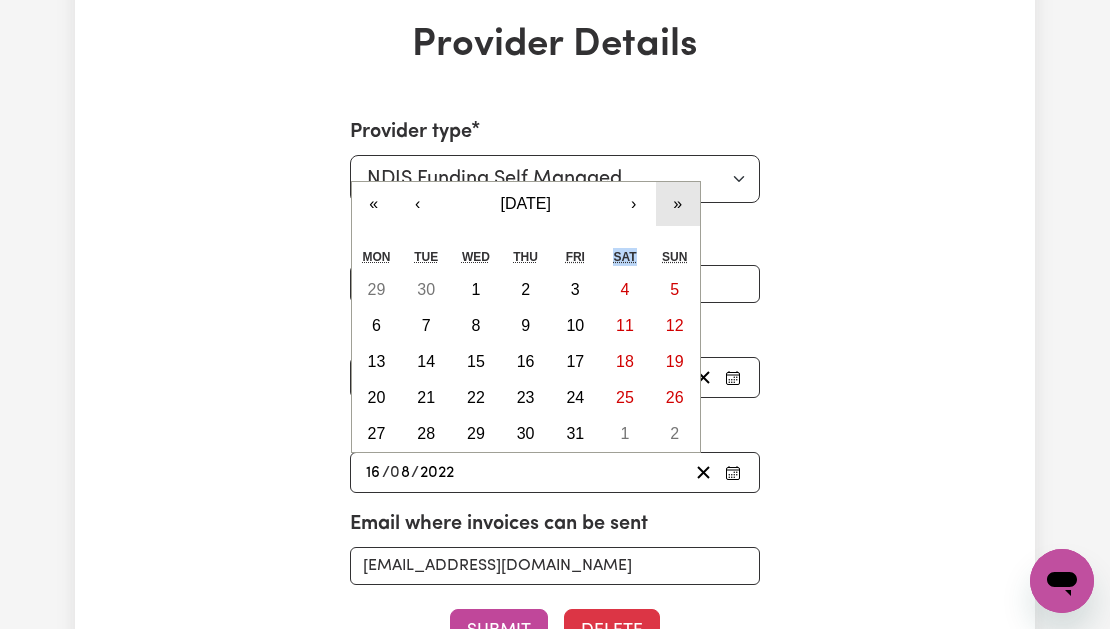 click on "»" at bounding box center (678, 204) 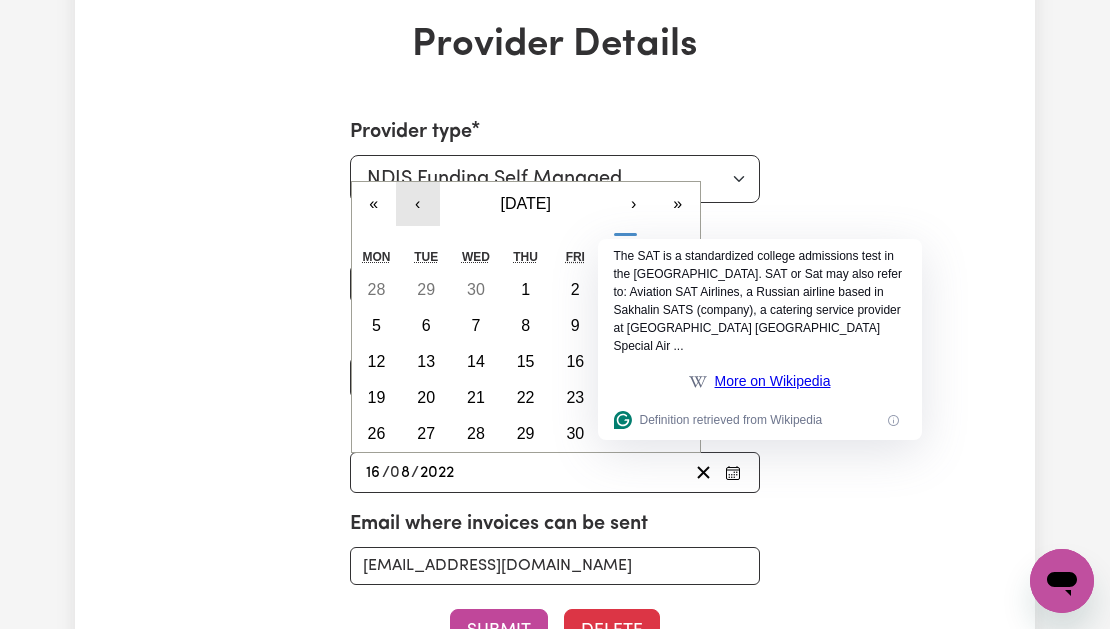 click on "‹" at bounding box center (418, 204) 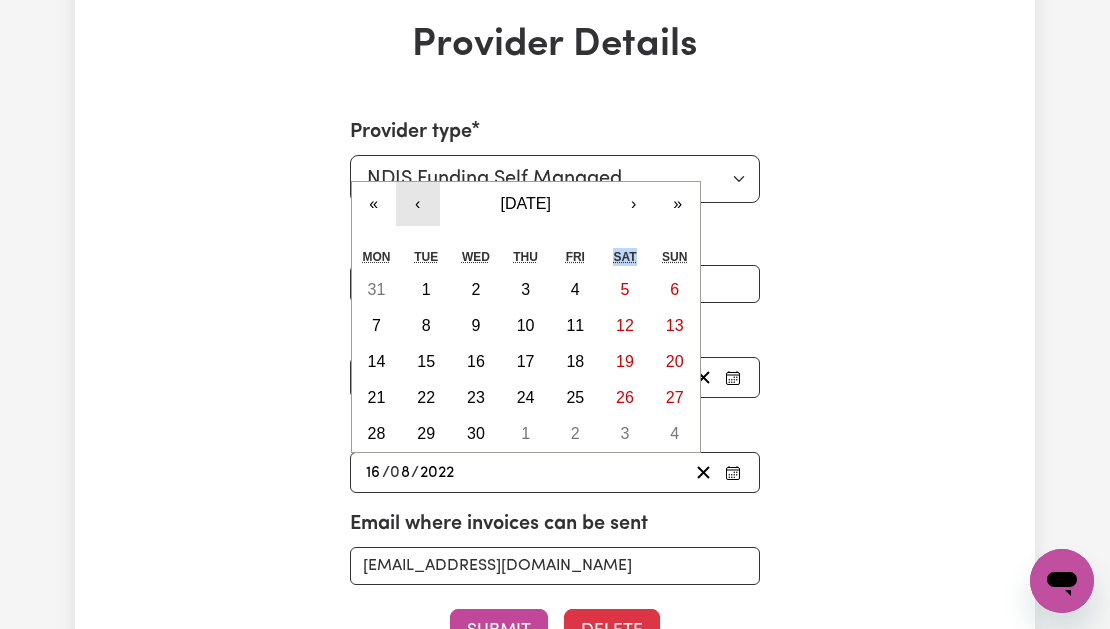click on "‹" at bounding box center (418, 204) 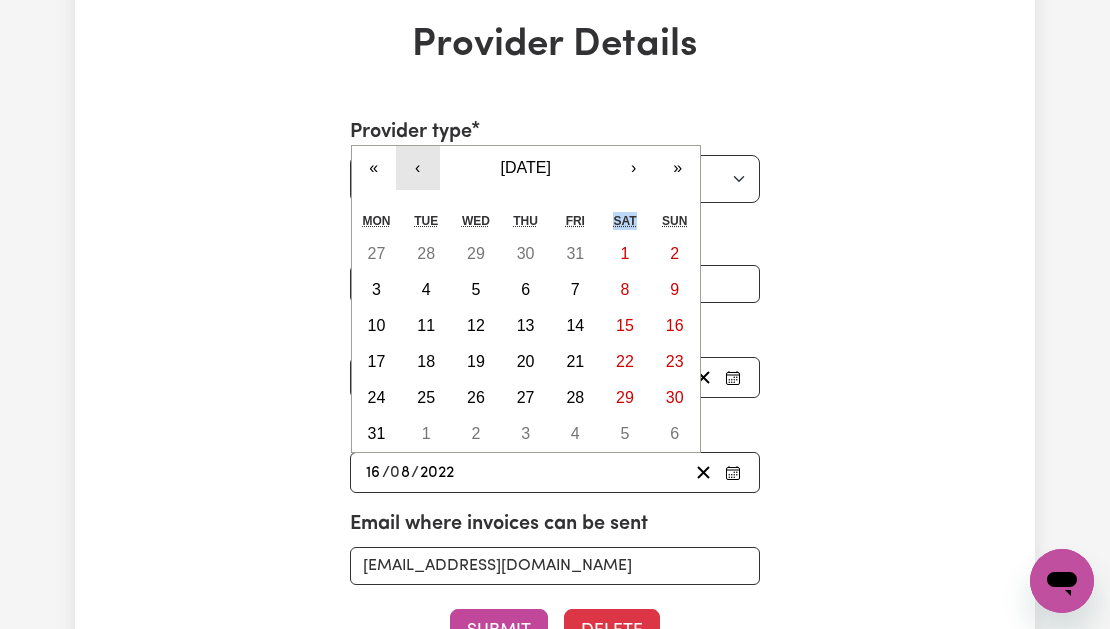 click on "‹" at bounding box center (418, 168) 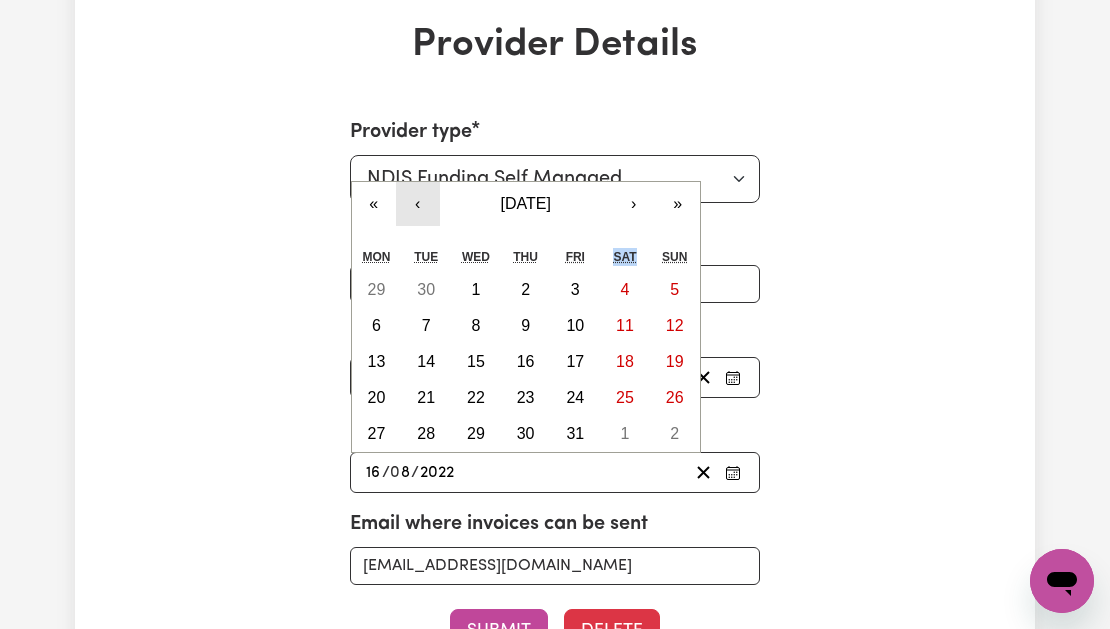 click on "‹" at bounding box center [418, 204] 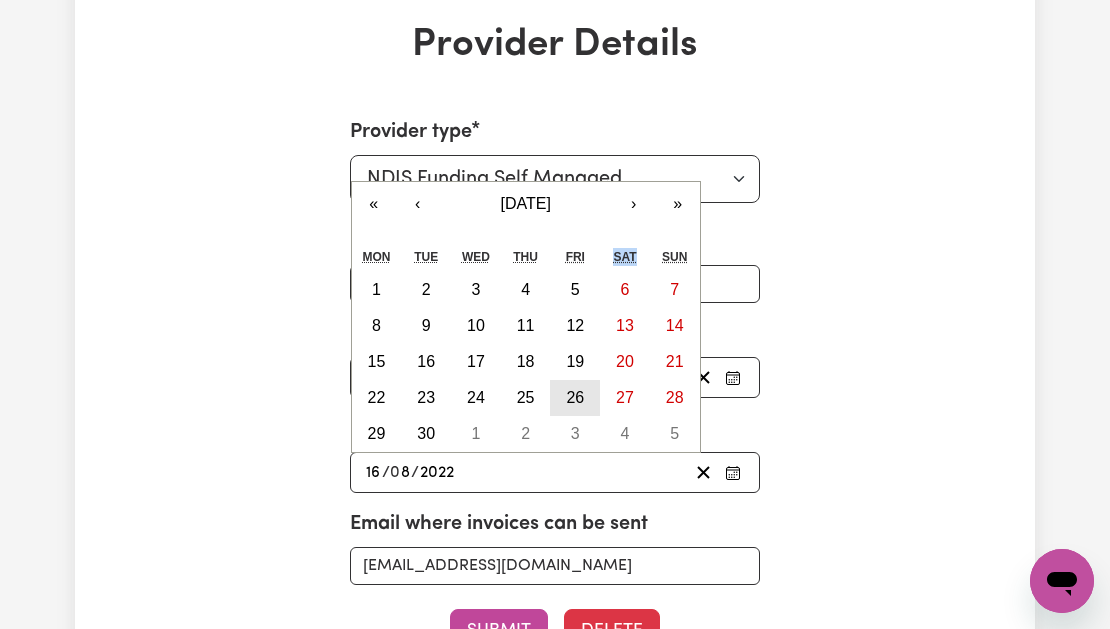 click on "26" at bounding box center (575, 397) 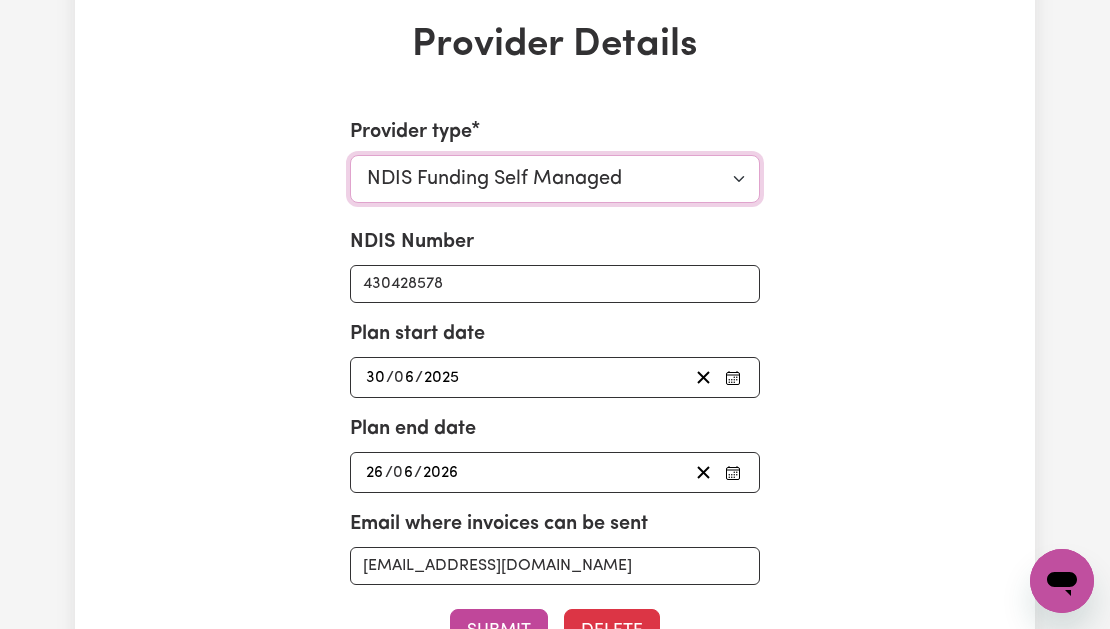 click on "Select your provider type... Aged Care / Home Care Package NDIS Funding Plan Managed NDIS Funding Self Managed NDIS Funding Agency Managed" at bounding box center [555, 179] 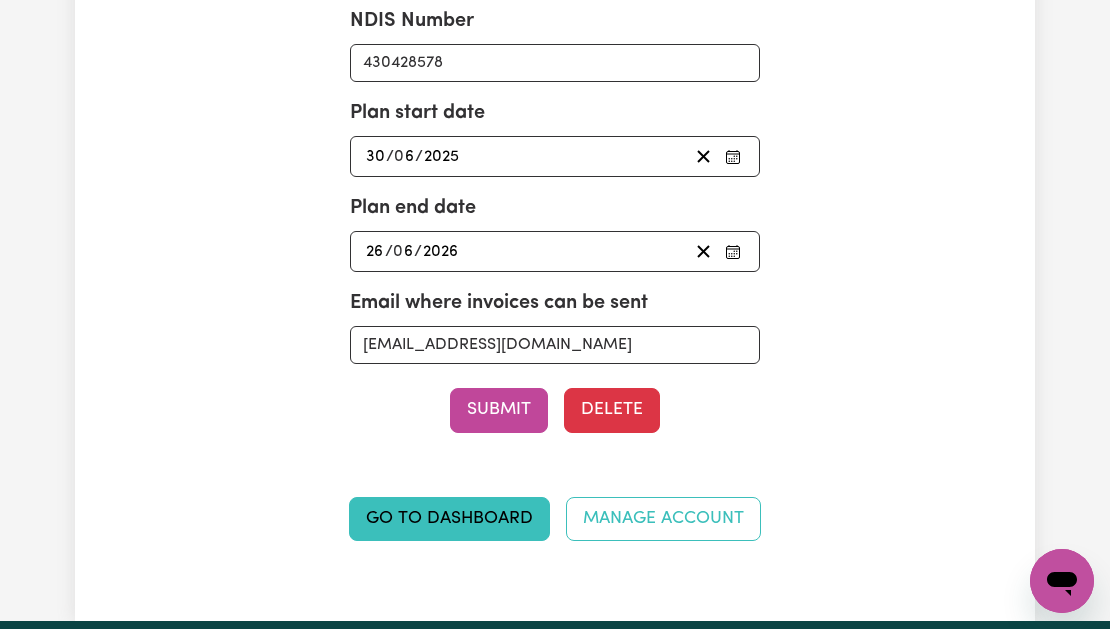 scroll, scrollTop: 380, scrollLeft: 0, axis: vertical 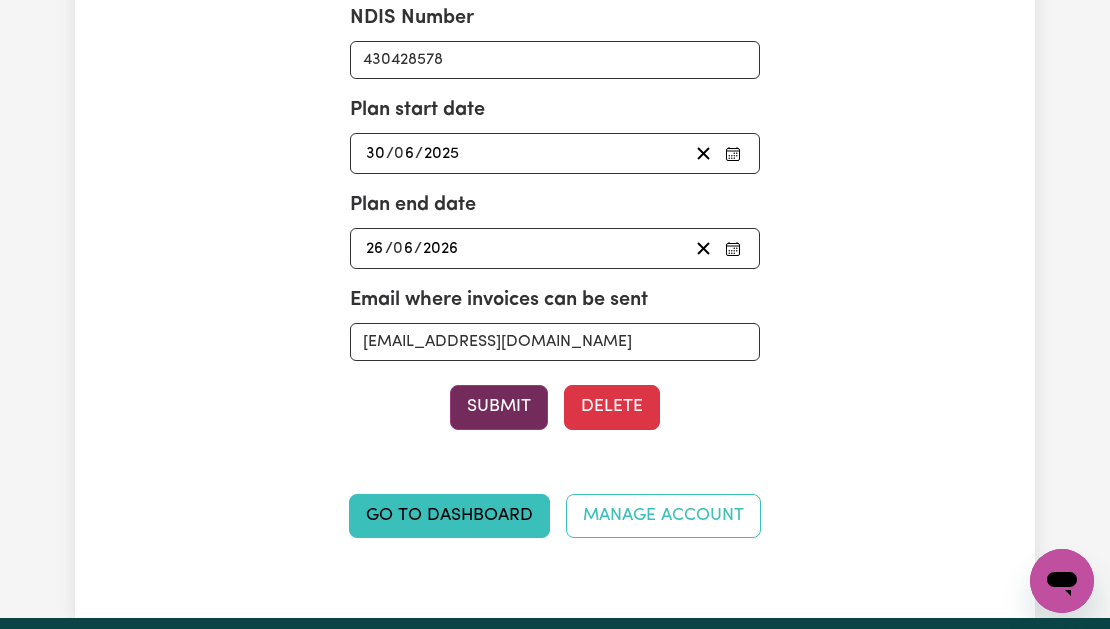 click on "Submit" at bounding box center [499, 407] 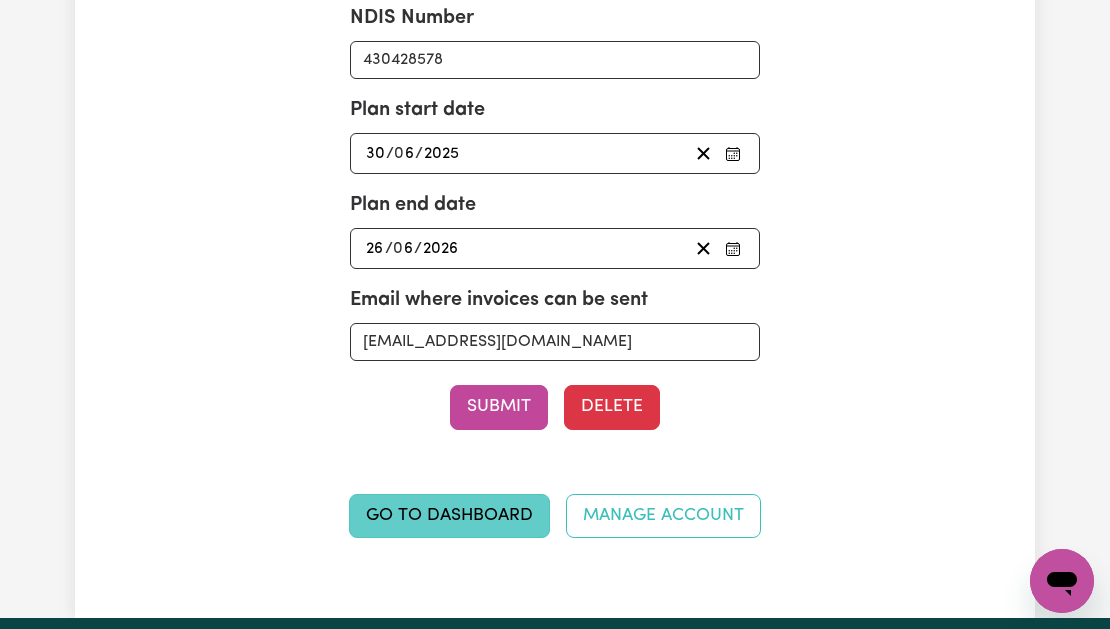 click on "Go to Dashboard" at bounding box center (449, 516) 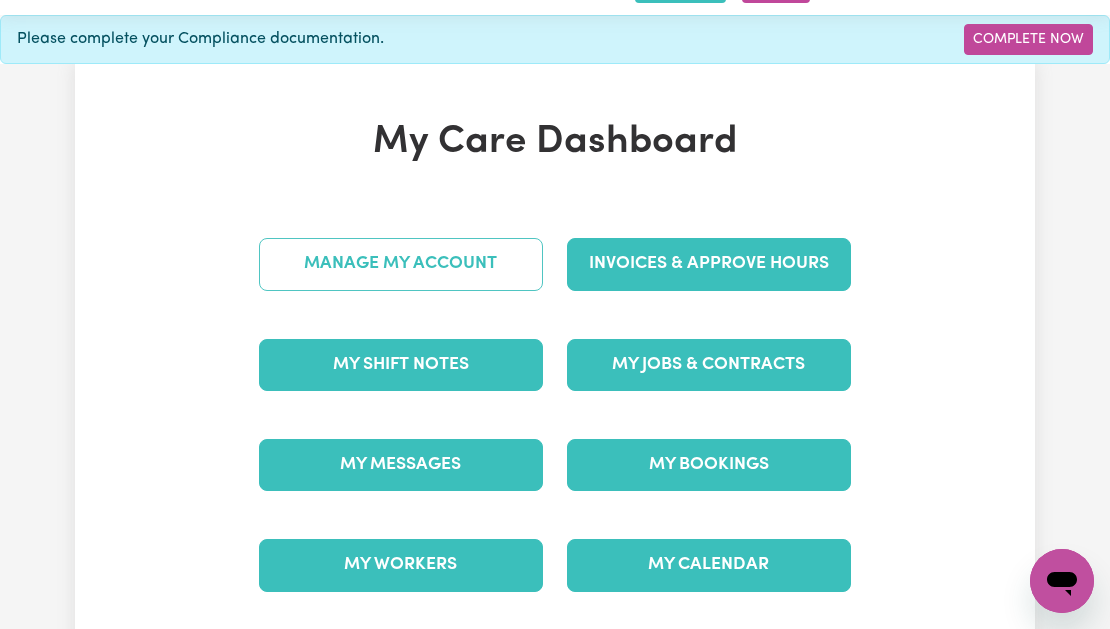 scroll, scrollTop: 113, scrollLeft: 0, axis: vertical 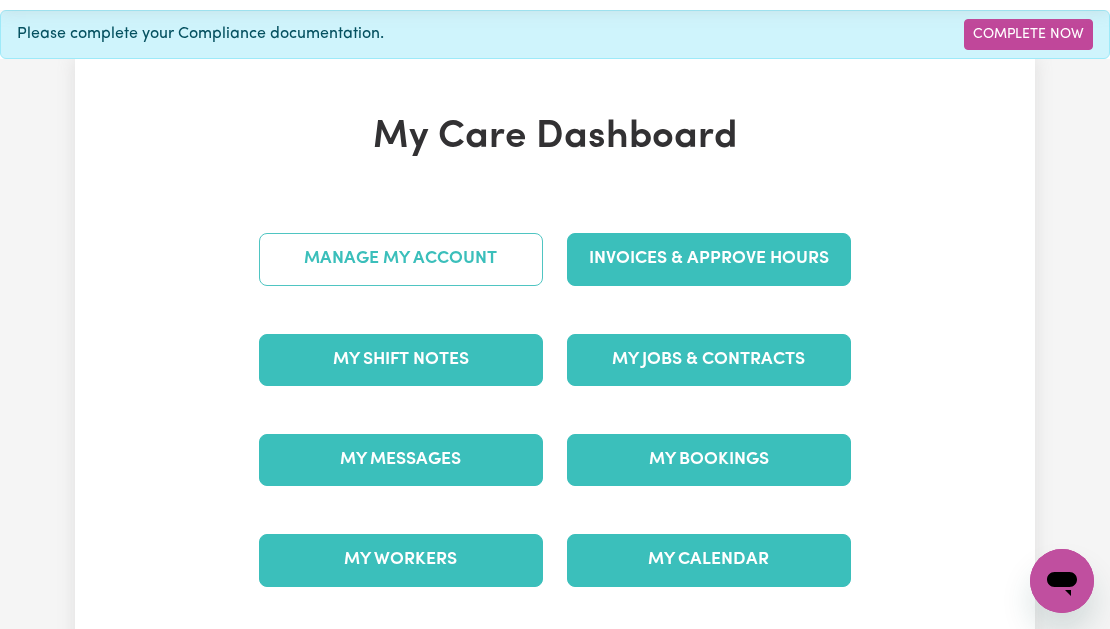 click on "Manage My Account" at bounding box center (401, 259) 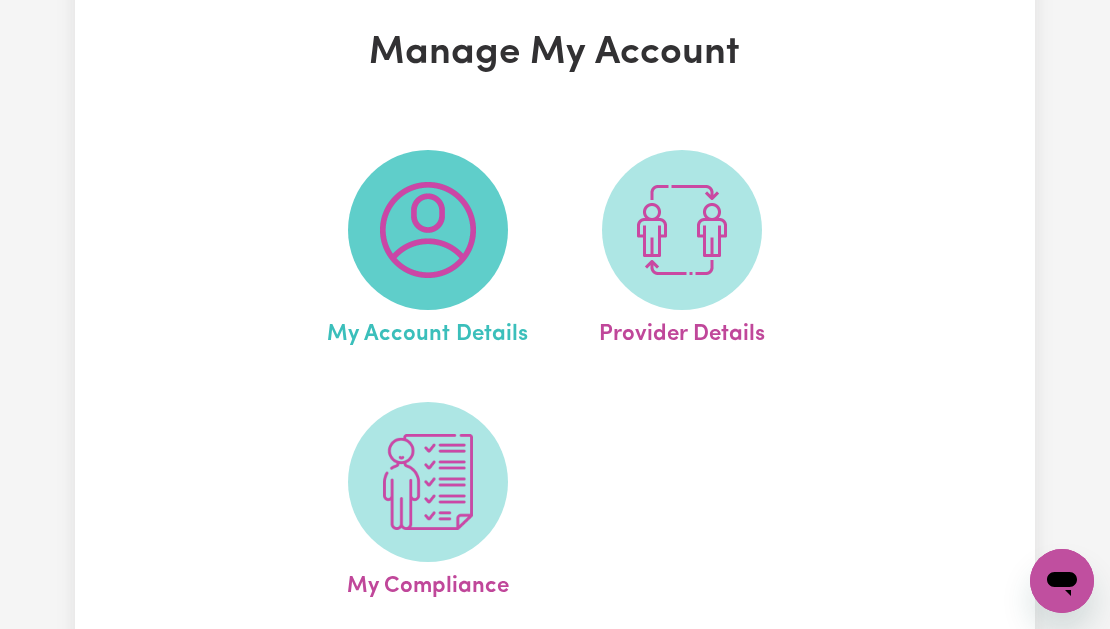 scroll, scrollTop: 156, scrollLeft: 0, axis: vertical 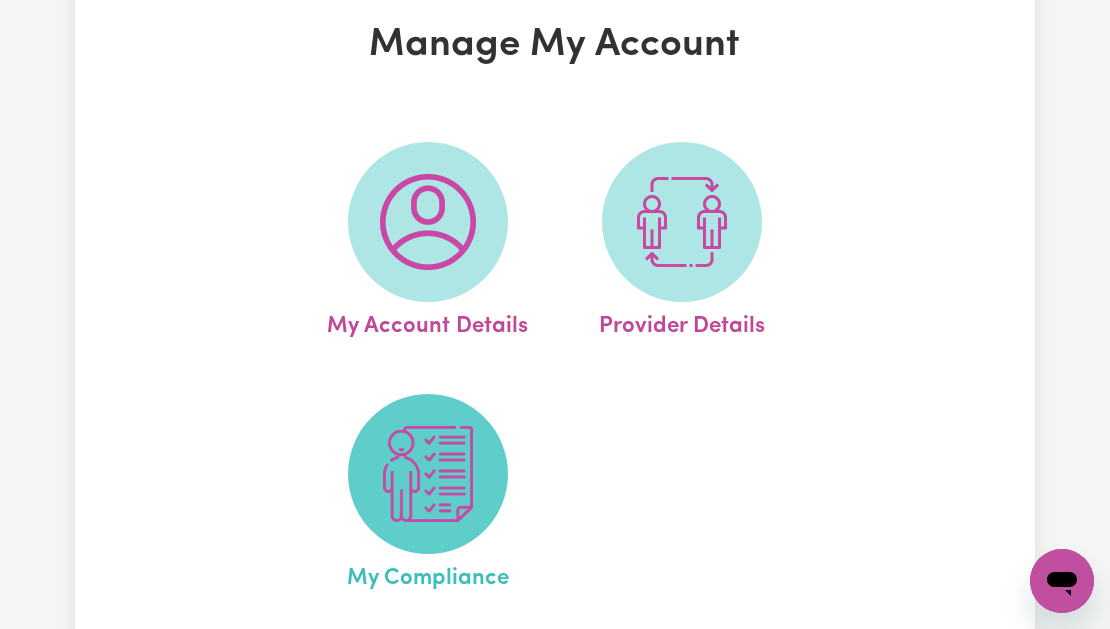 click at bounding box center [428, 474] 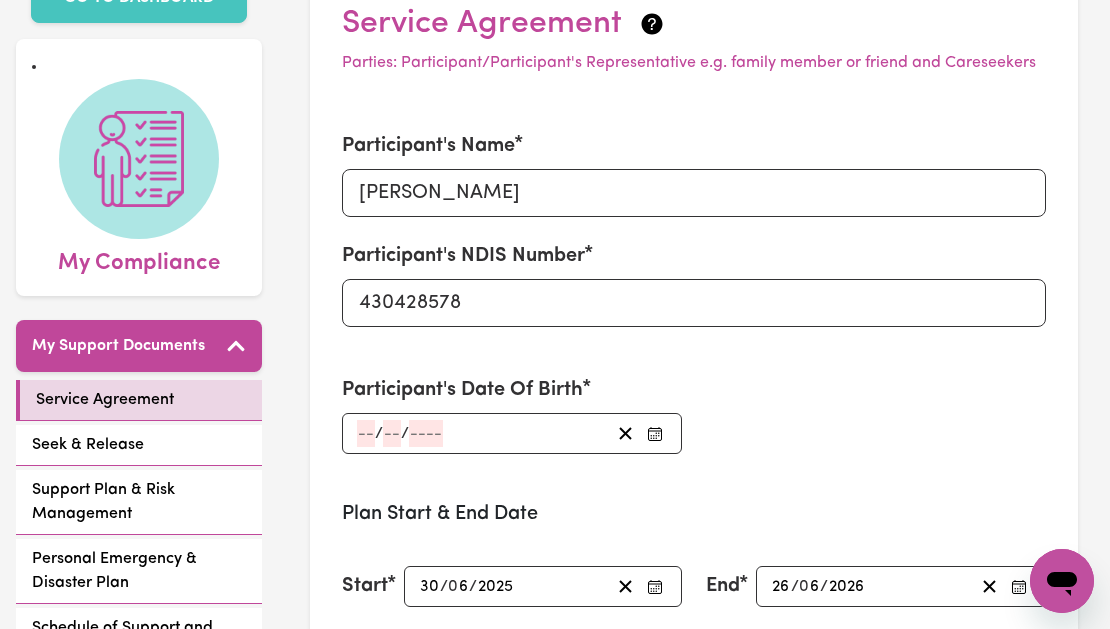 scroll, scrollTop: 188, scrollLeft: 0, axis: vertical 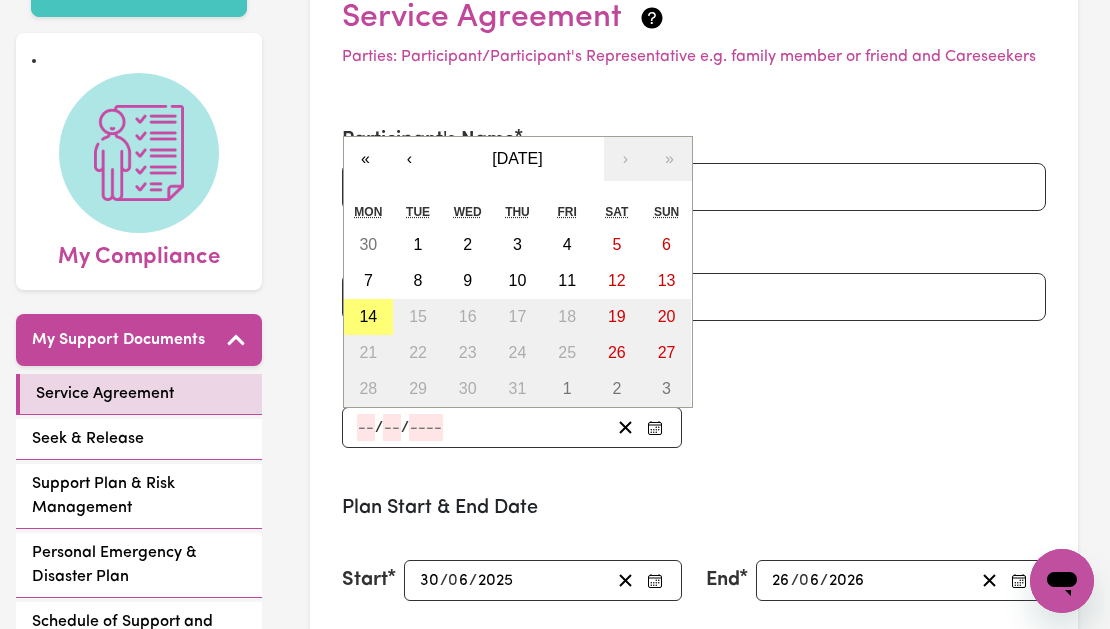 click 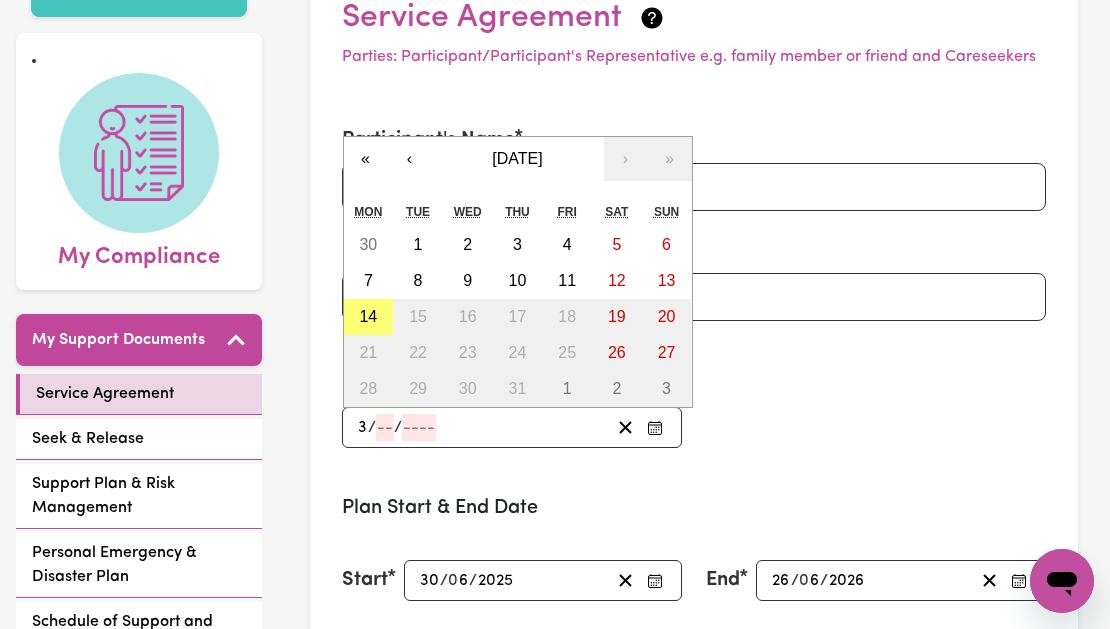 type on "30" 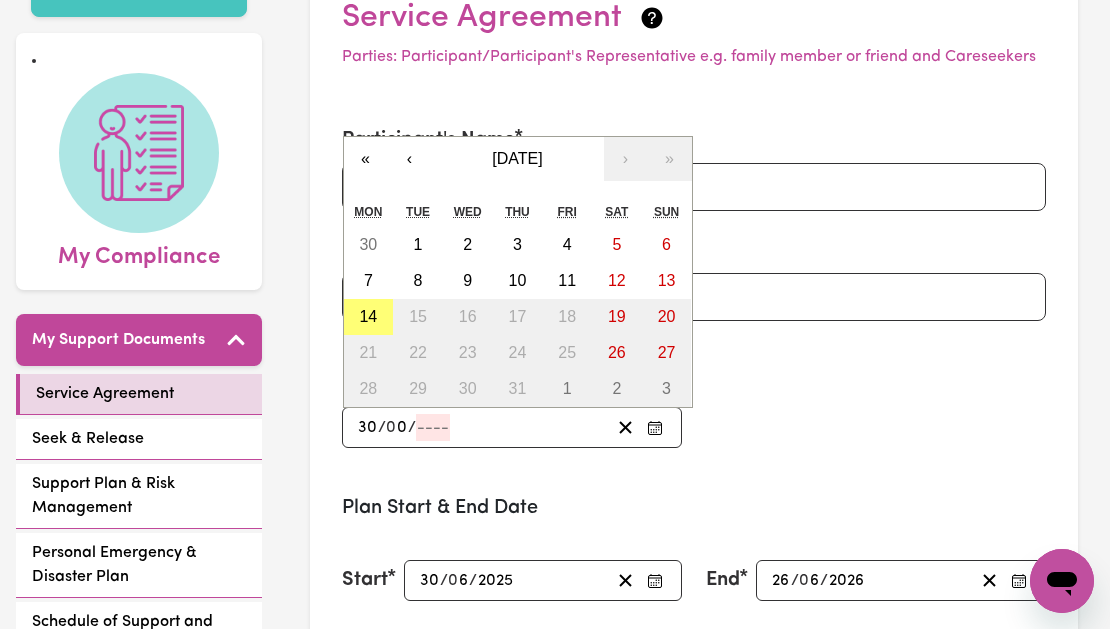 type on "07" 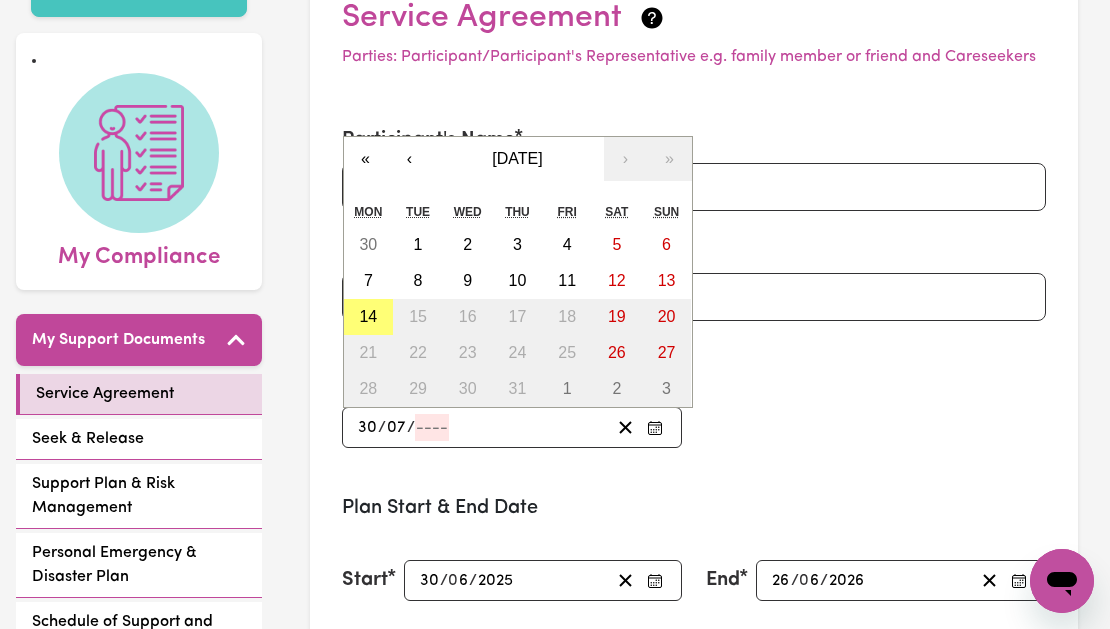 type on "0002-07-30" 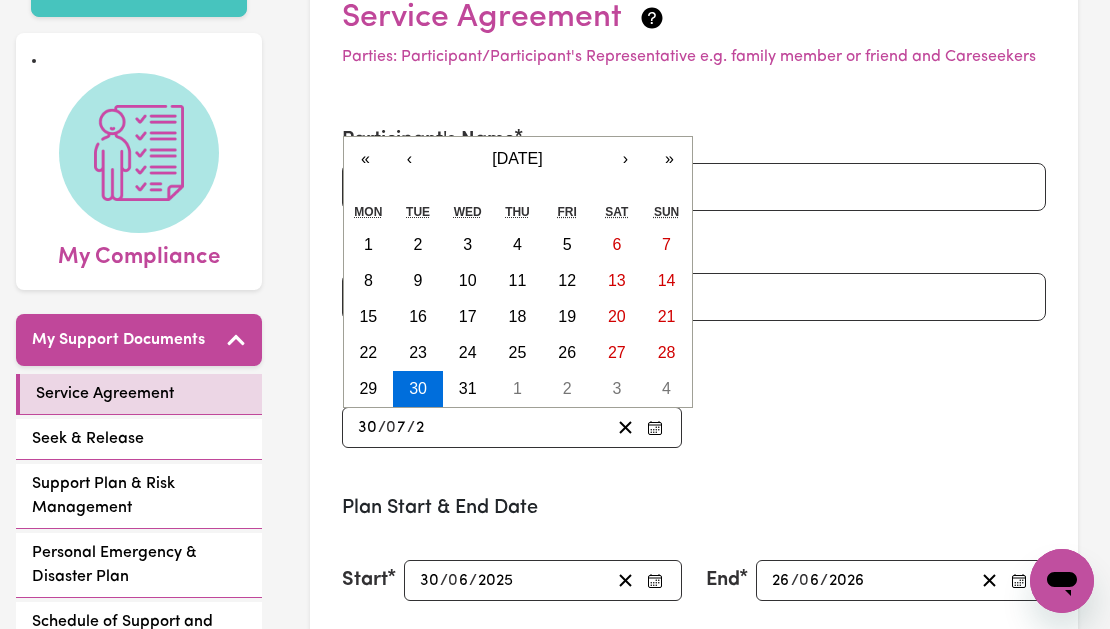type on "0020-07-30" 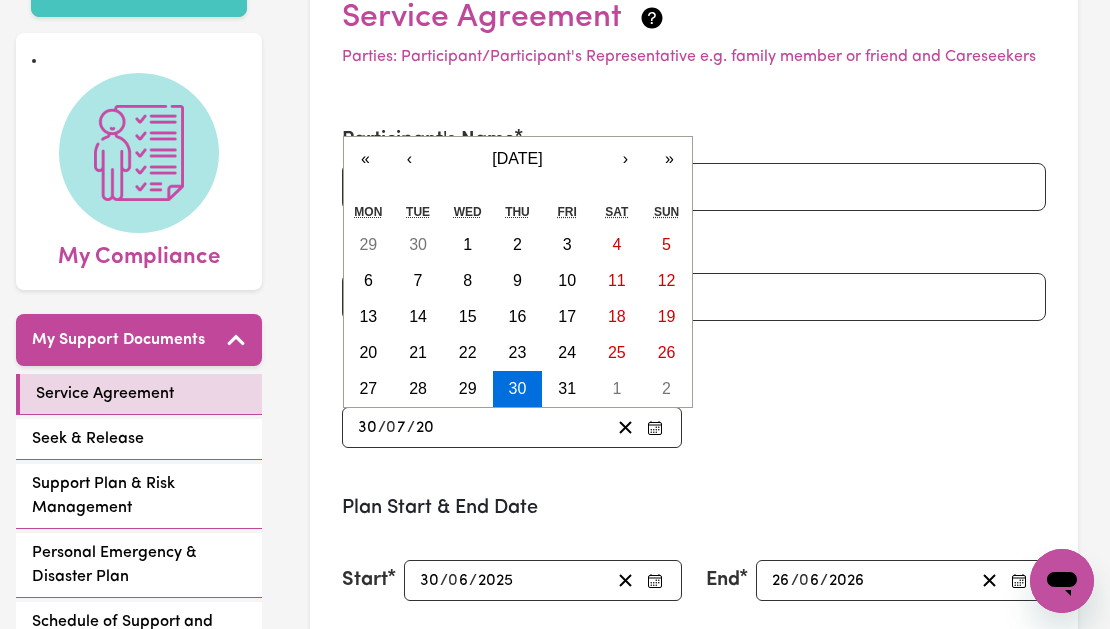 type on "0200-07-30" 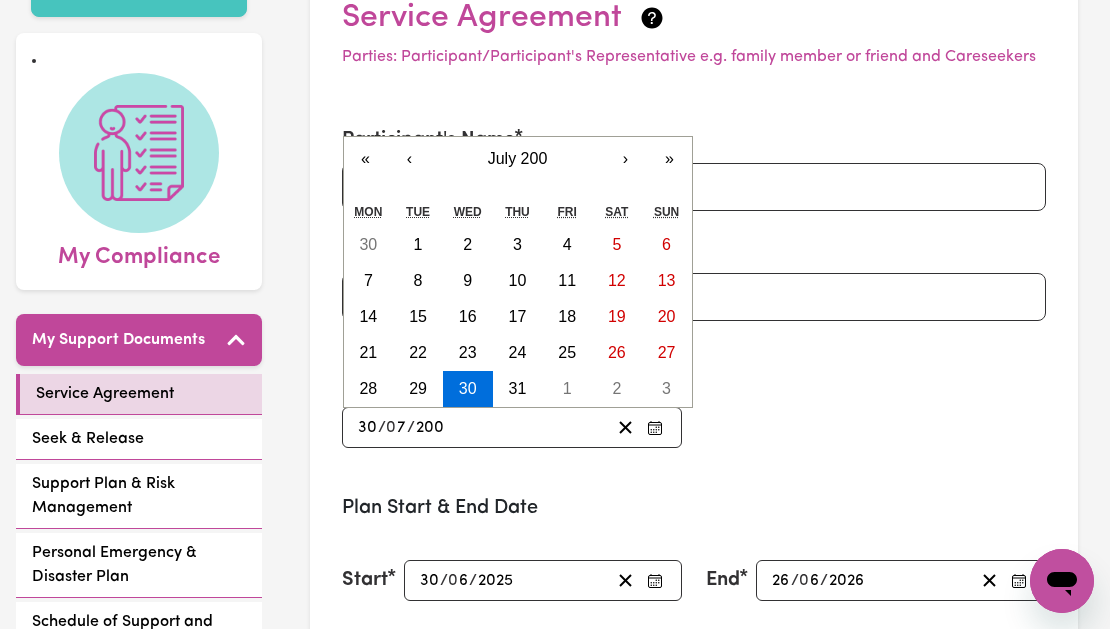 type on "[DATE]" 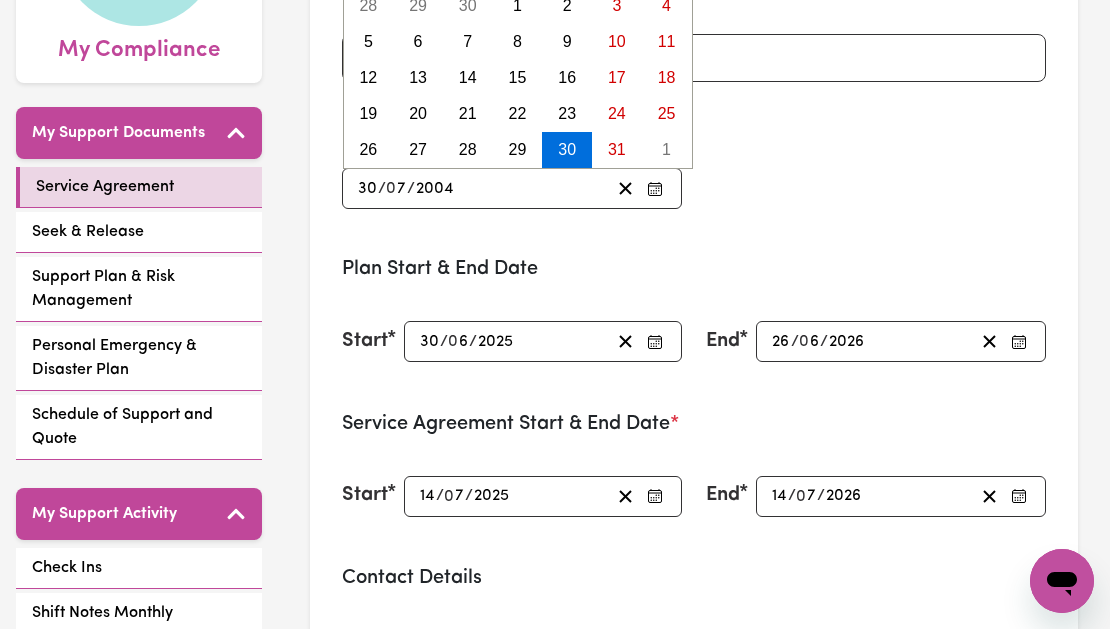 scroll, scrollTop: 0, scrollLeft: 0, axis: both 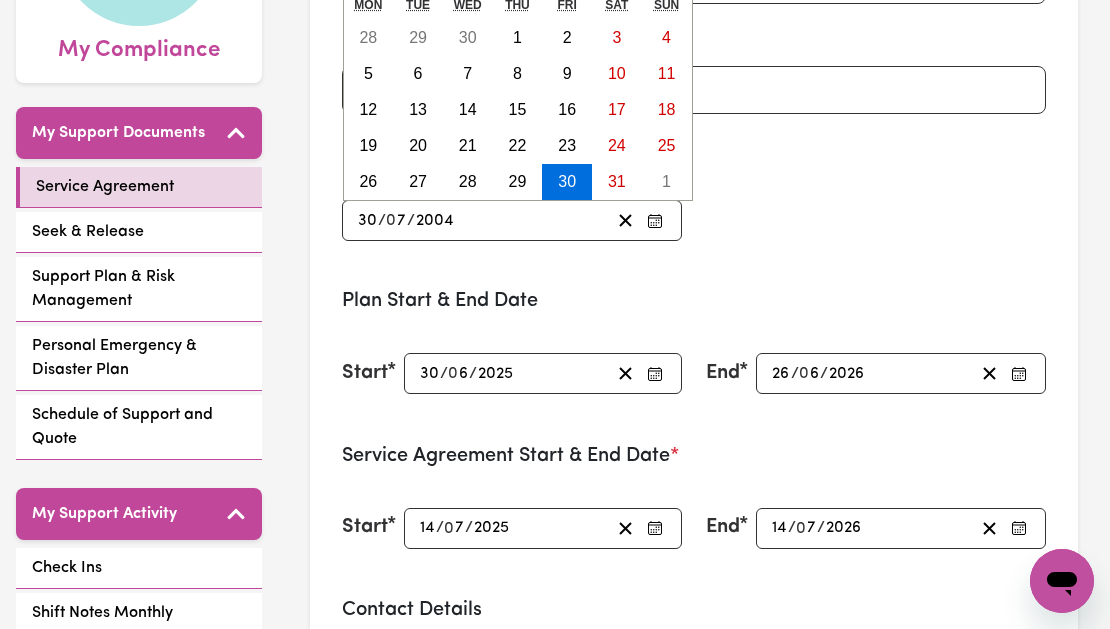 type 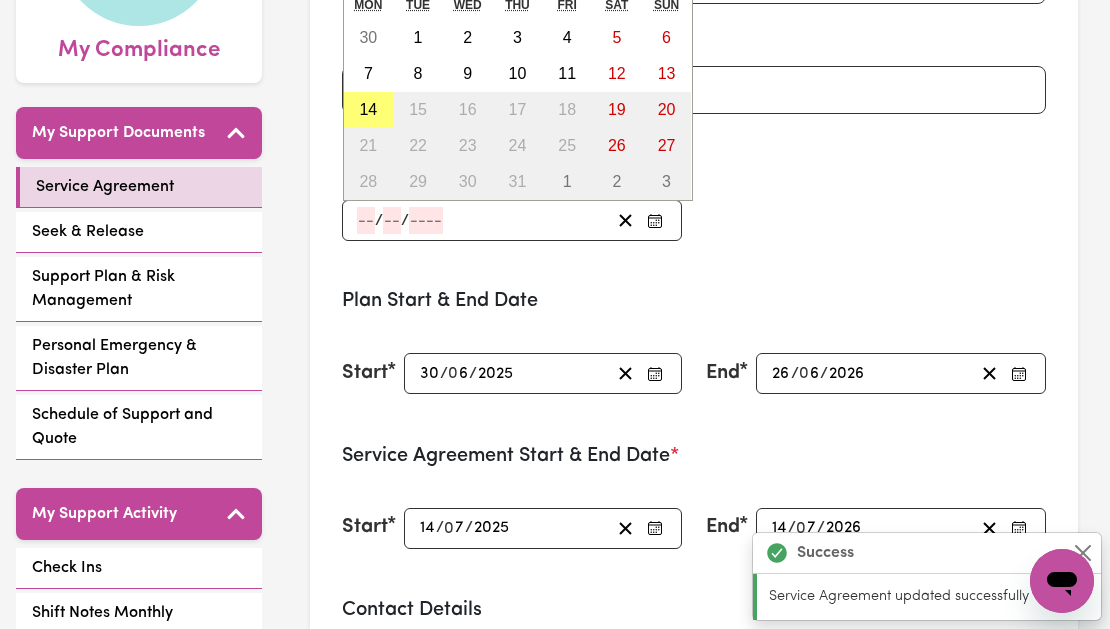 type on "[DATE]" 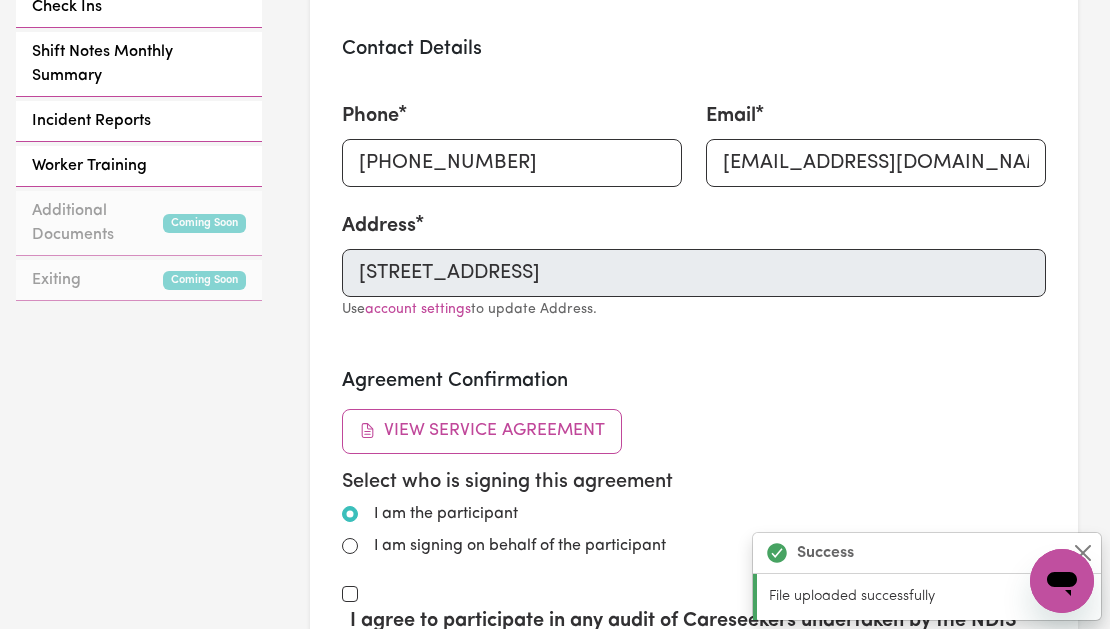 scroll, scrollTop: 1071, scrollLeft: 0, axis: vertical 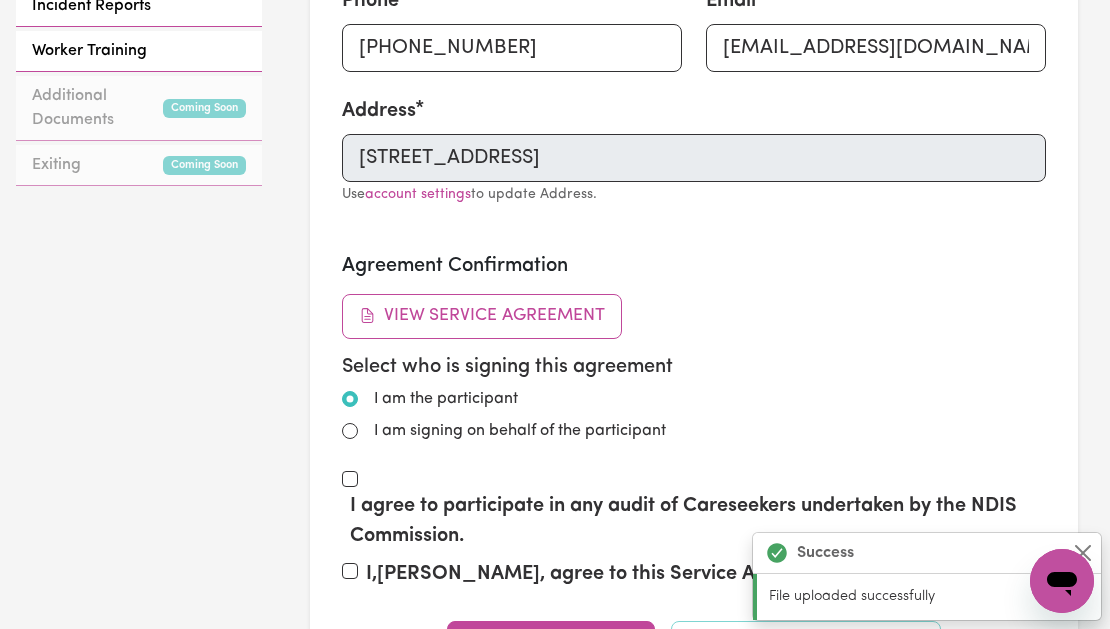 type on "2004" 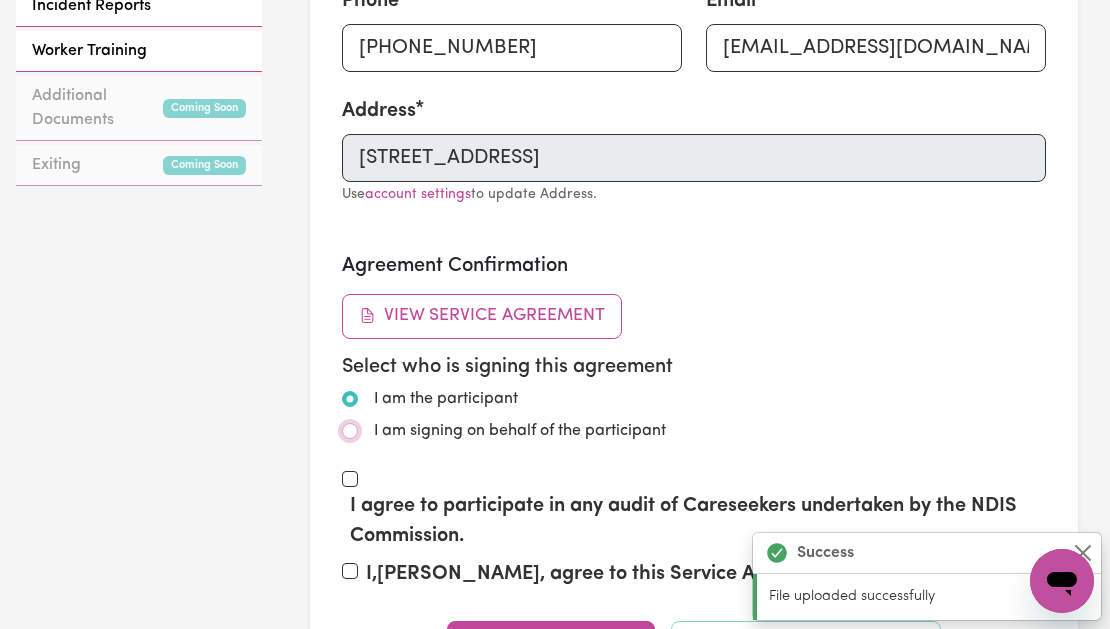 click on "I am signing on behalf of the participant" at bounding box center (350, 431) 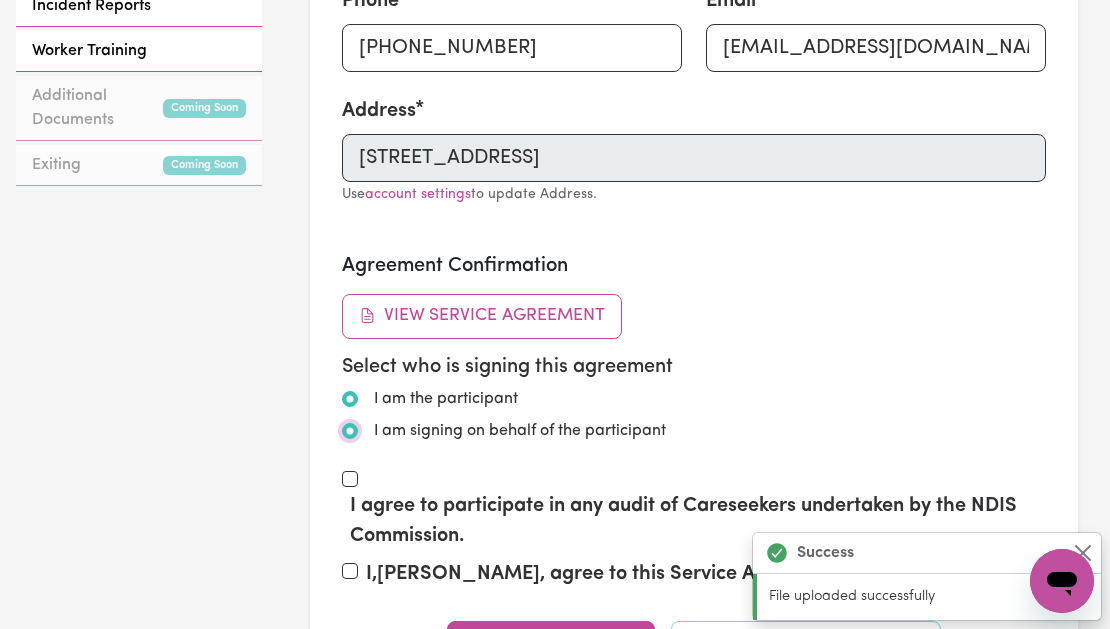 radio on "true" 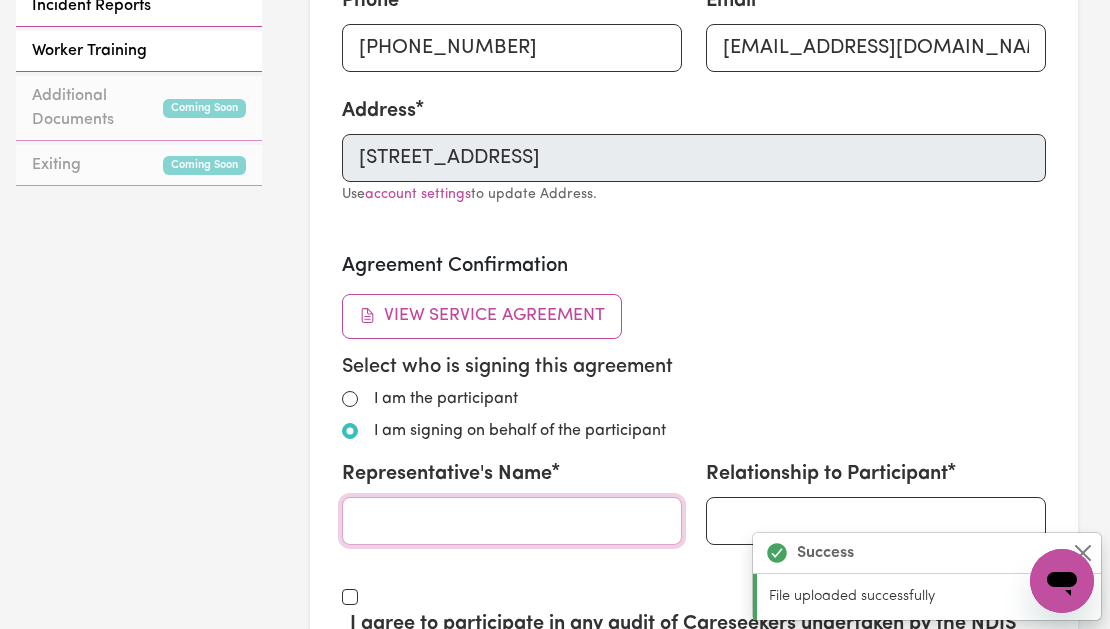 click on "Representative's Name" at bounding box center [512, 521] 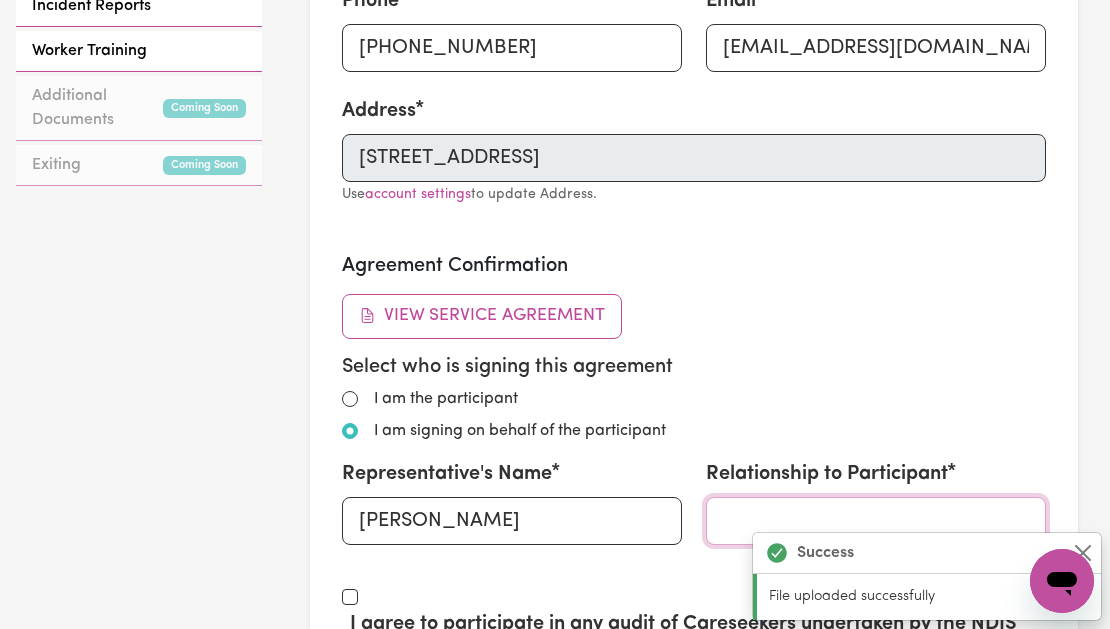 click on "Relationship to Participant" at bounding box center [876, 521] 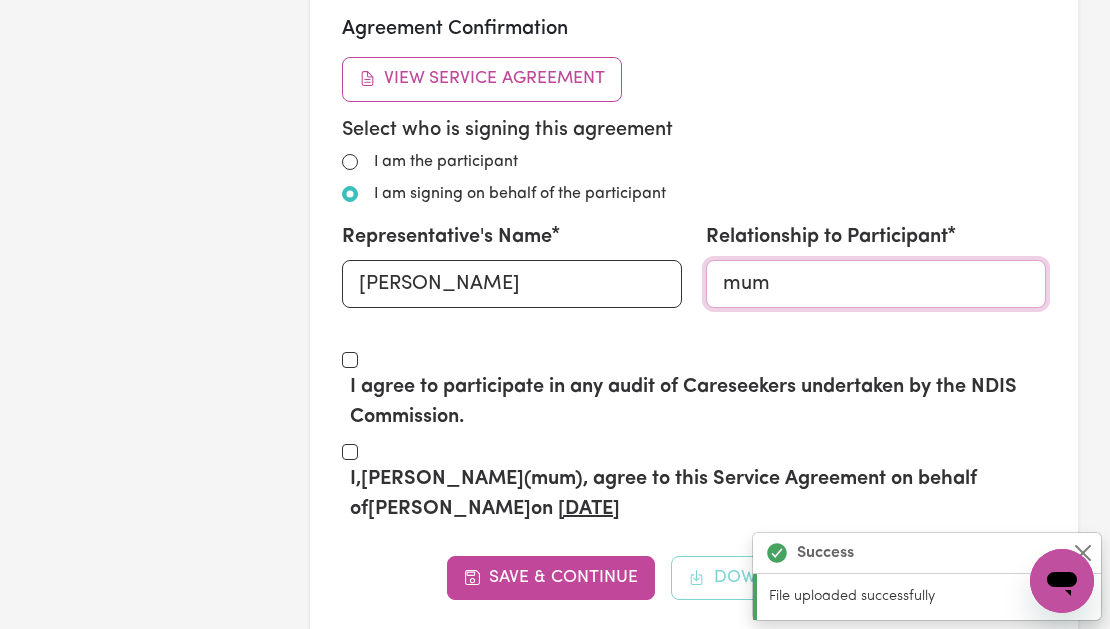 scroll, scrollTop: 1313, scrollLeft: 0, axis: vertical 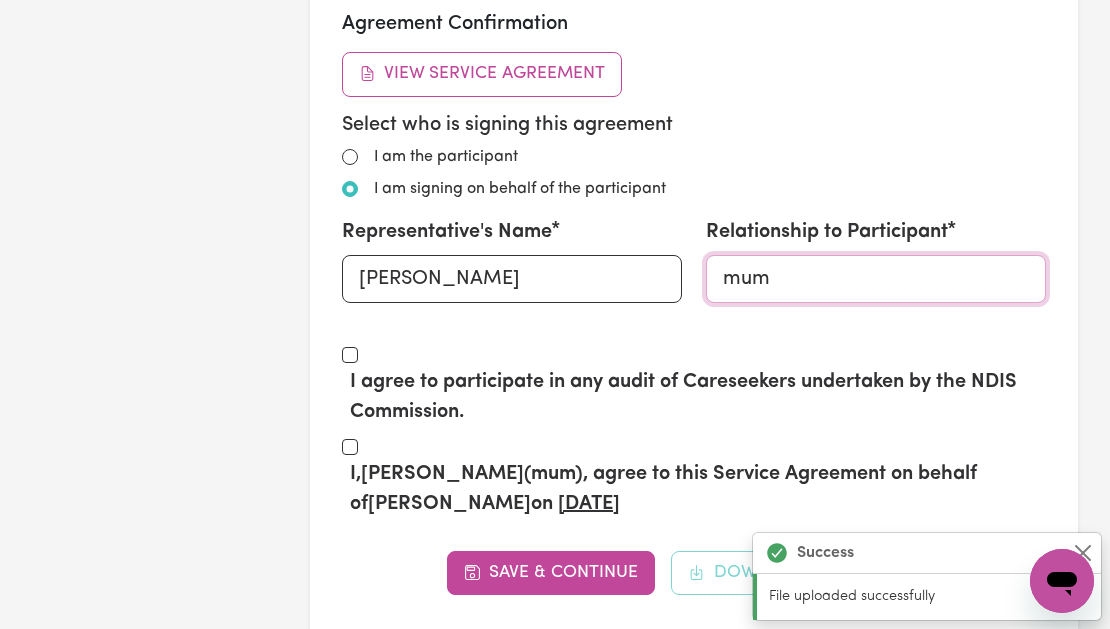 type on "mum" 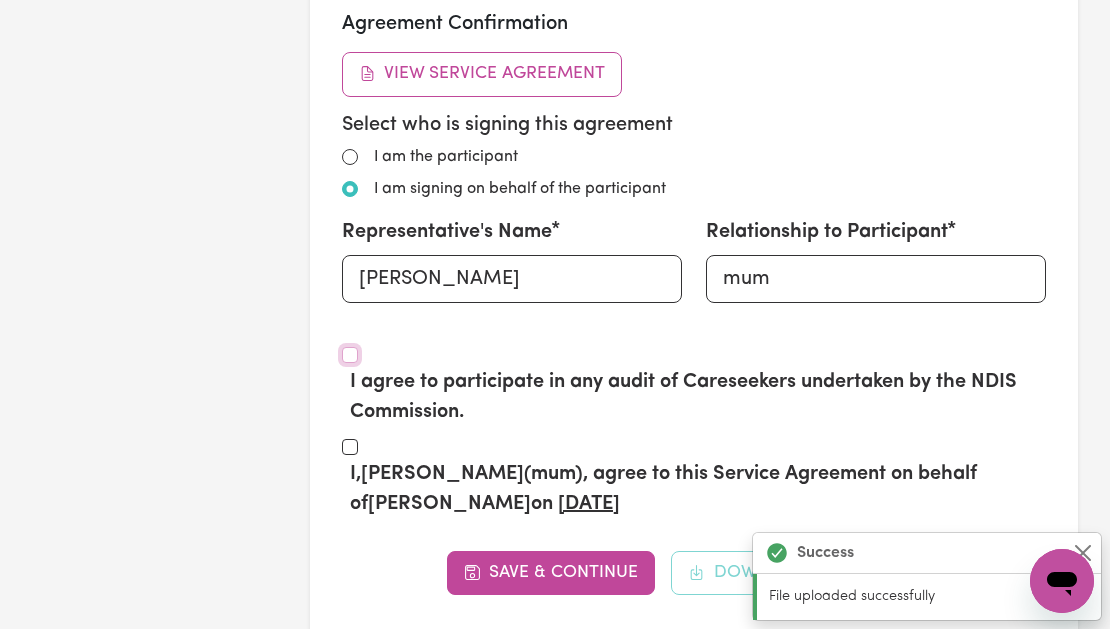 click on "I agree to participate in any audit of Careseekers undertaken by the NDIS Commission." at bounding box center (350, 355) 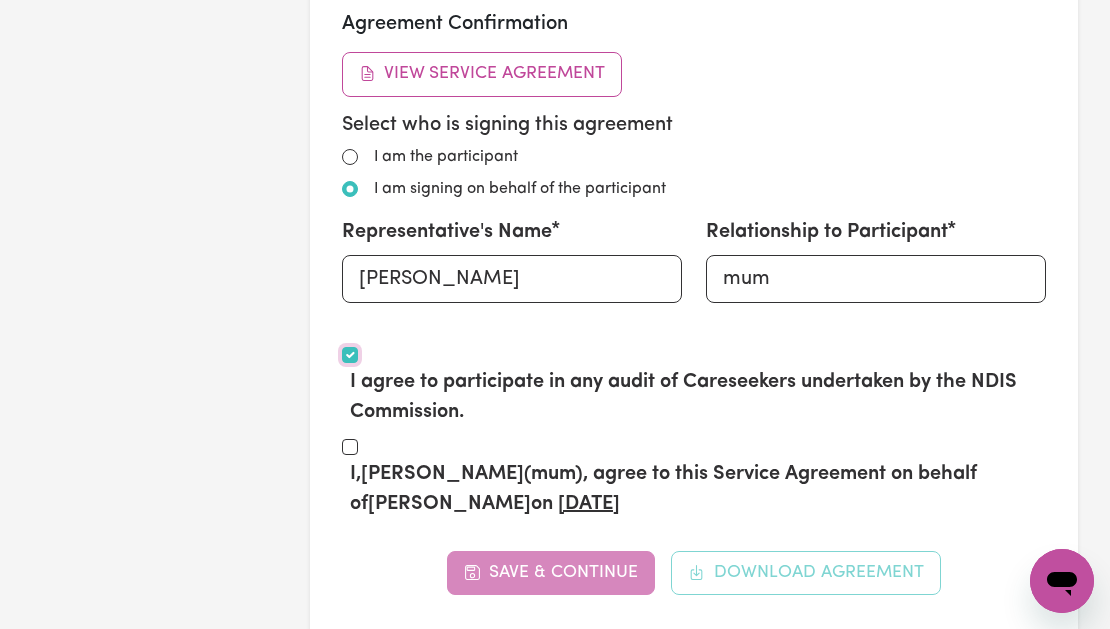 checkbox on "false" 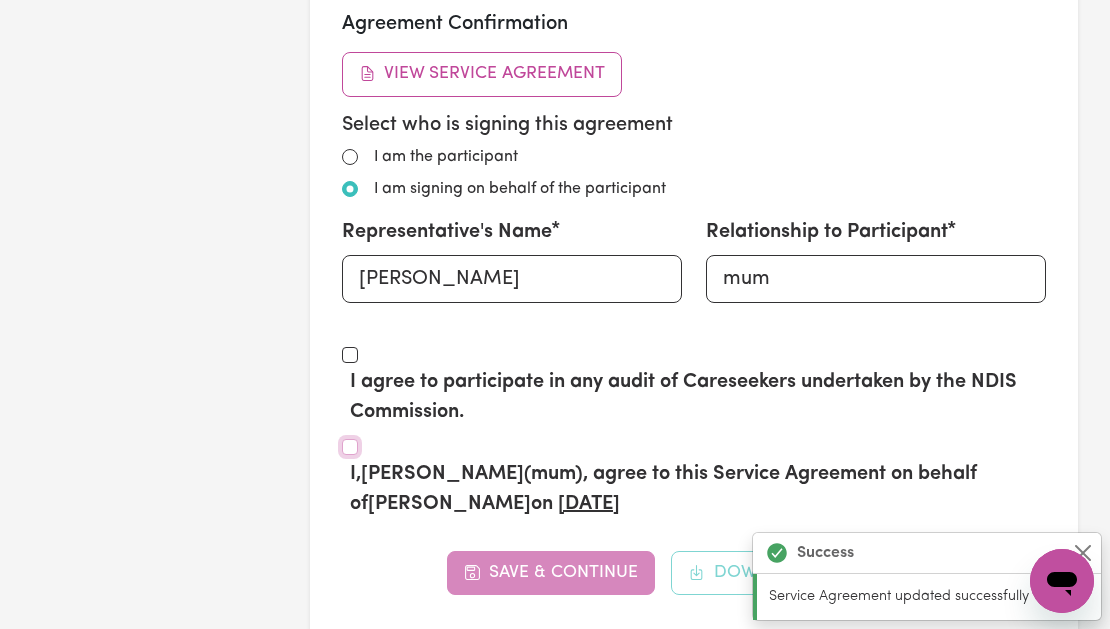 click on "I,  [PERSON_NAME]  (mum) , agree to this Service Agreement on behalf of  [PERSON_NAME]  on   [DATE]" at bounding box center (350, 447) 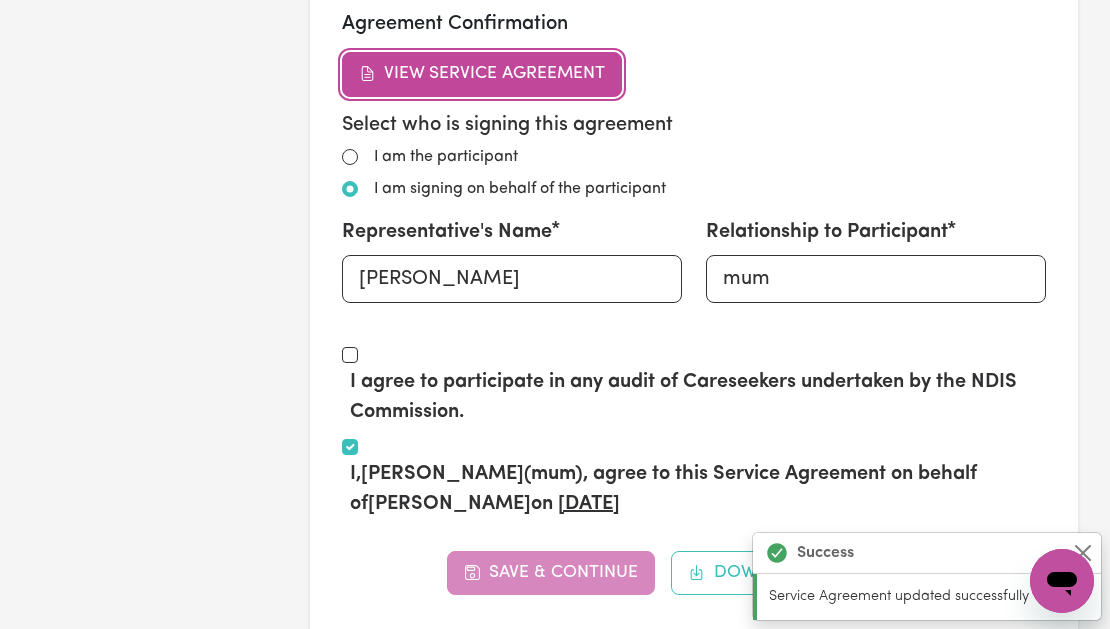 click on "View Service Agreement" at bounding box center [482, 74] 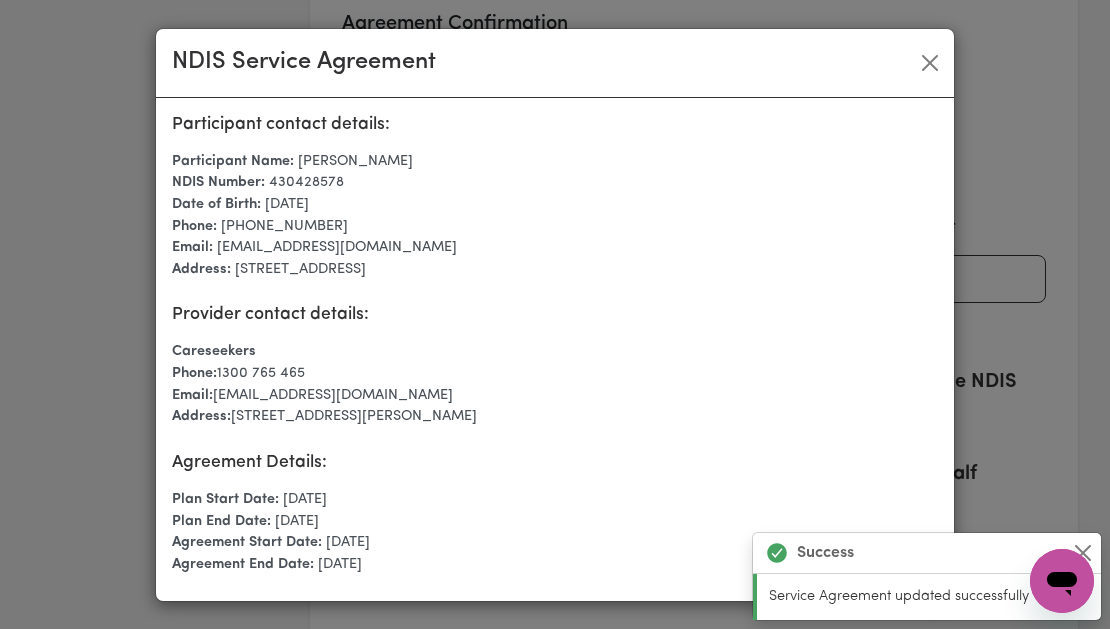 checkbox on "false" 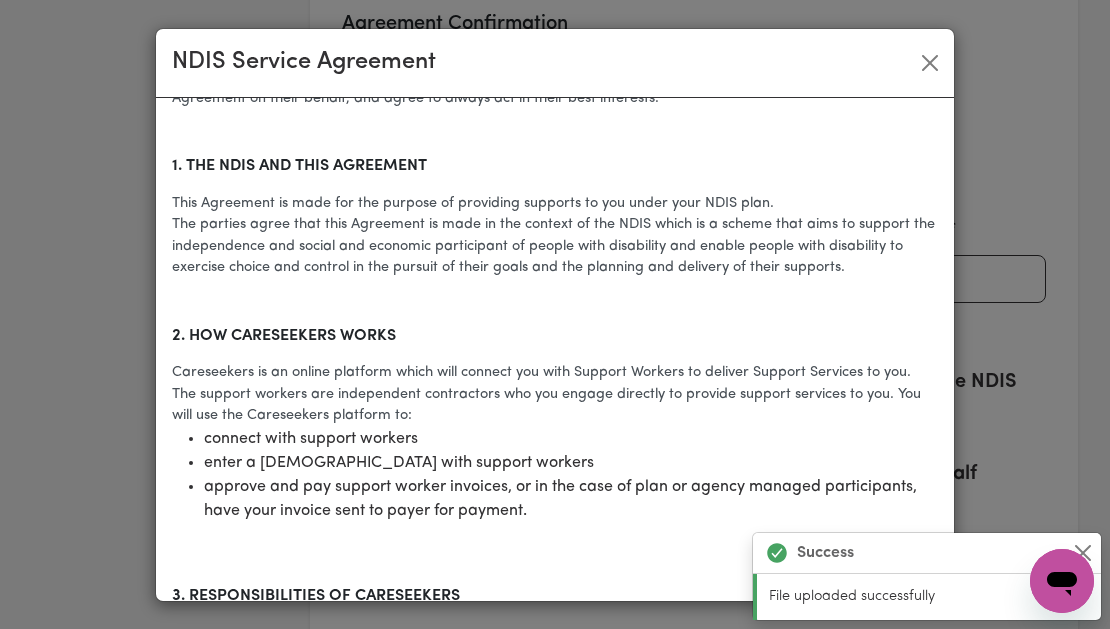 scroll, scrollTop: 836, scrollLeft: 0, axis: vertical 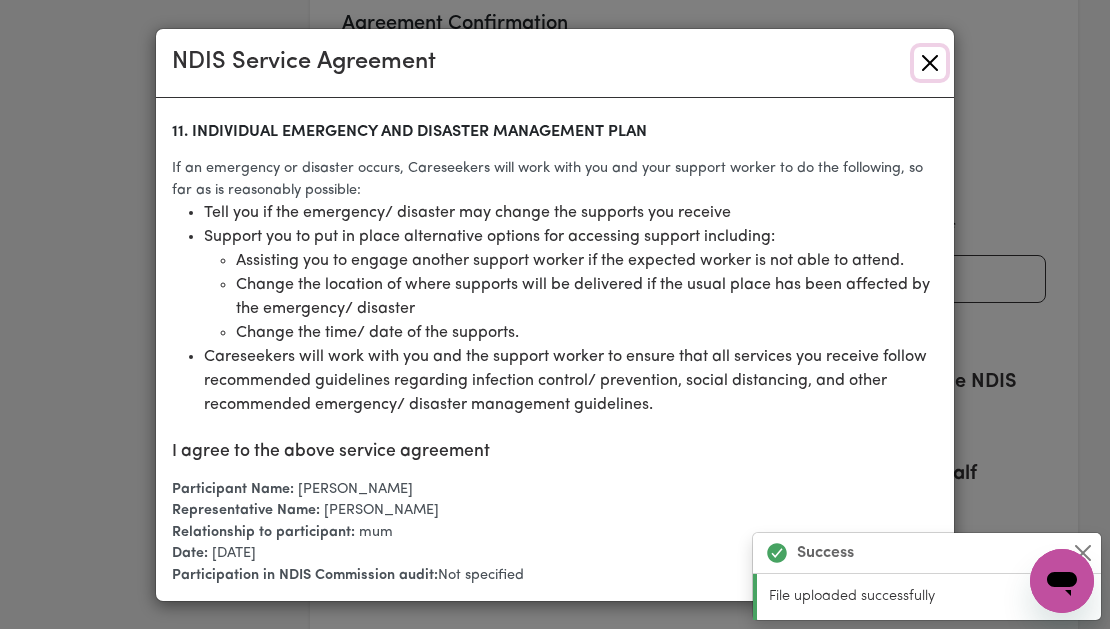 click at bounding box center [930, 63] 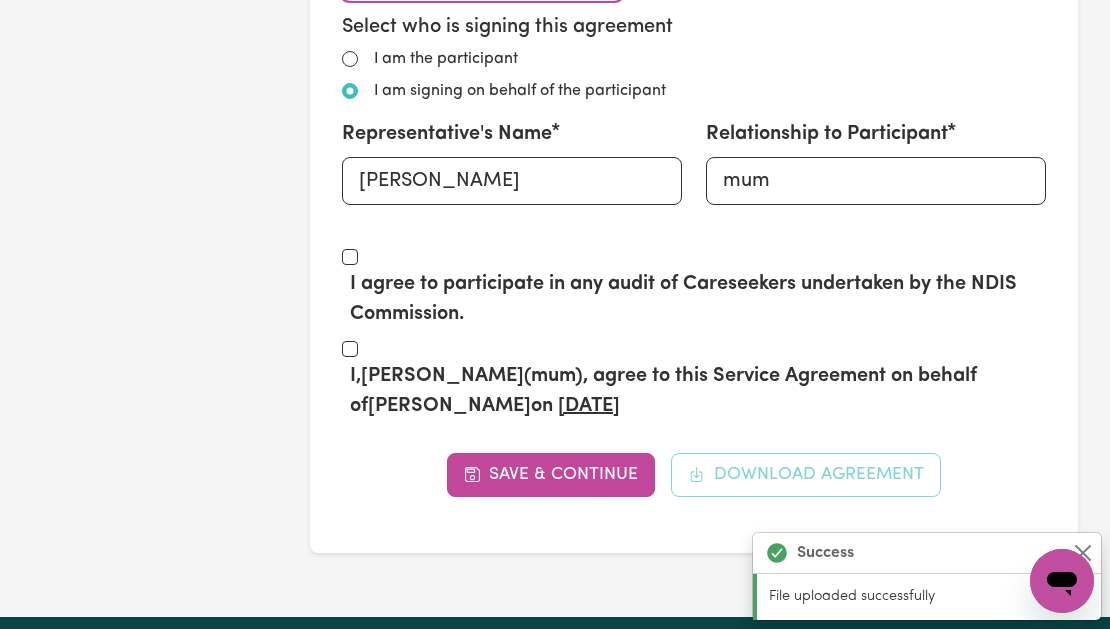 scroll, scrollTop: 1413, scrollLeft: 0, axis: vertical 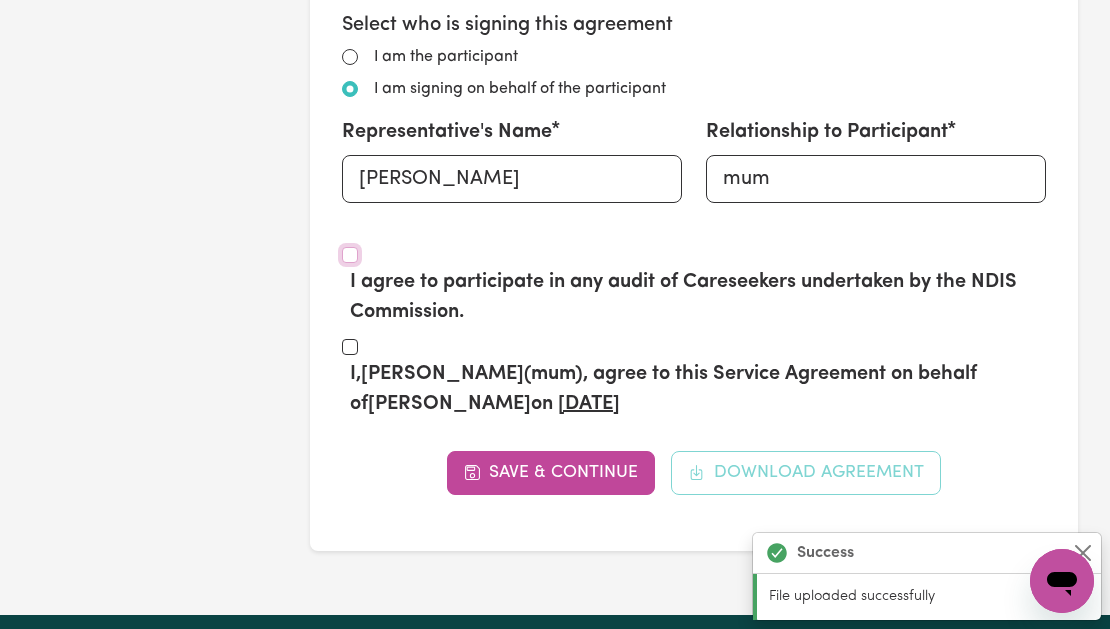click on "I agree to participate in any audit of Careseekers undertaken by the NDIS Commission." at bounding box center [350, 255] 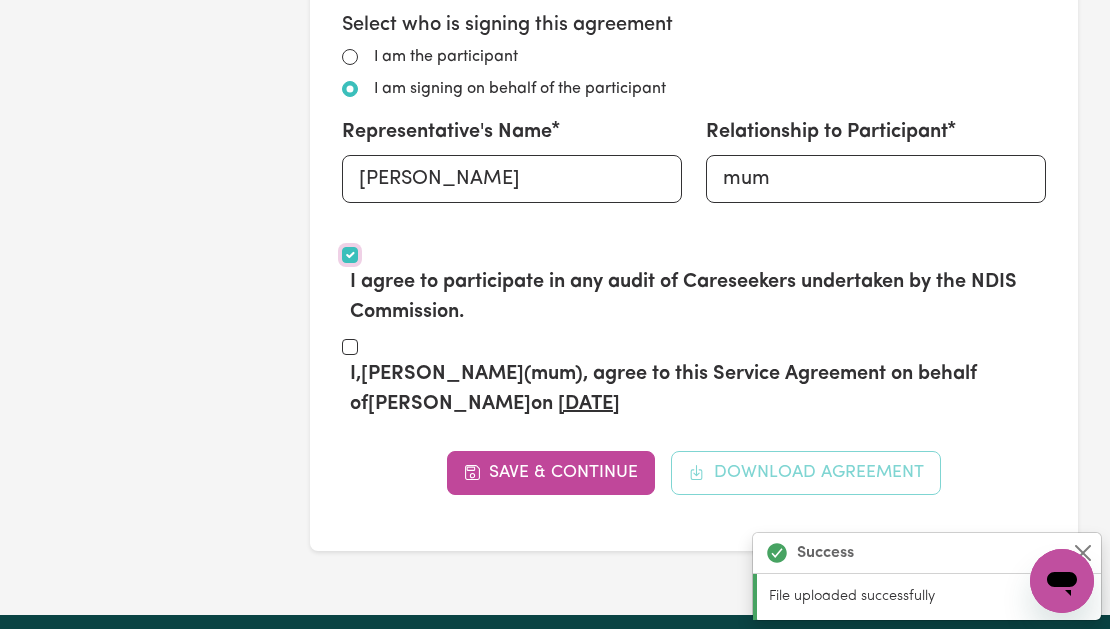 checkbox on "true" 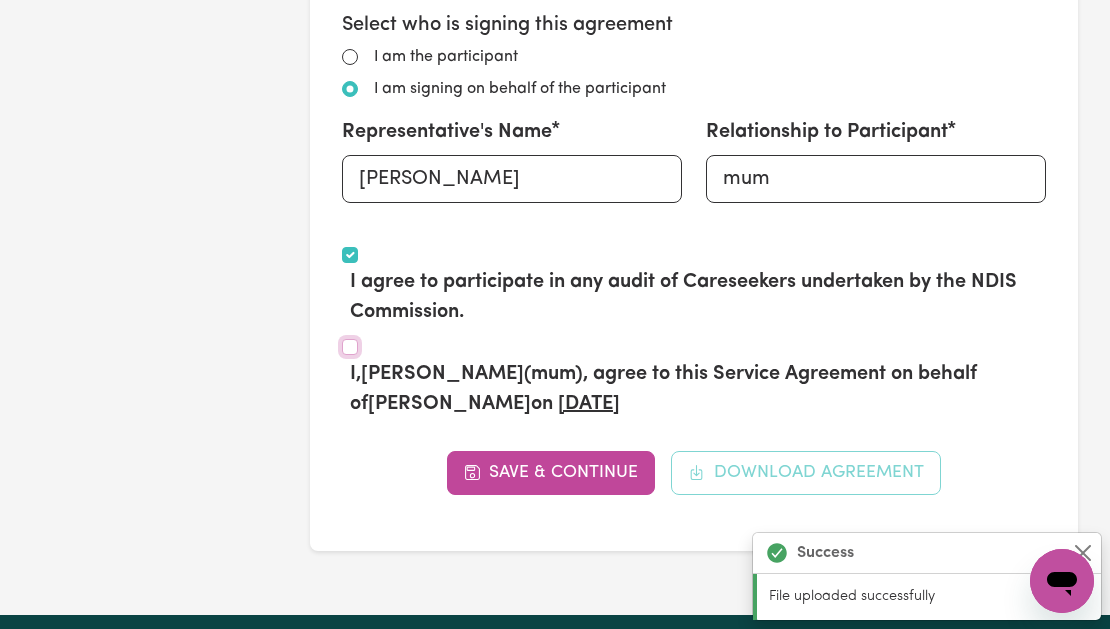 click on "I,  [PERSON_NAME]  (mum) , agree to this Service Agreement on behalf of  [PERSON_NAME]  on   [DATE]" at bounding box center (350, 347) 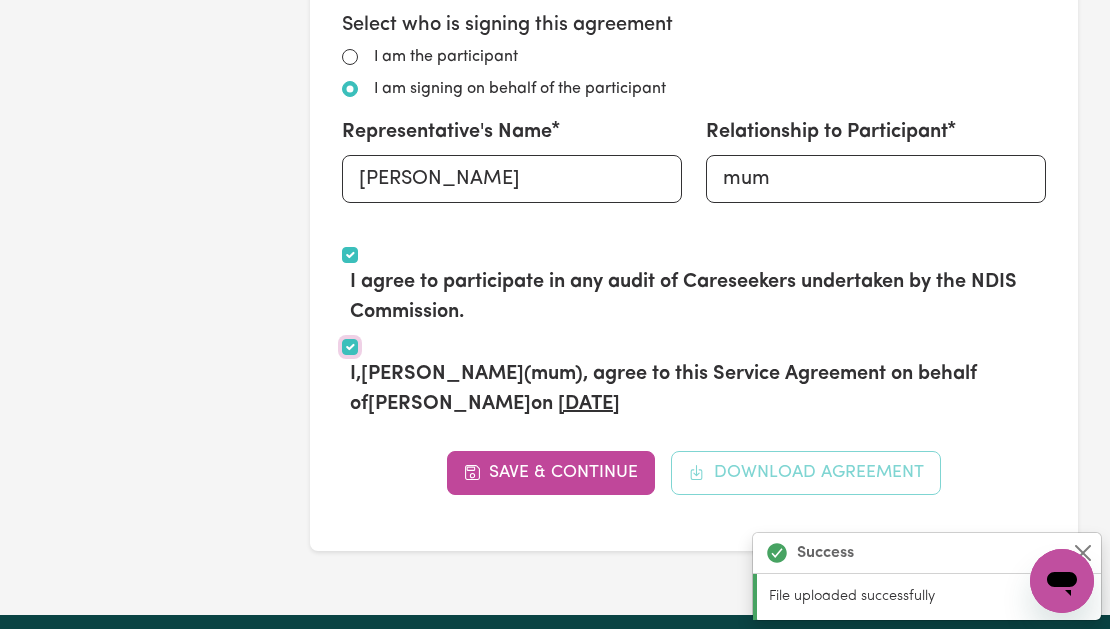 checkbox on "true" 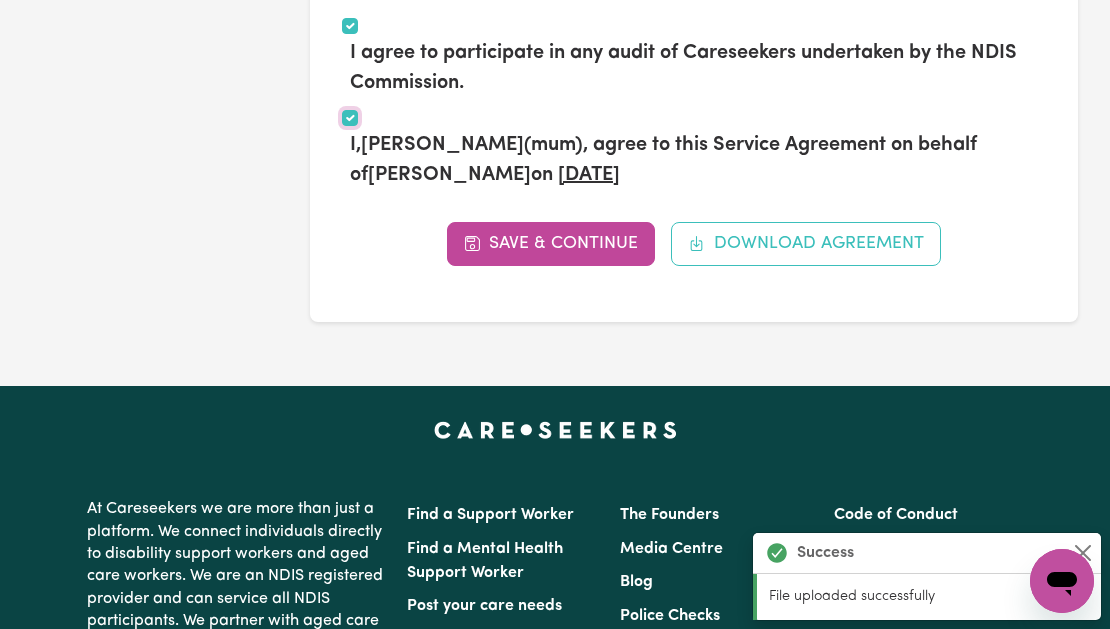 scroll, scrollTop: 0, scrollLeft: 0, axis: both 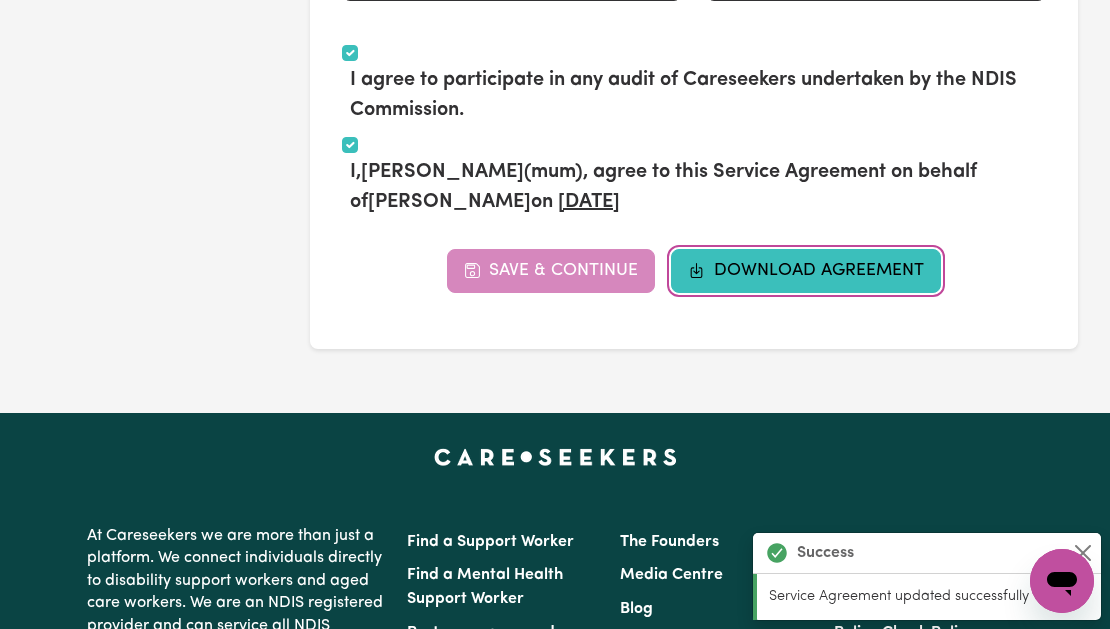 click on "Download Agreement" at bounding box center (806, 271) 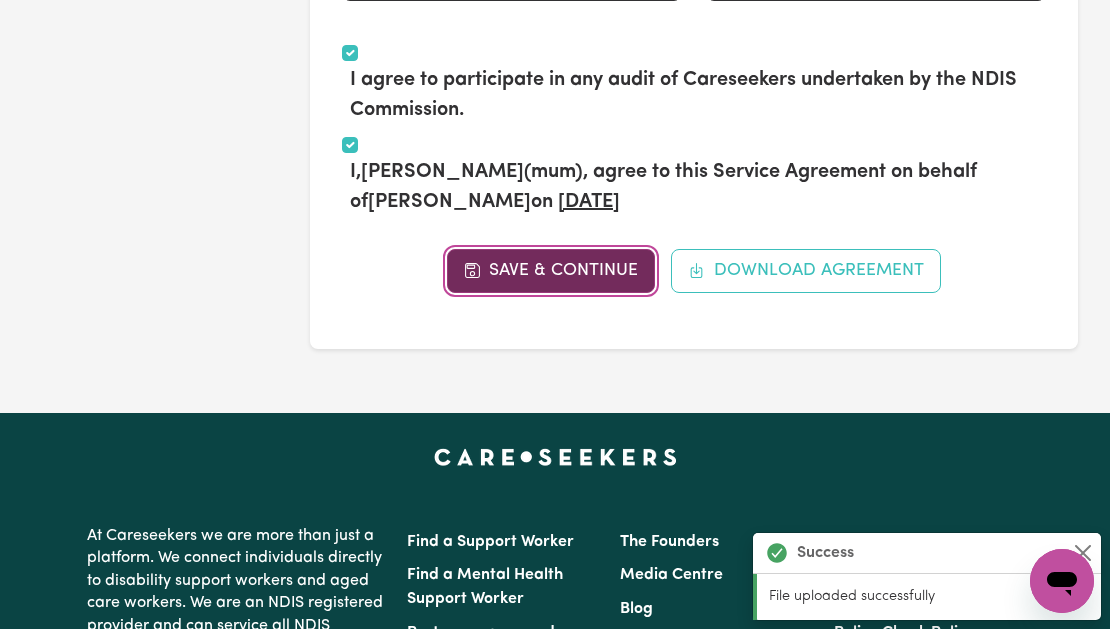 click on "Save & Continue" at bounding box center [551, 271] 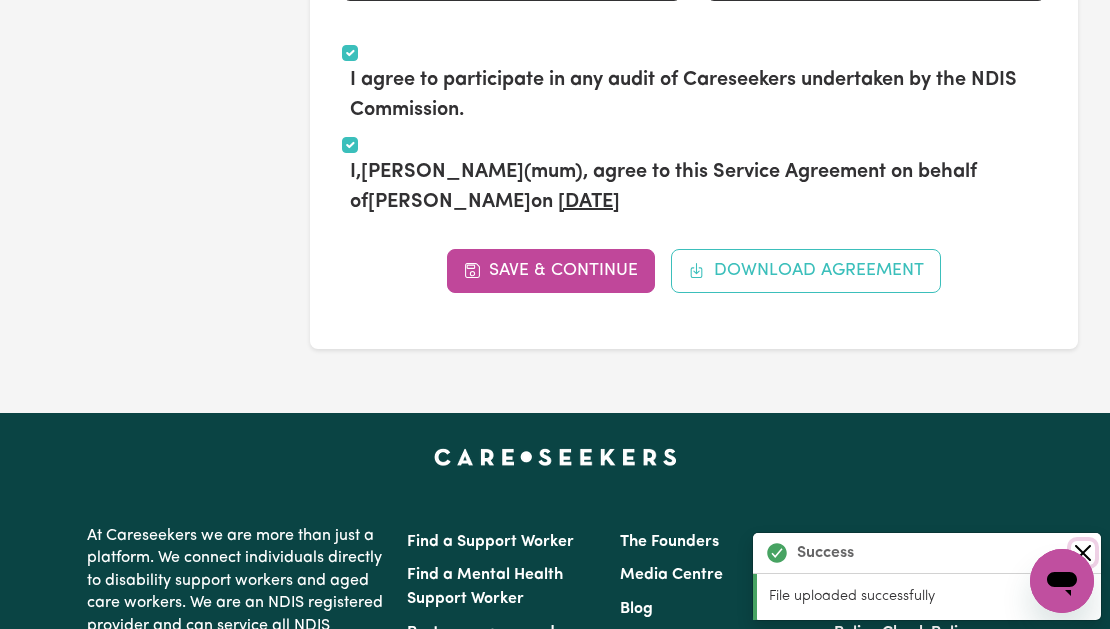 click at bounding box center [1083, 553] 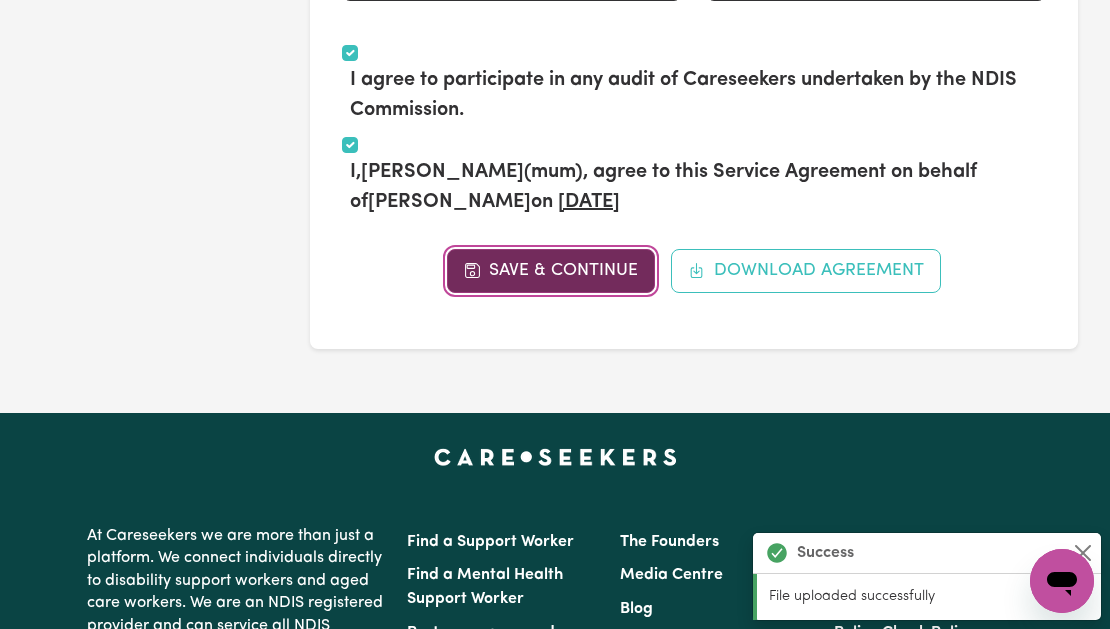 click on "Save & Continue" at bounding box center (551, 271) 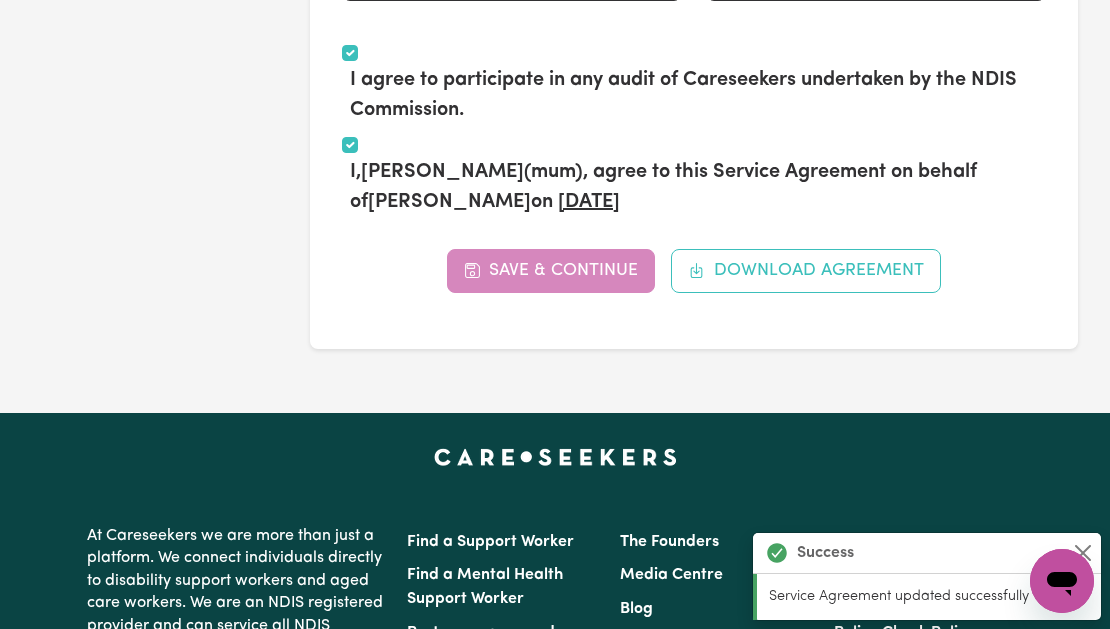 click on "Save & Continue Download Agreement" at bounding box center (694, 271) 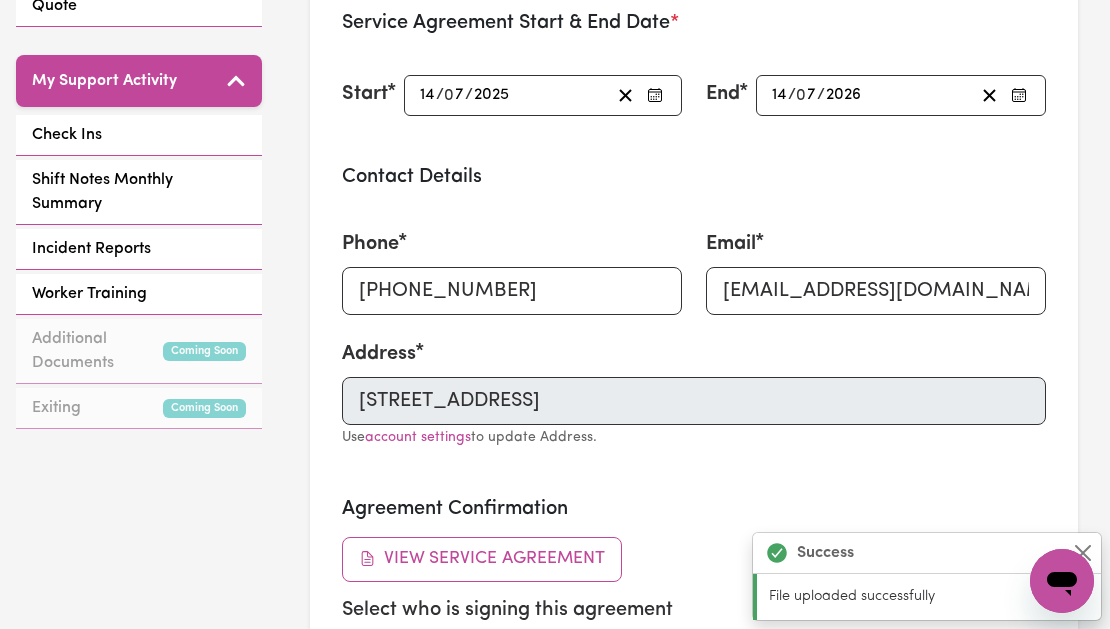 scroll, scrollTop: 832, scrollLeft: 0, axis: vertical 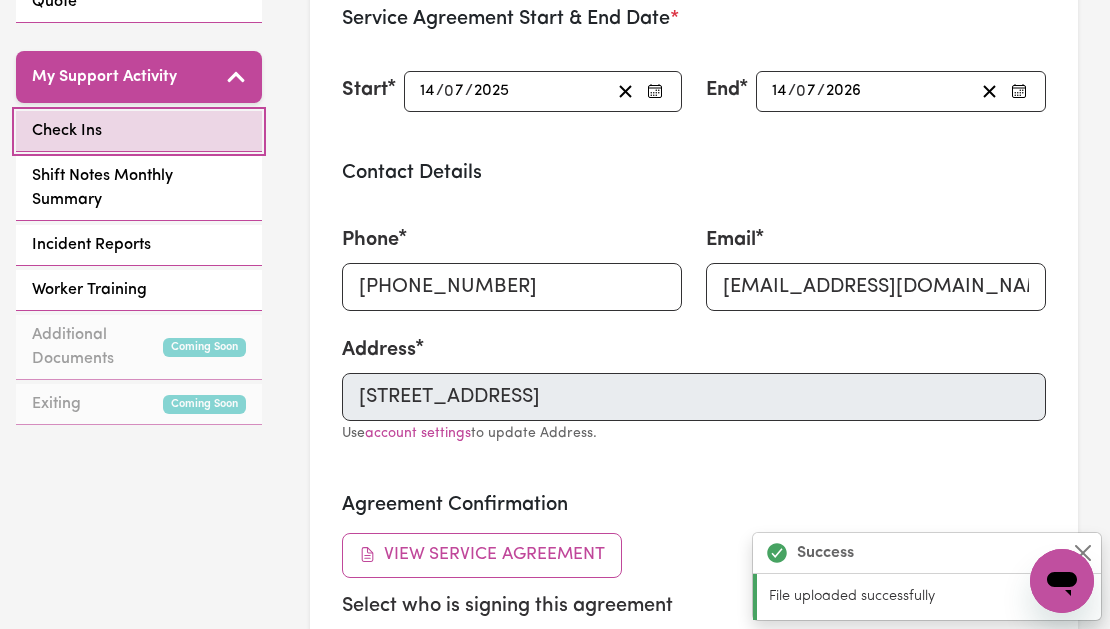 click on "Check Ins" at bounding box center [139, 131] 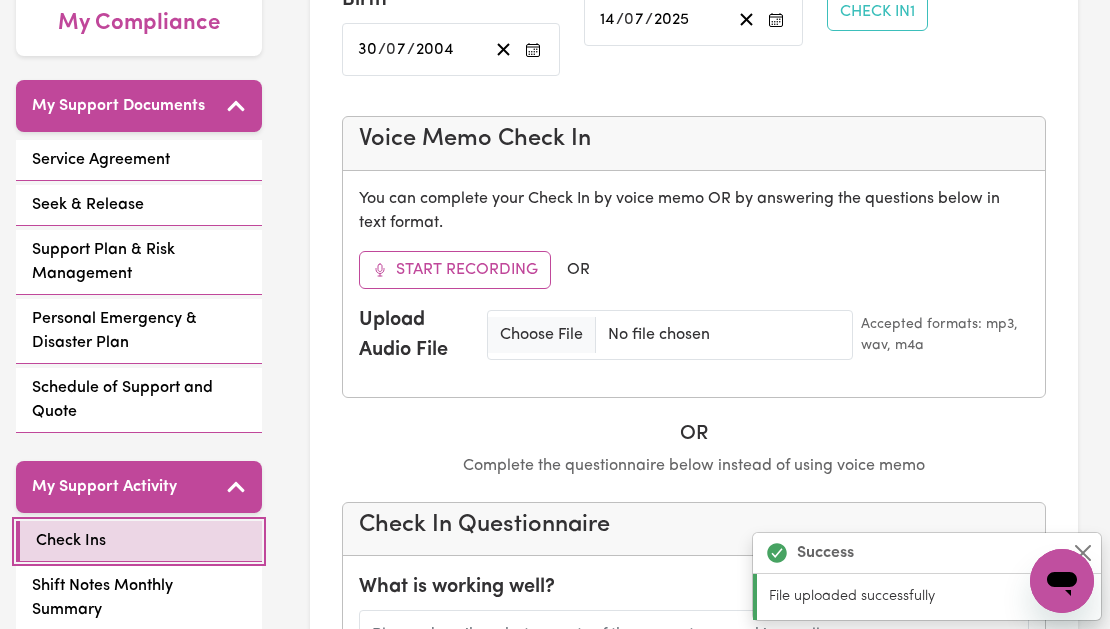 scroll, scrollTop: 424, scrollLeft: 0, axis: vertical 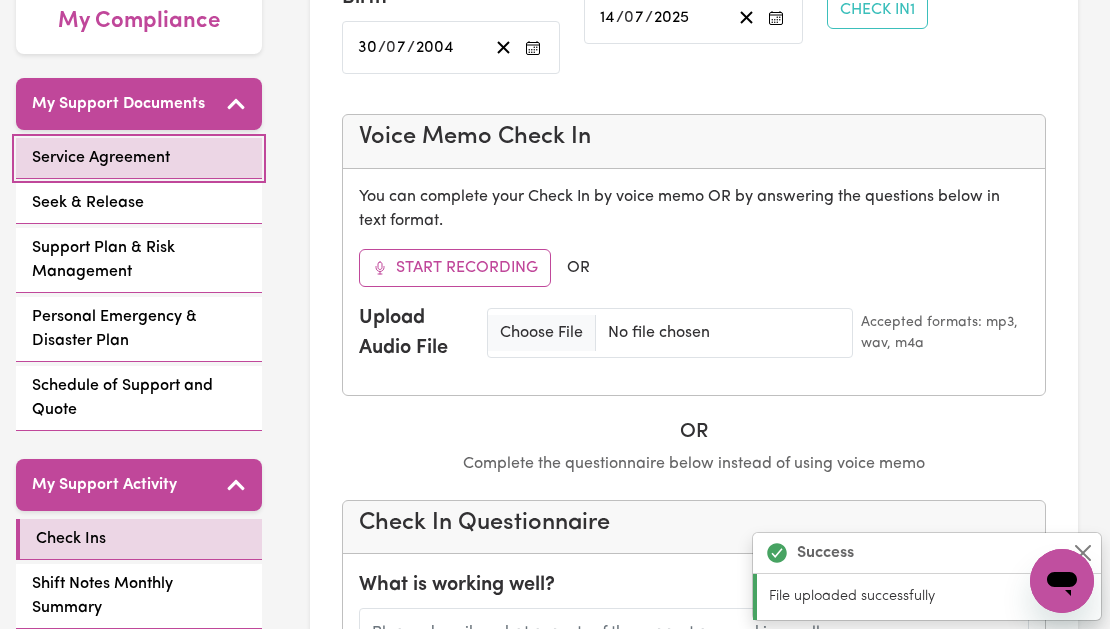 click on "Service Agreement" at bounding box center (101, 158) 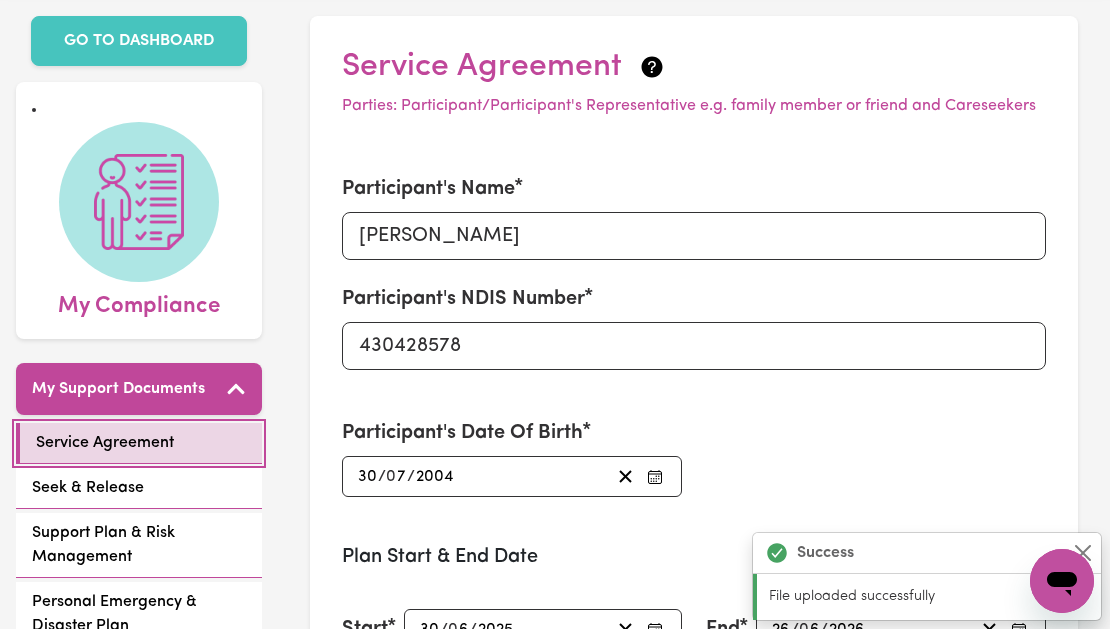 scroll, scrollTop: 254, scrollLeft: 0, axis: vertical 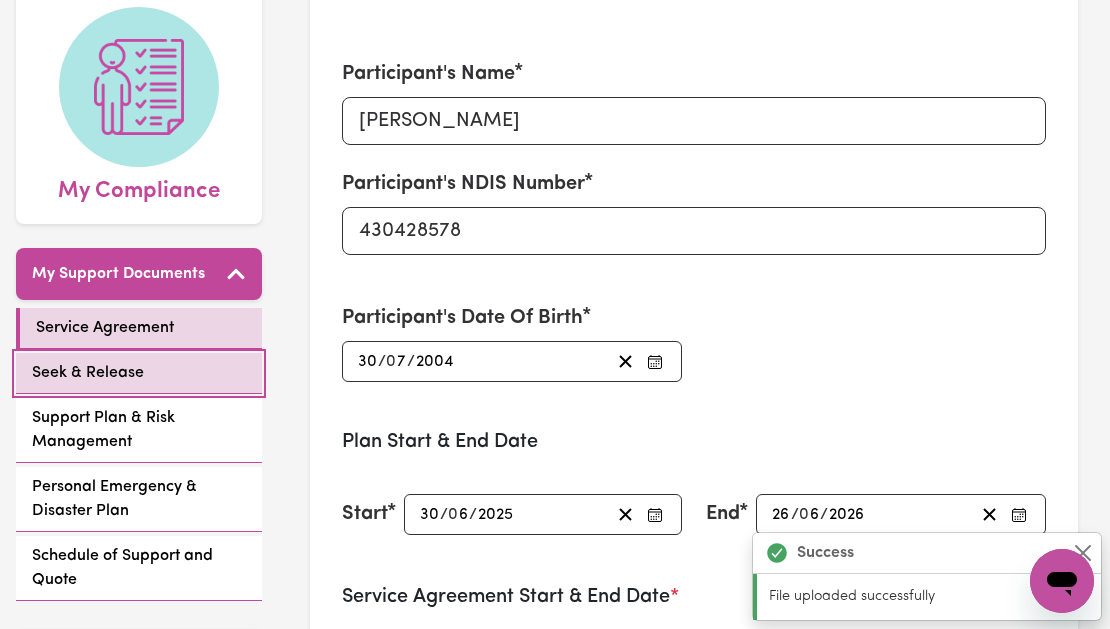 click on "Seek & Release" at bounding box center (88, 373) 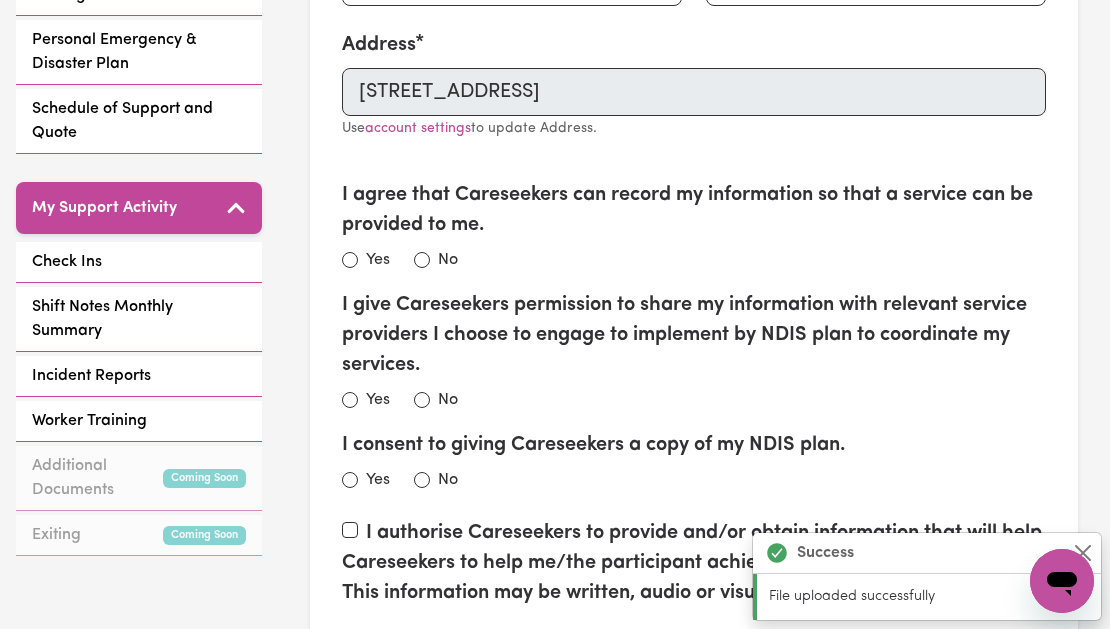 scroll, scrollTop: 706, scrollLeft: 0, axis: vertical 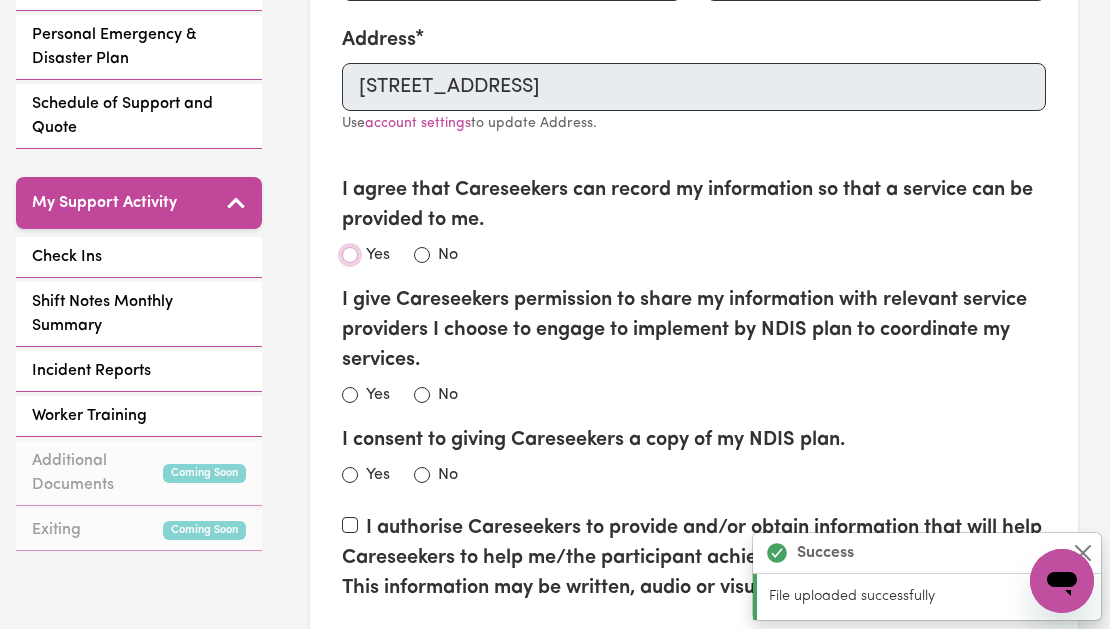 click on "Yes" at bounding box center (350, 255) 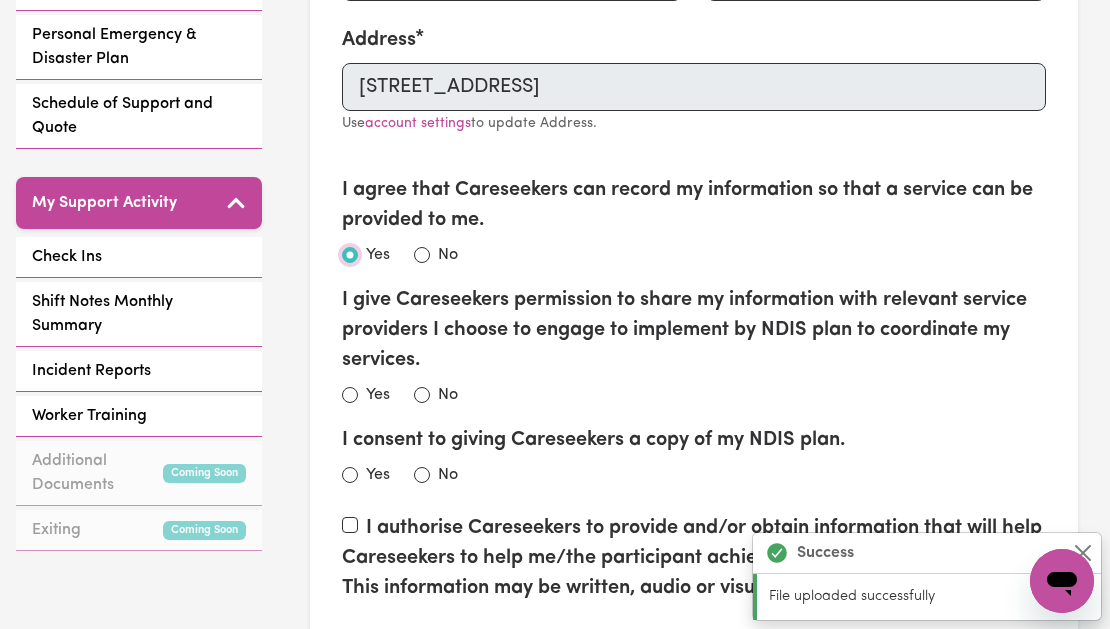 radio on "true" 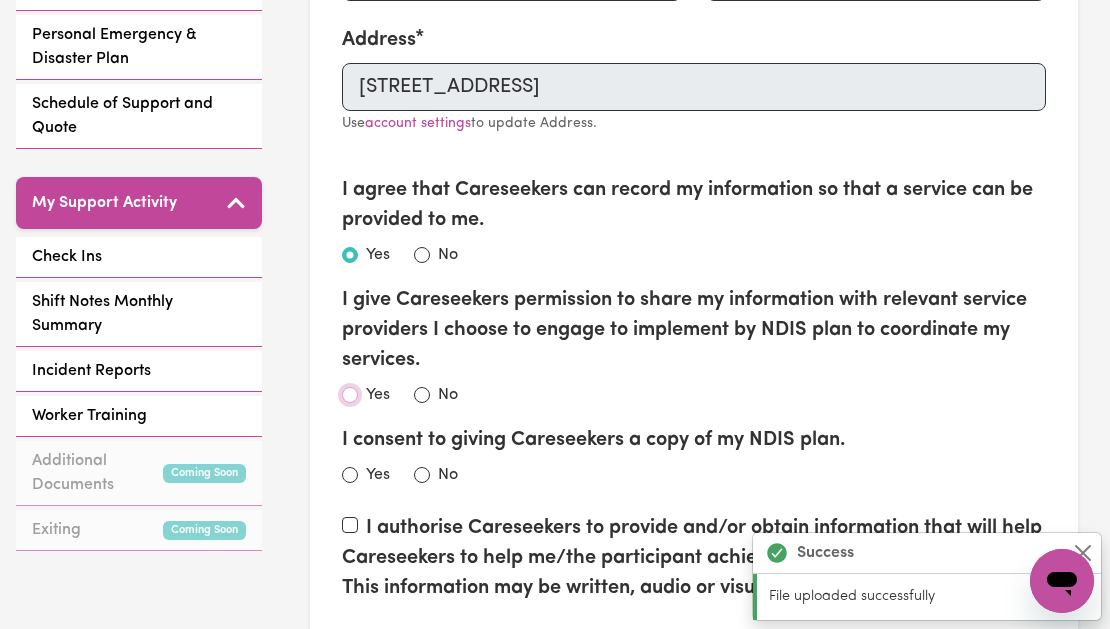 click on "Yes" at bounding box center [350, 395] 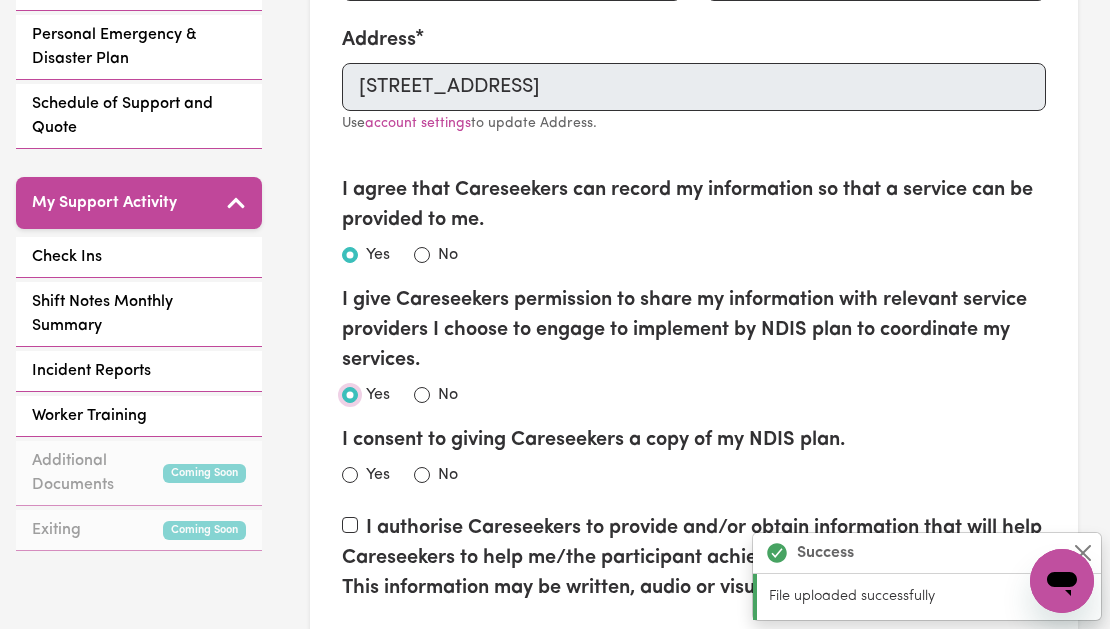 radio on "true" 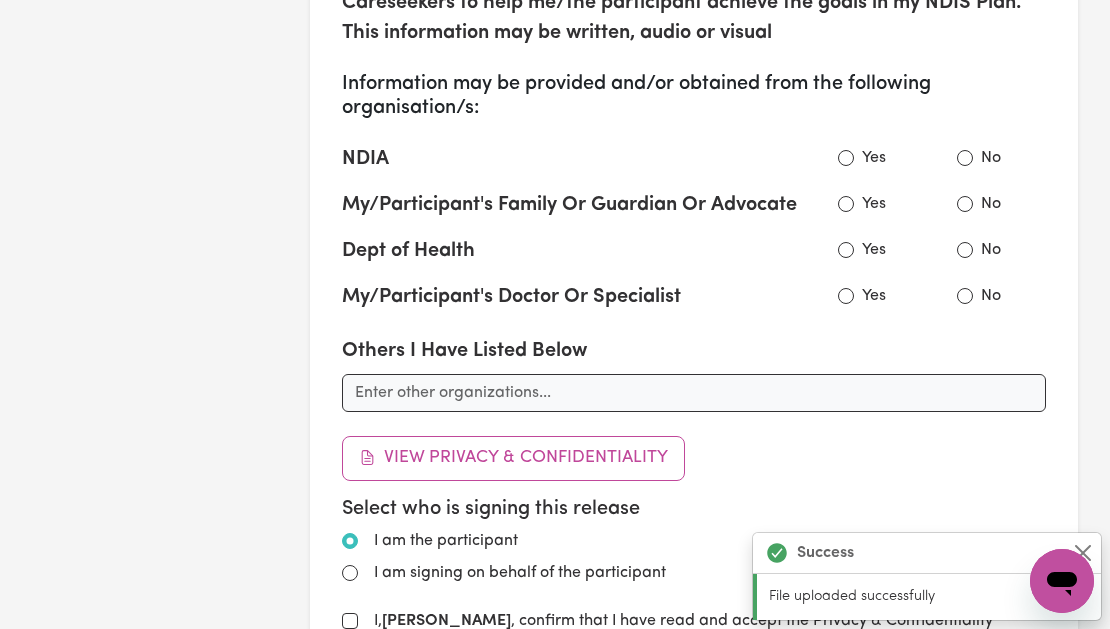 scroll, scrollTop: 1267, scrollLeft: 0, axis: vertical 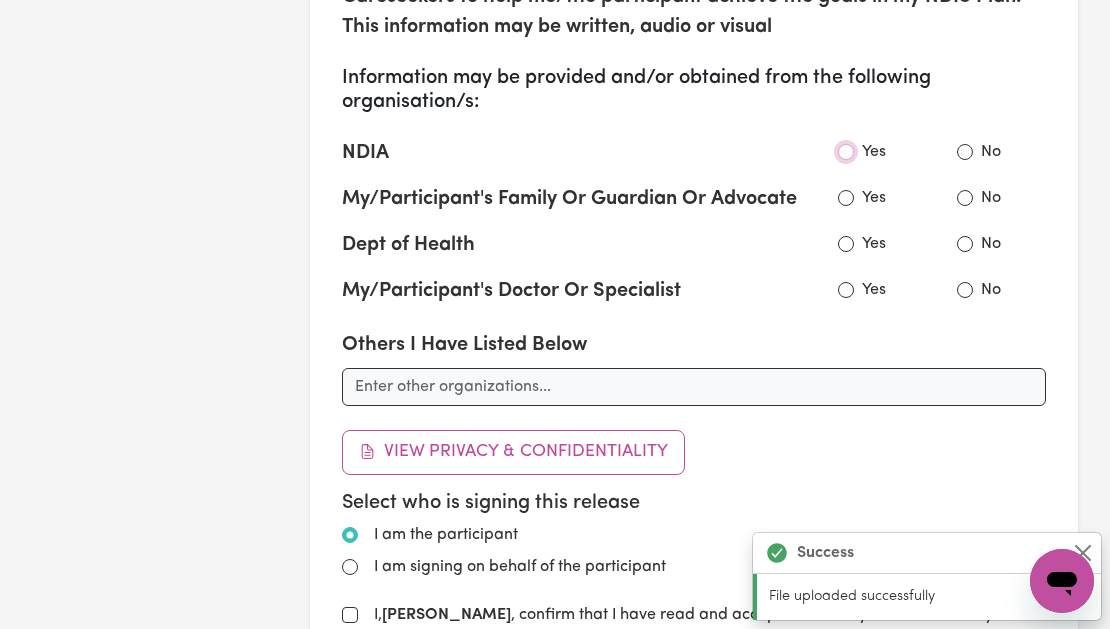 click on "Yes" at bounding box center [846, 152] 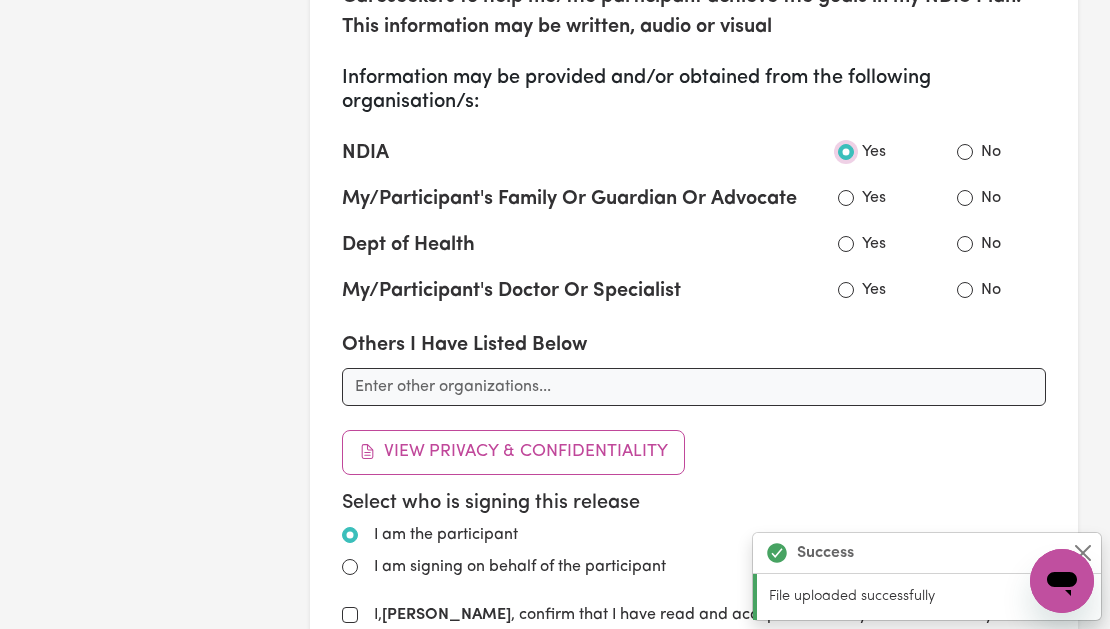 radio on "true" 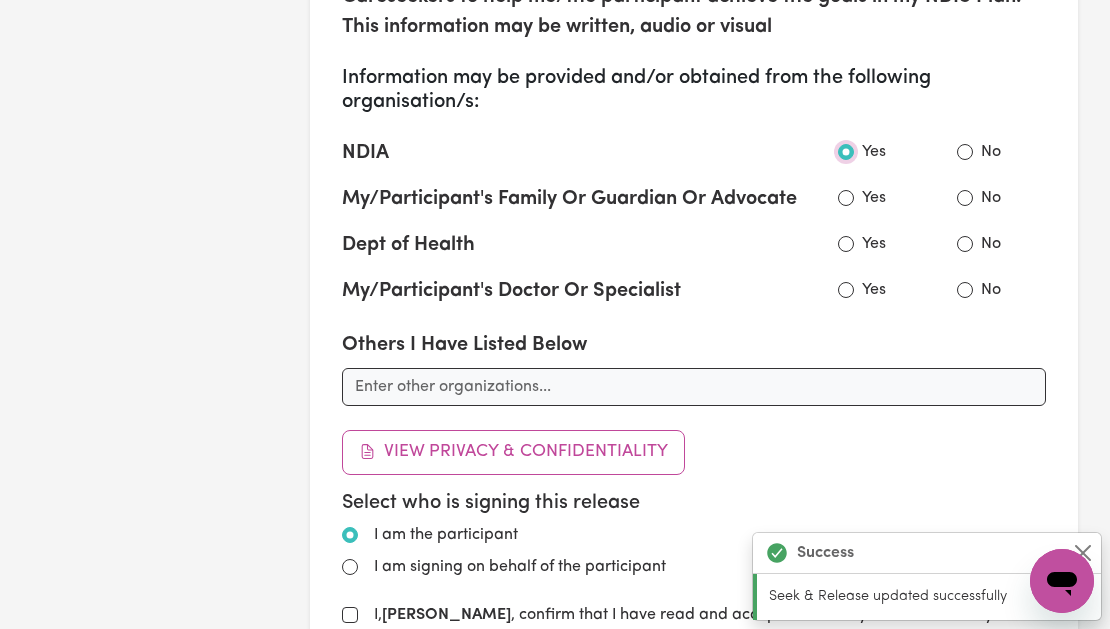 click on "Yes" at bounding box center (846, 152) 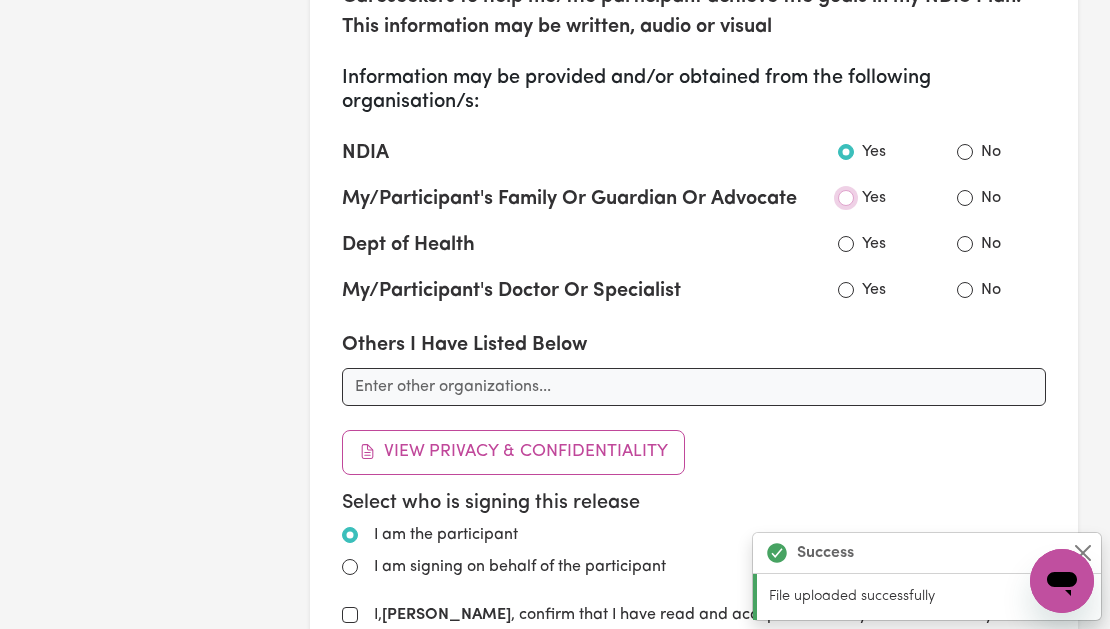 click on "Yes" at bounding box center [846, 198] 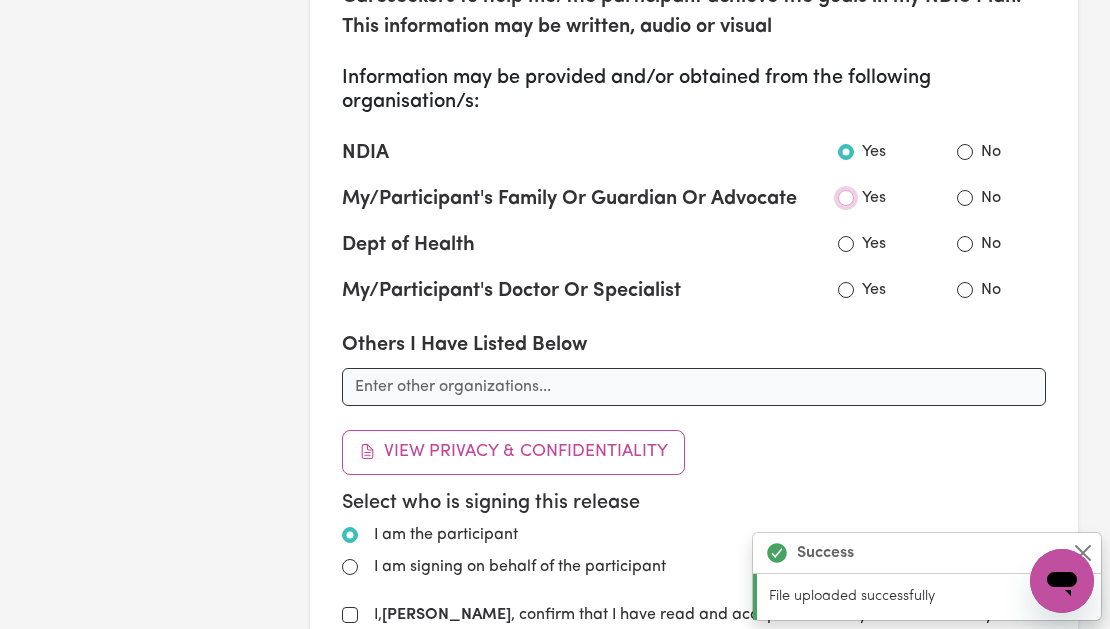 radio on "true" 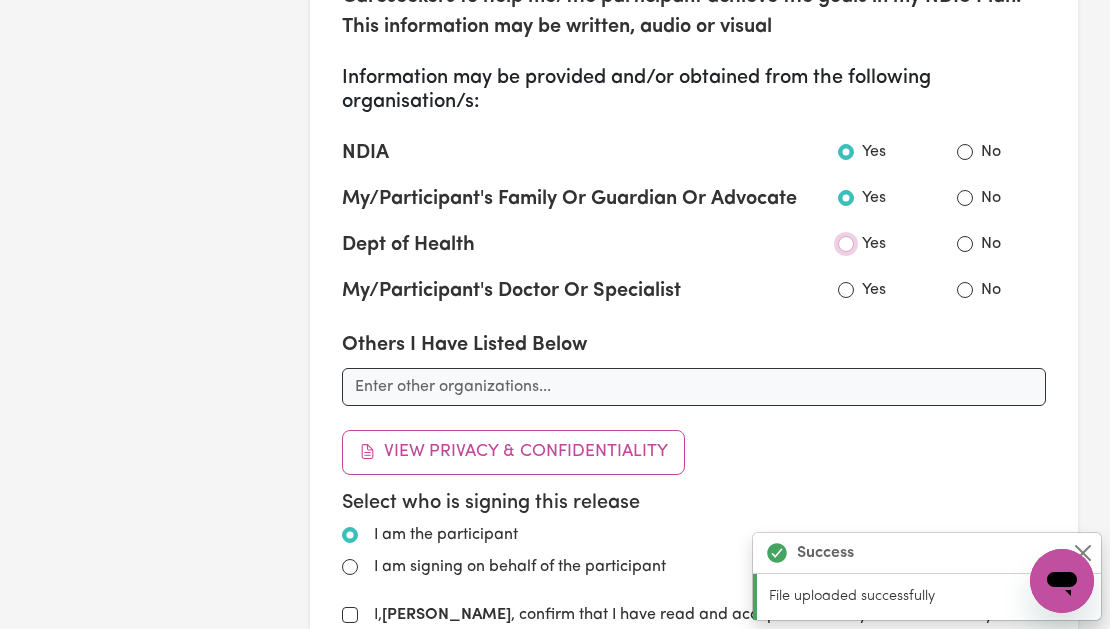 click on "Yes" at bounding box center [846, 244] 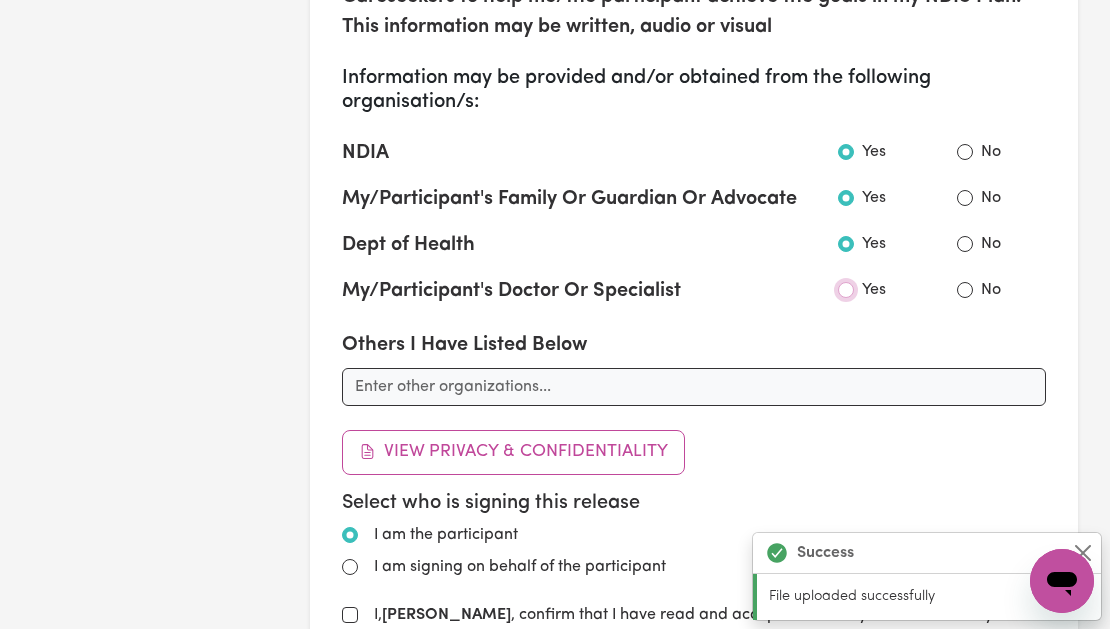 click on "Yes" at bounding box center (846, 290) 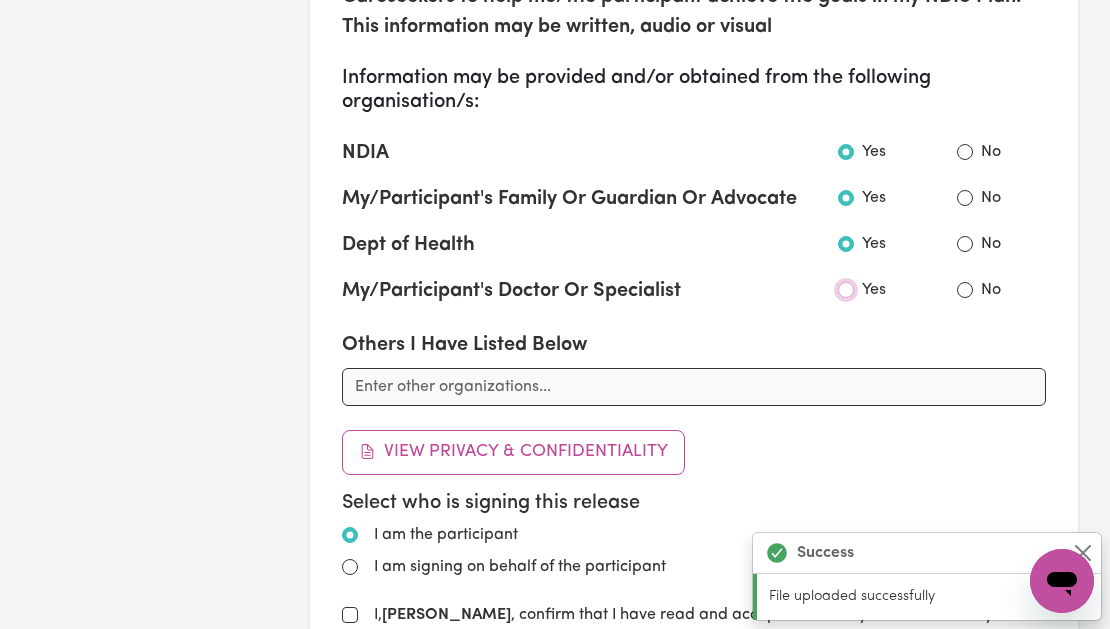 radio on "true" 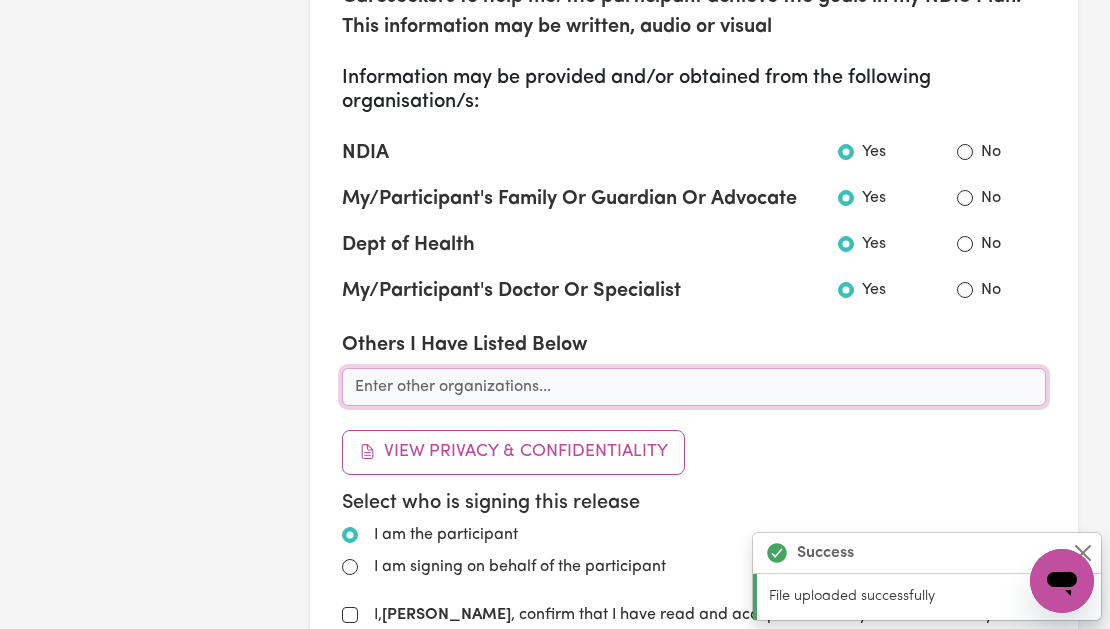 click at bounding box center (694, 387) 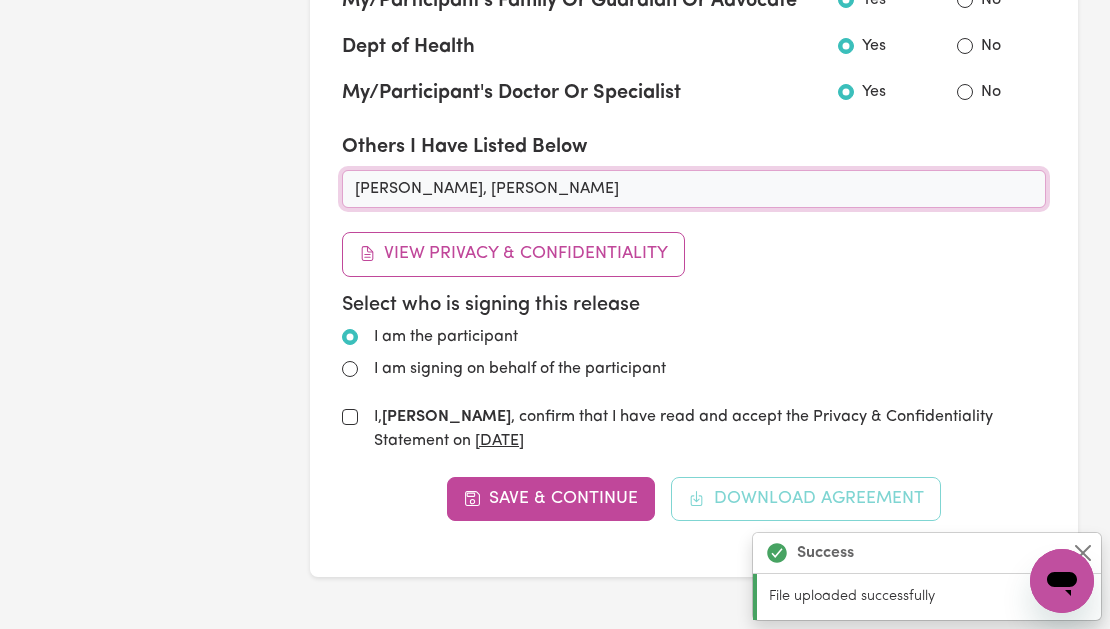 scroll, scrollTop: 1459, scrollLeft: 0, axis: vertical 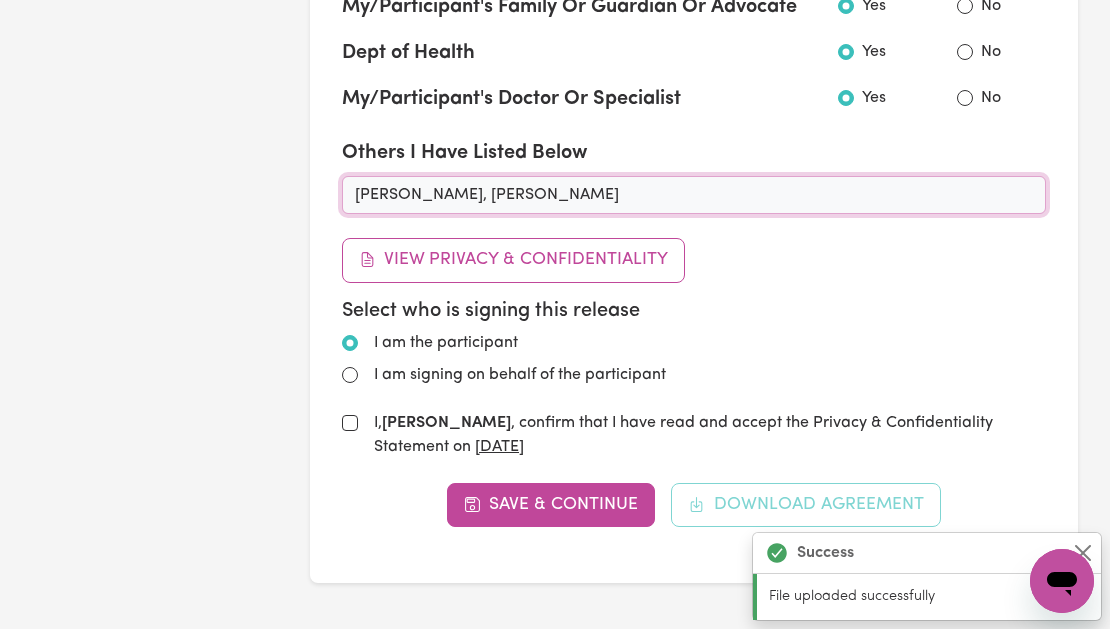 type on "[PERSON_NAME], [PERSON_NAME]" 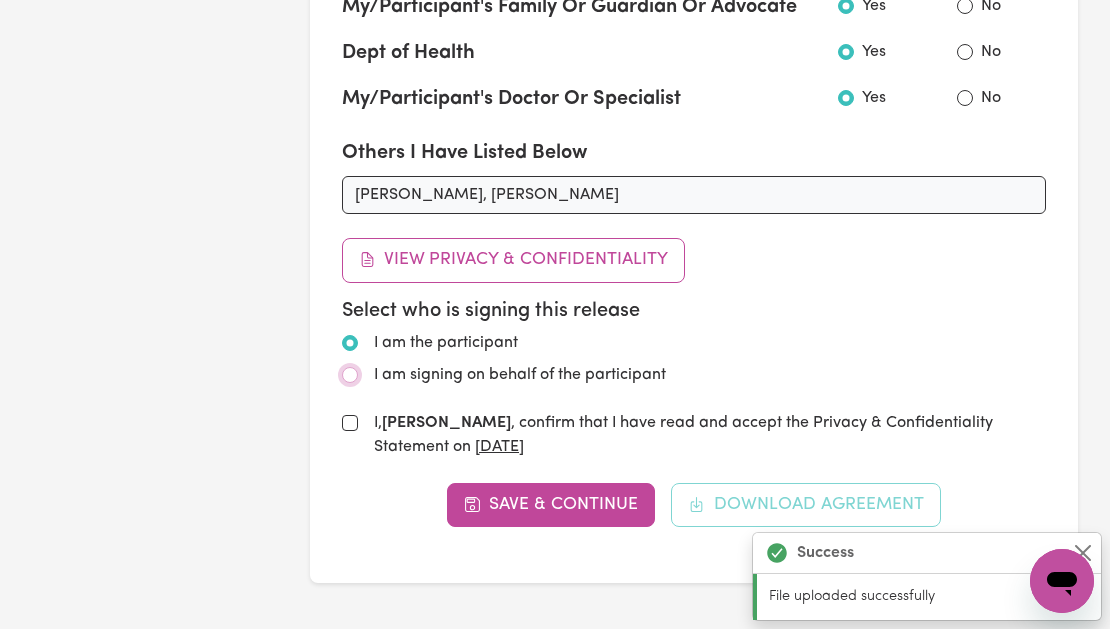 click on "I am signing on behalf of the participant" at bounding box center [350, 375] 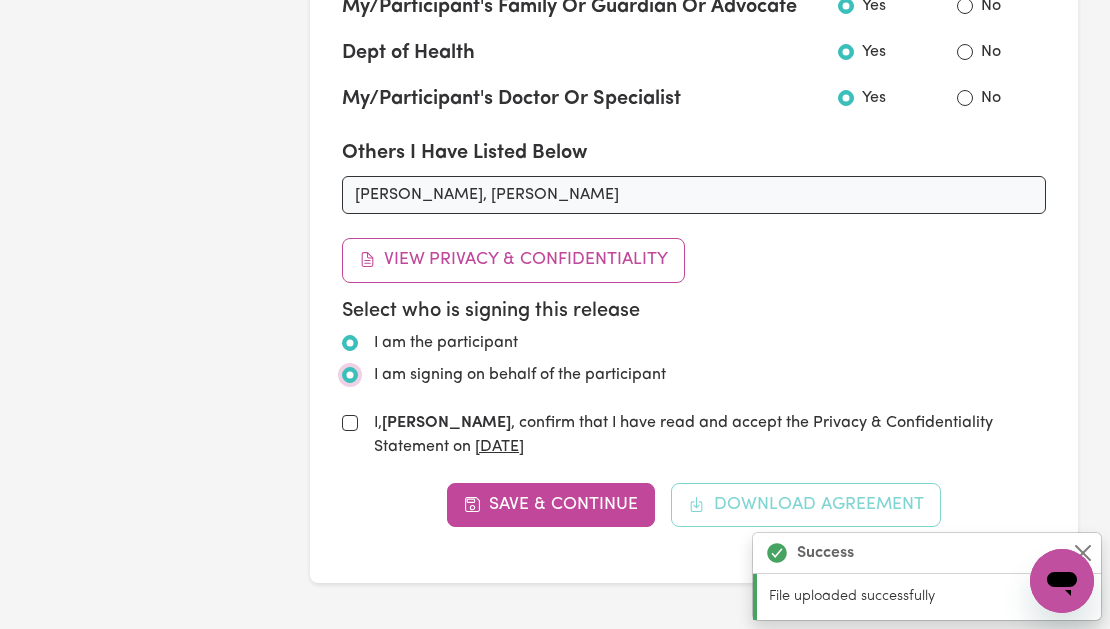 radio on "true" 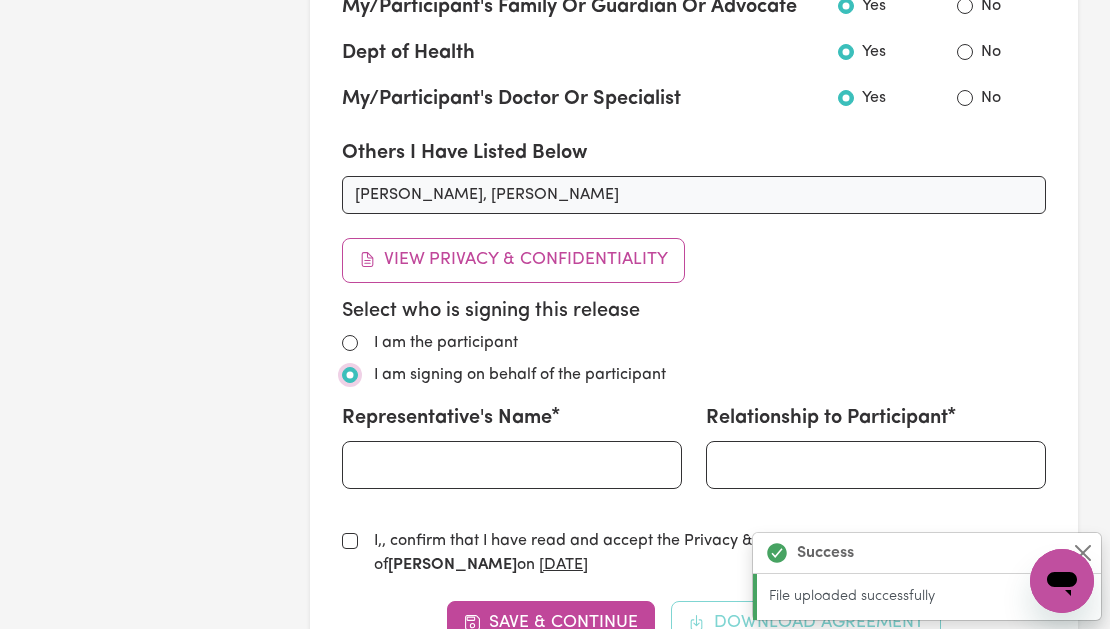 scroll, scrollTop: 0, scrollLeft: 0, axis: both 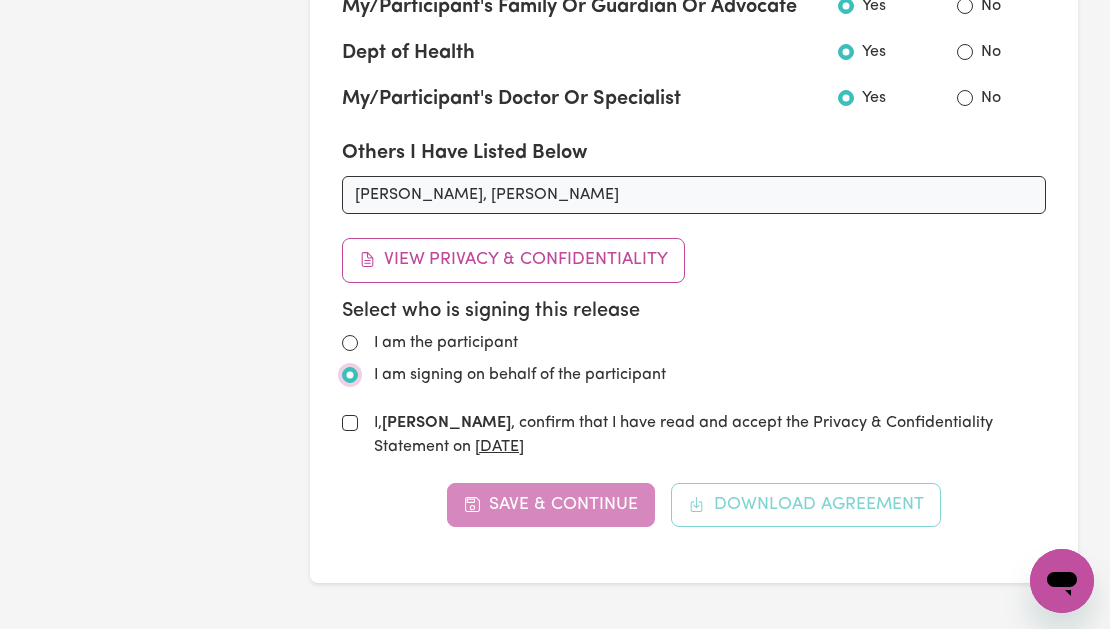 radio on "true" 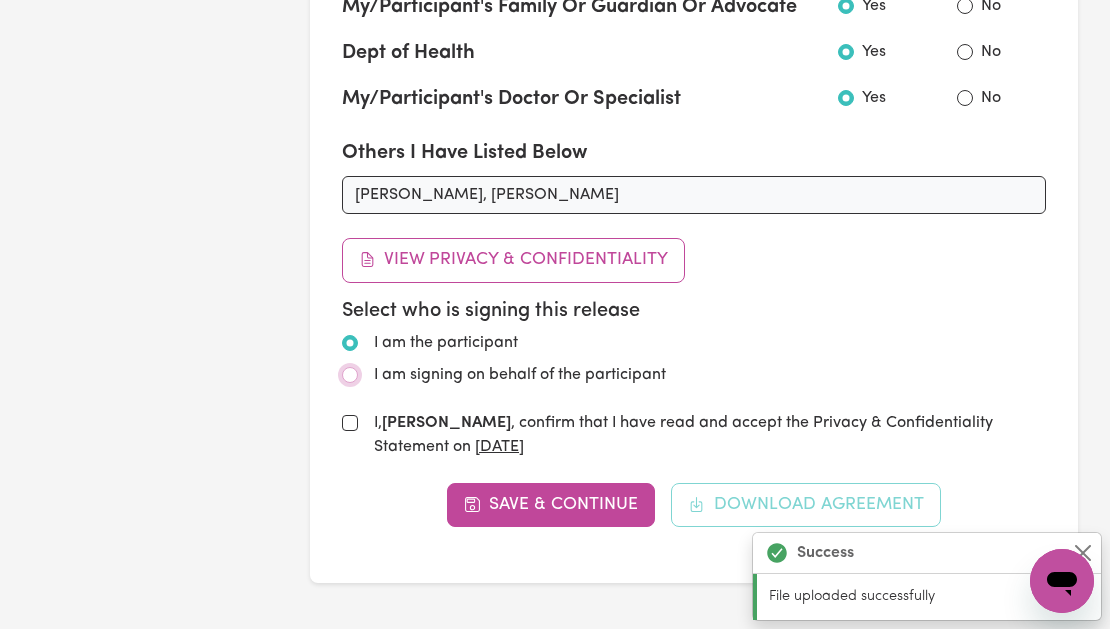 click on "I am signing on behalf of the participant" at bounding box center (350, 375) 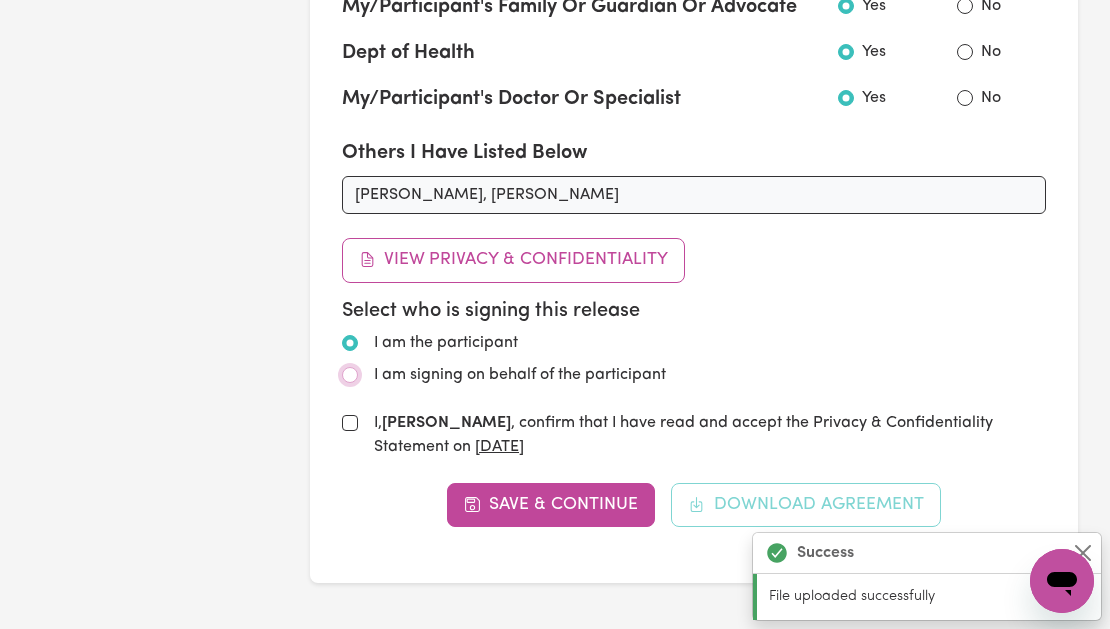 radio on "true" 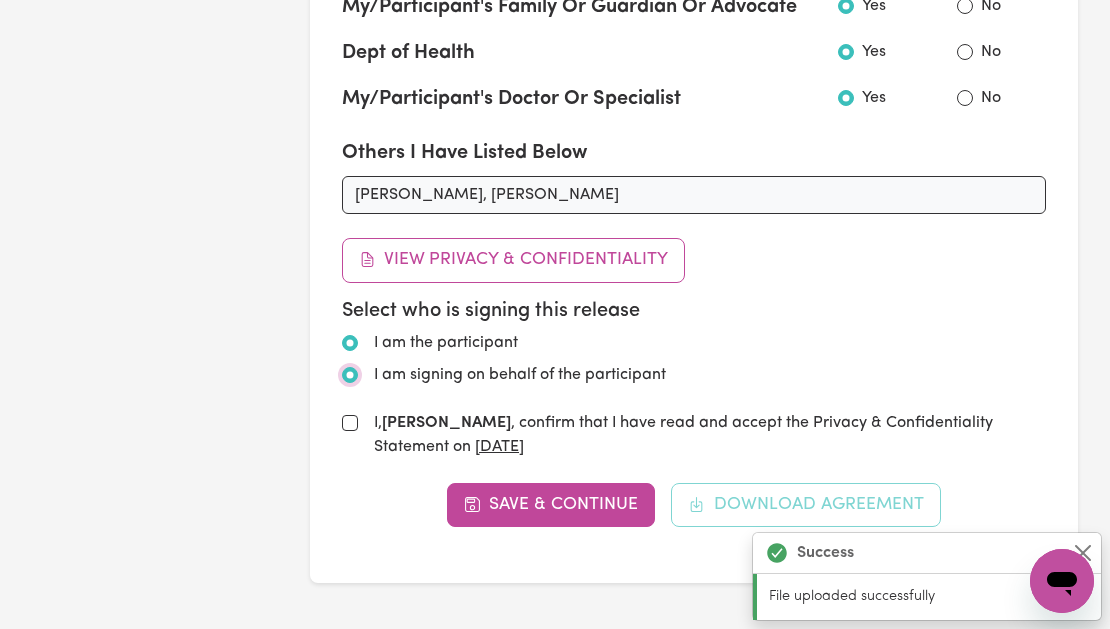 radio on "false" 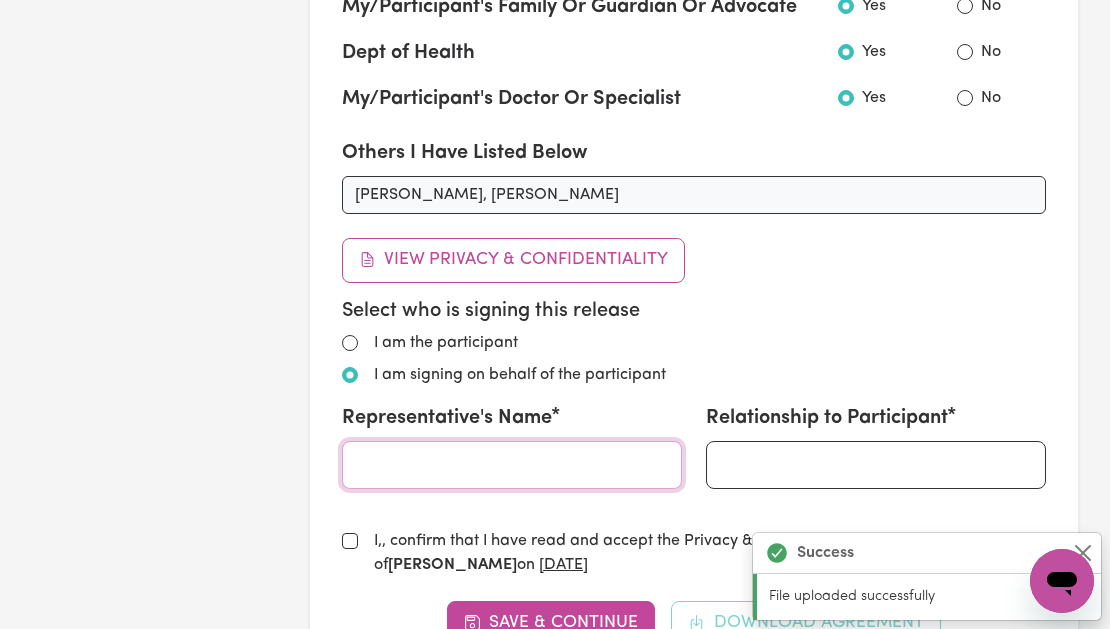 click on "Representative's Name" at bounding box center (512, 465) 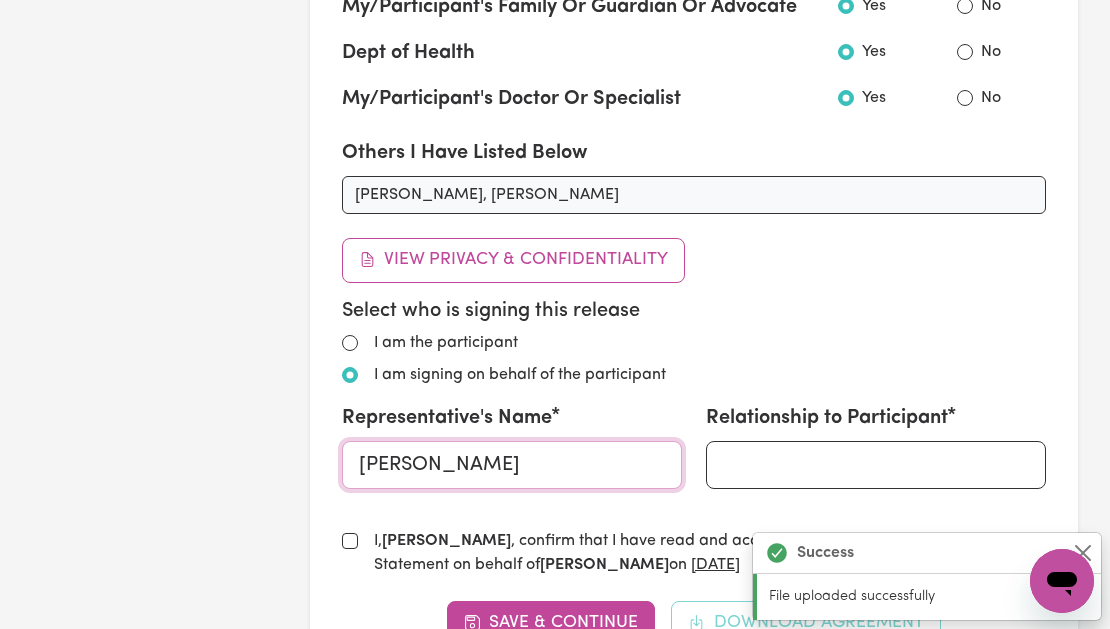 type on "[PERSON_NAME]" 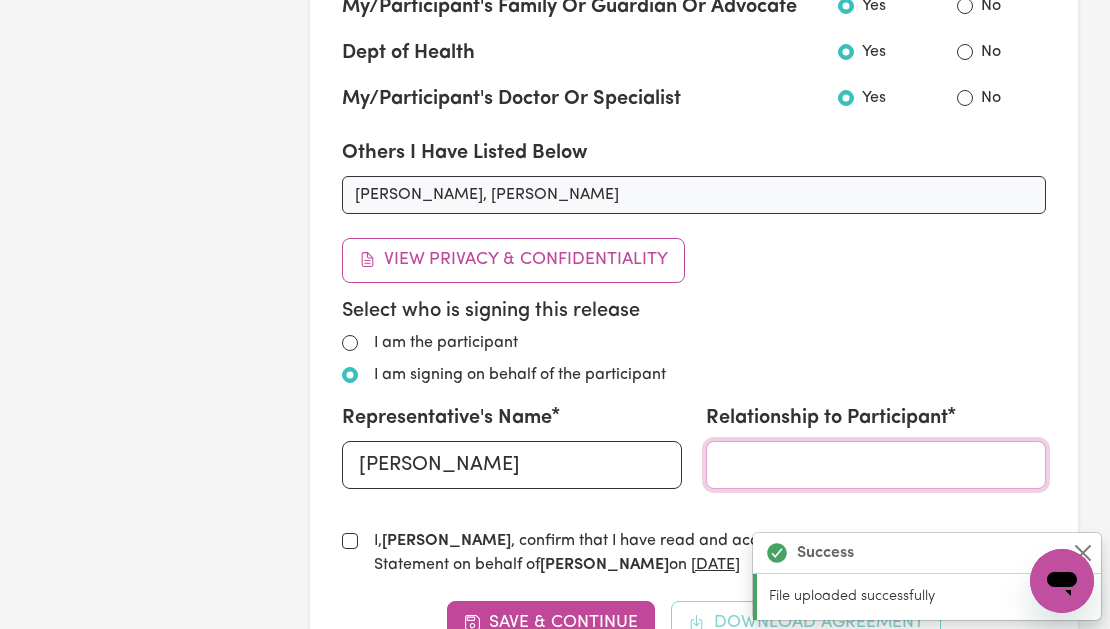 click on "Relationship to Participant" at bounding box center (876, 465) 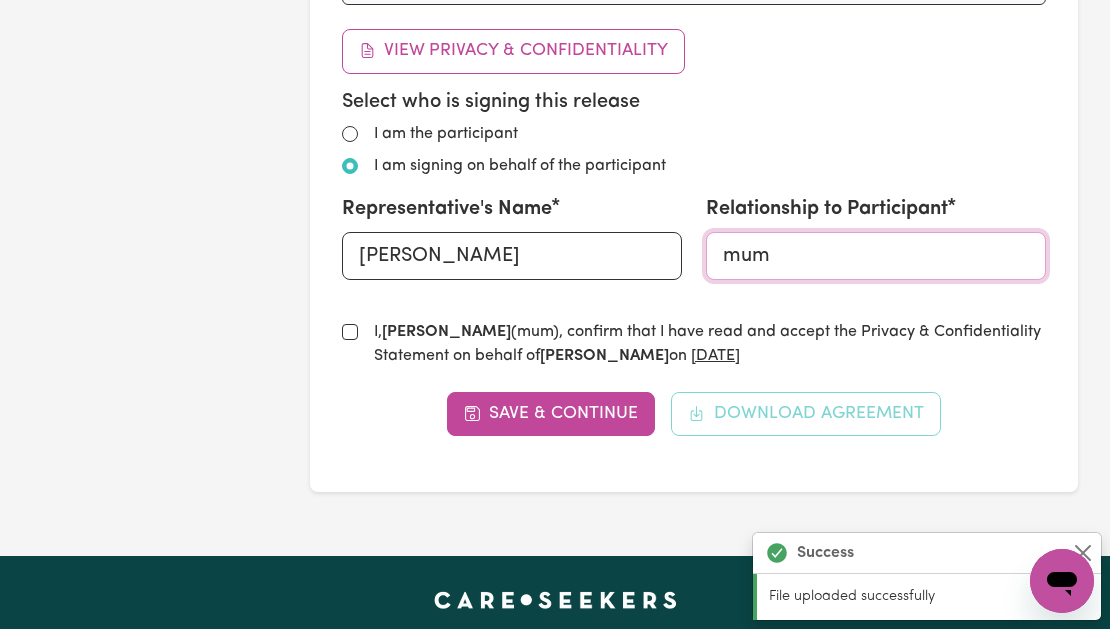 scroll, scrollTop: 1675, scrollLeft: 0, axis: vertical 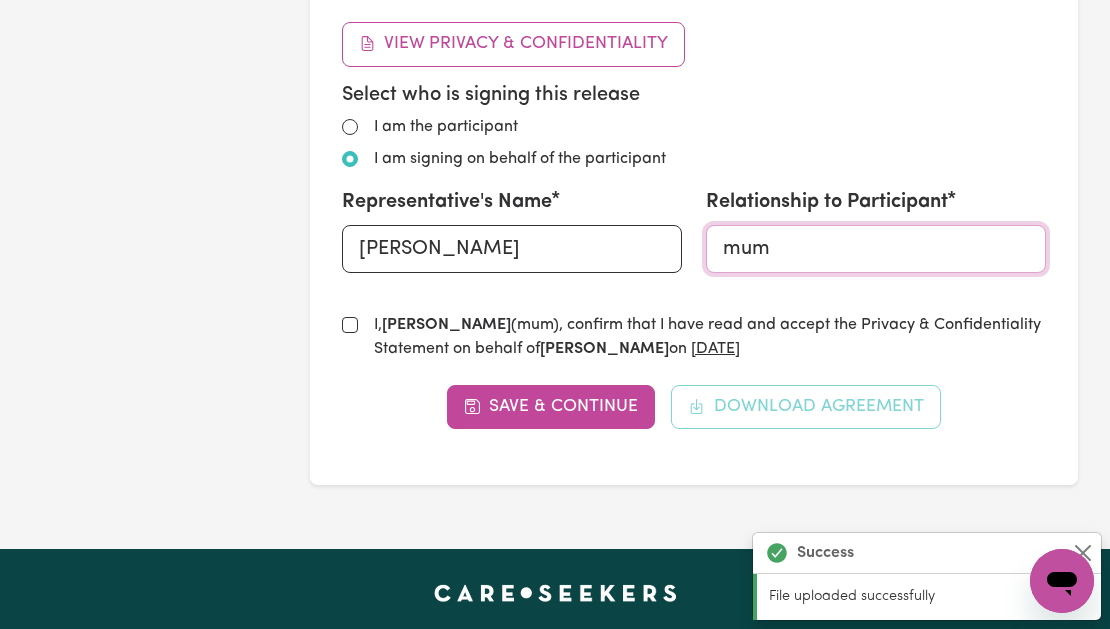 type on "mum" 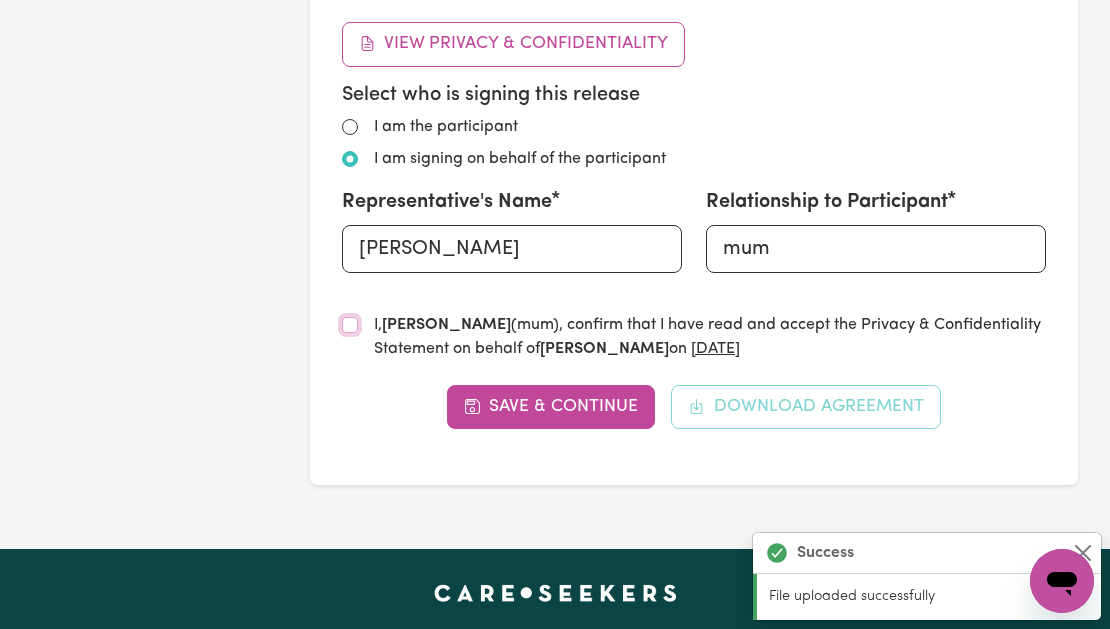 click on "I,  [PERSON_NAME]  (mum) , confirm that I have read and accept the Privacy & Confidentiality Statement on behalf of  [PERSON_NAME]  on   [DATE]" at bounding box center (350, 325) 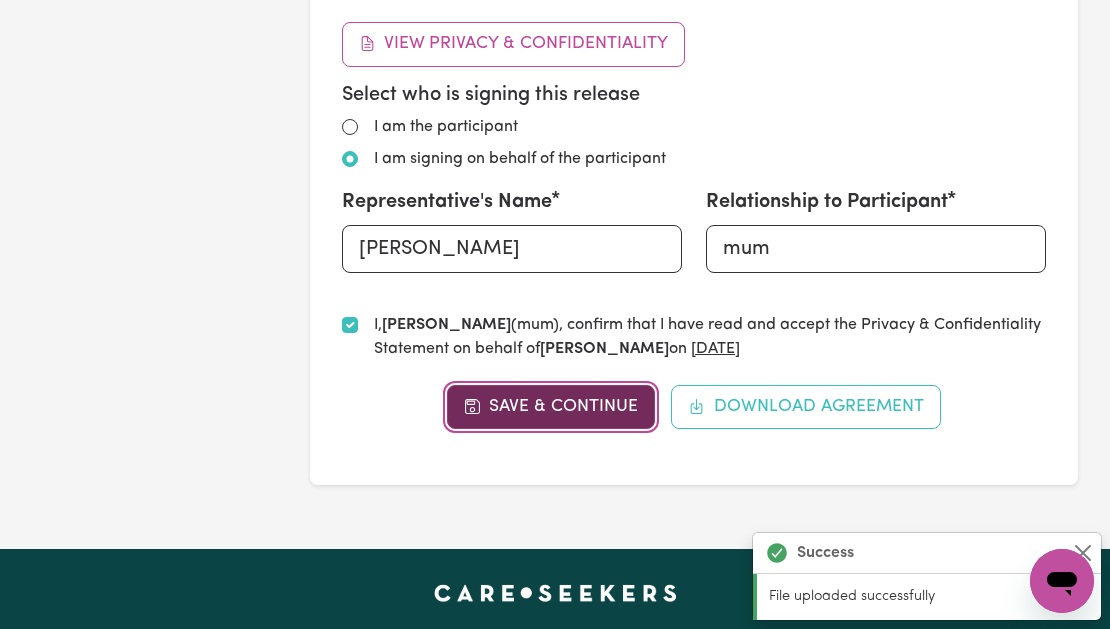 click on "Save & Continue" at bounding box center [551, 407] 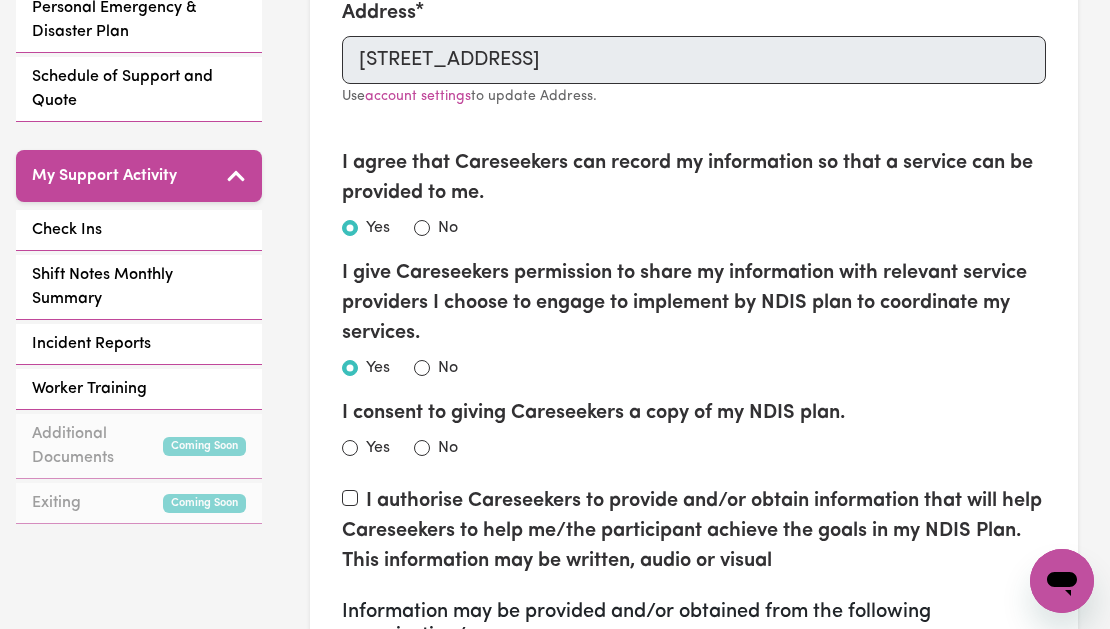 scroll, scrollTop: 763, scrollLeft: 0, axis: vertical 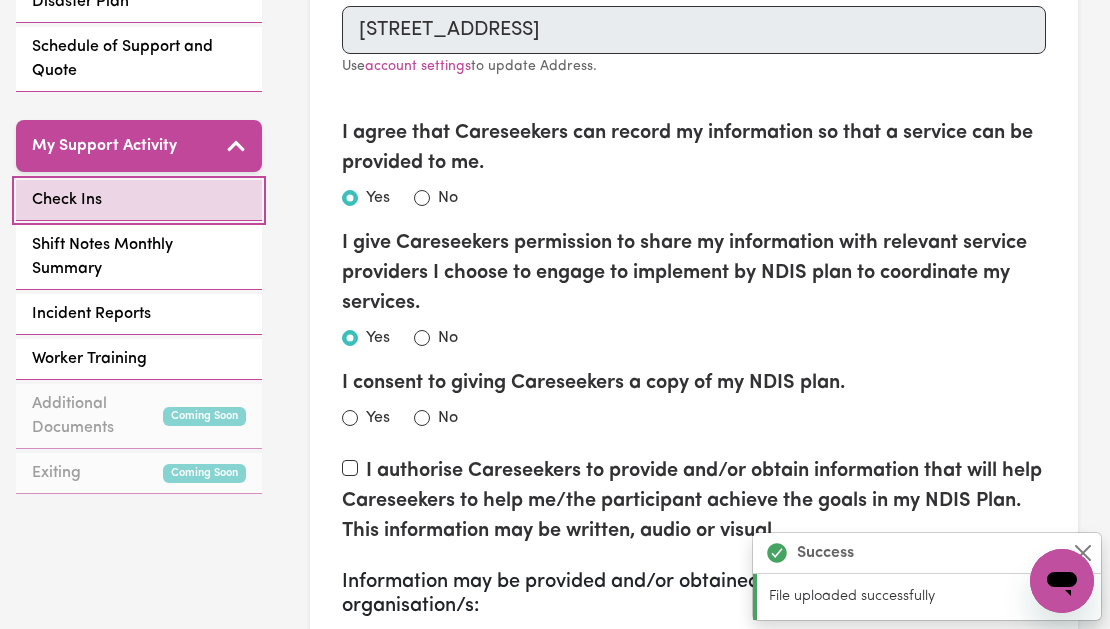 click on "Check Ins" at bounding box center [139, 200] 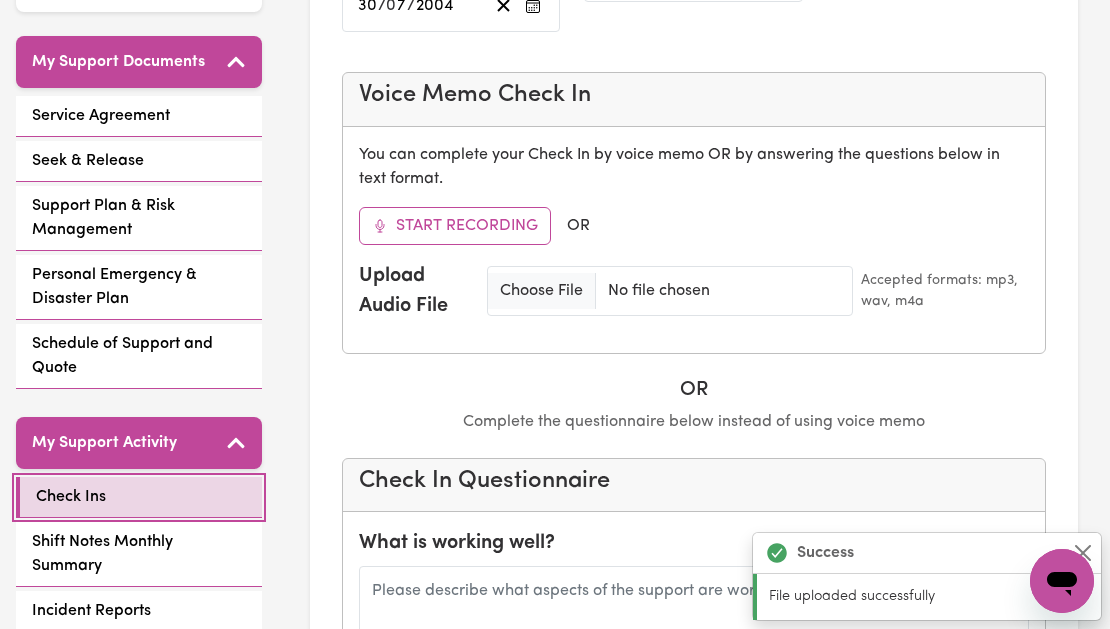 scroll, scrollTop: 717, scrollLeft: 0, axis: vertical 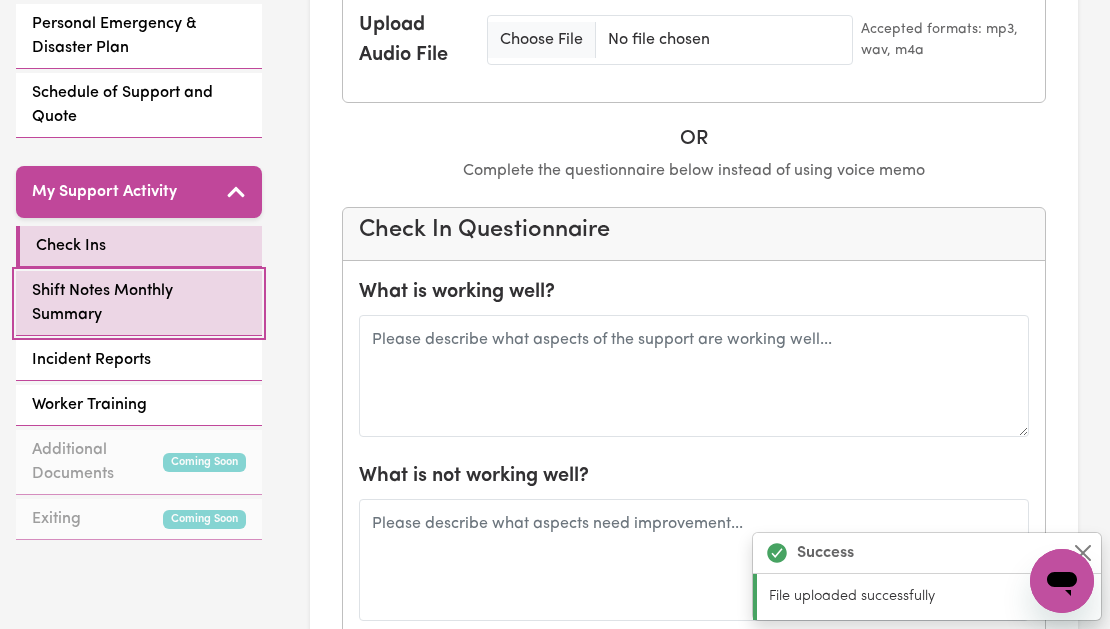 click on "Shift Notes Monthly Summary" at bounding box center (139, 303) 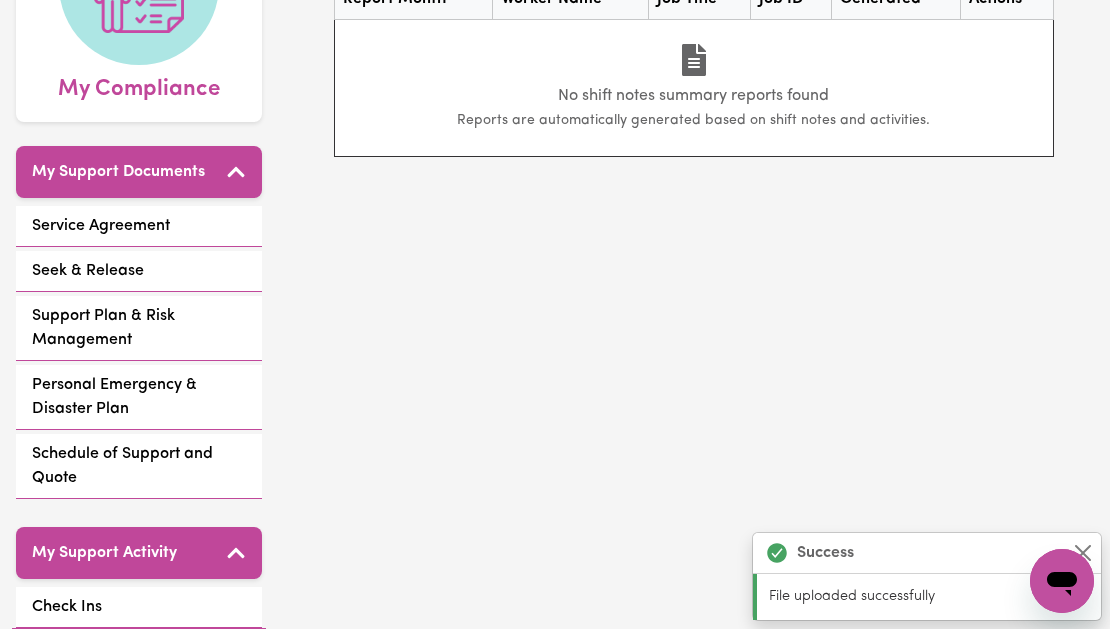 scroll, scrollTop: 442, scrollLeft: 0, axis: vertical 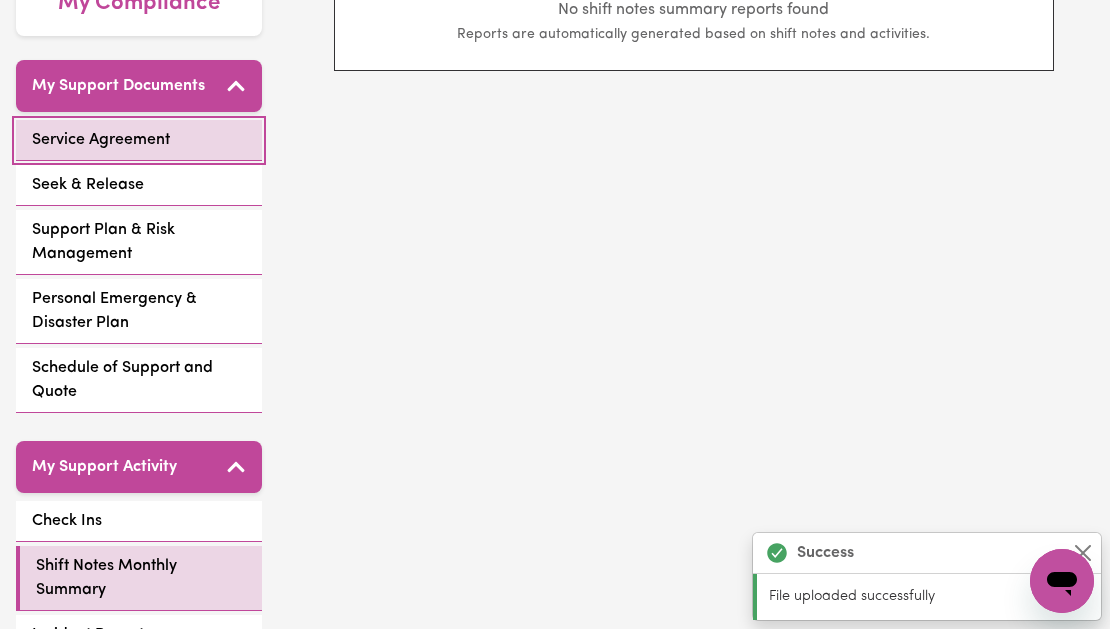 click on "Service Agreement" at bounding box center (101, 140) 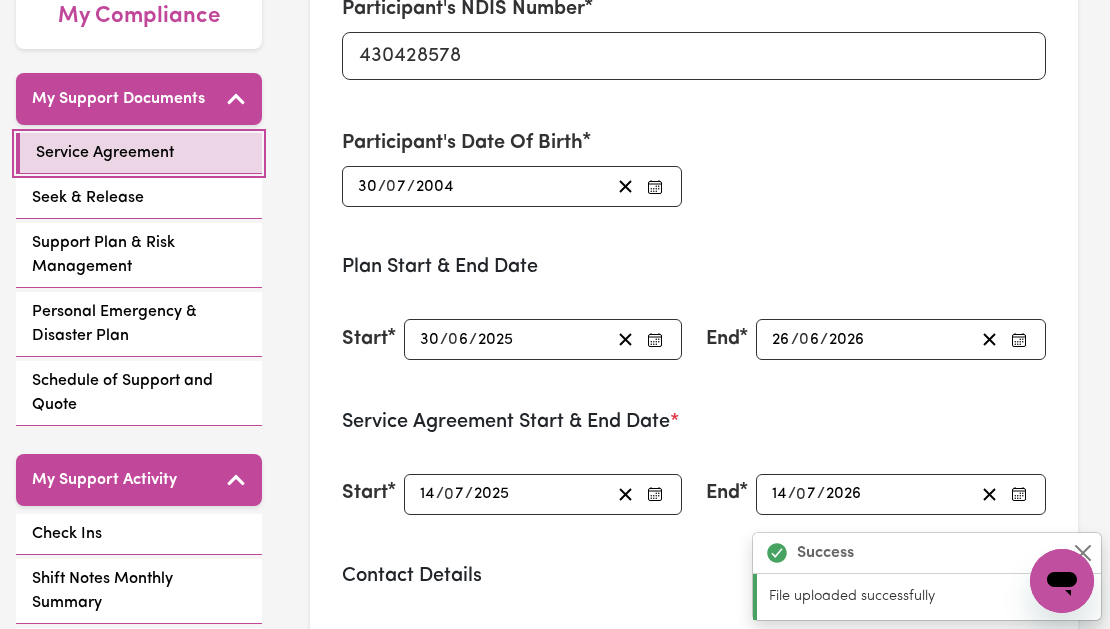 scroll, scrollTop: 431, scrollLeft: 0, axis: vertical 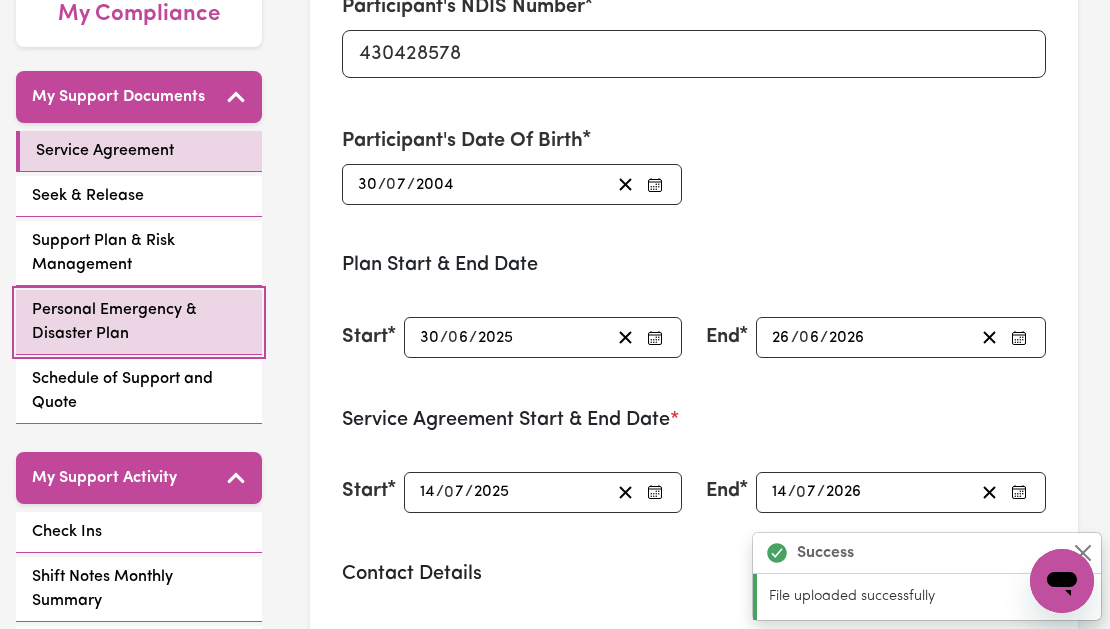 click on "Personal Emergency & Disaster Plan" at bounding box center [139, 322] 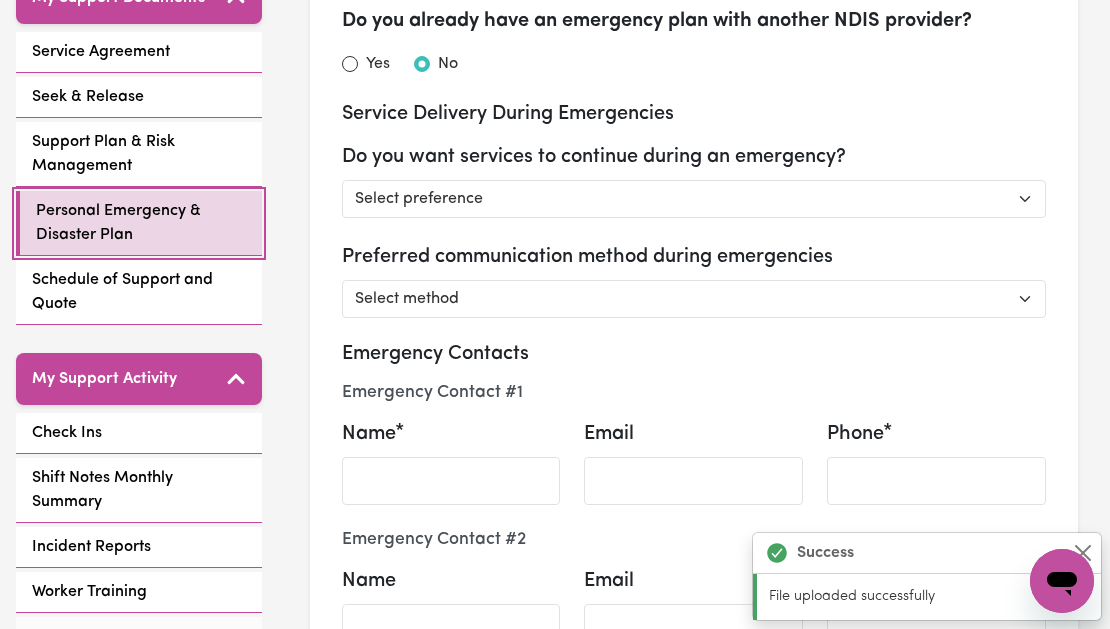 scroll, scrollTop: 528, scrollLeft: 0, axis: vertical 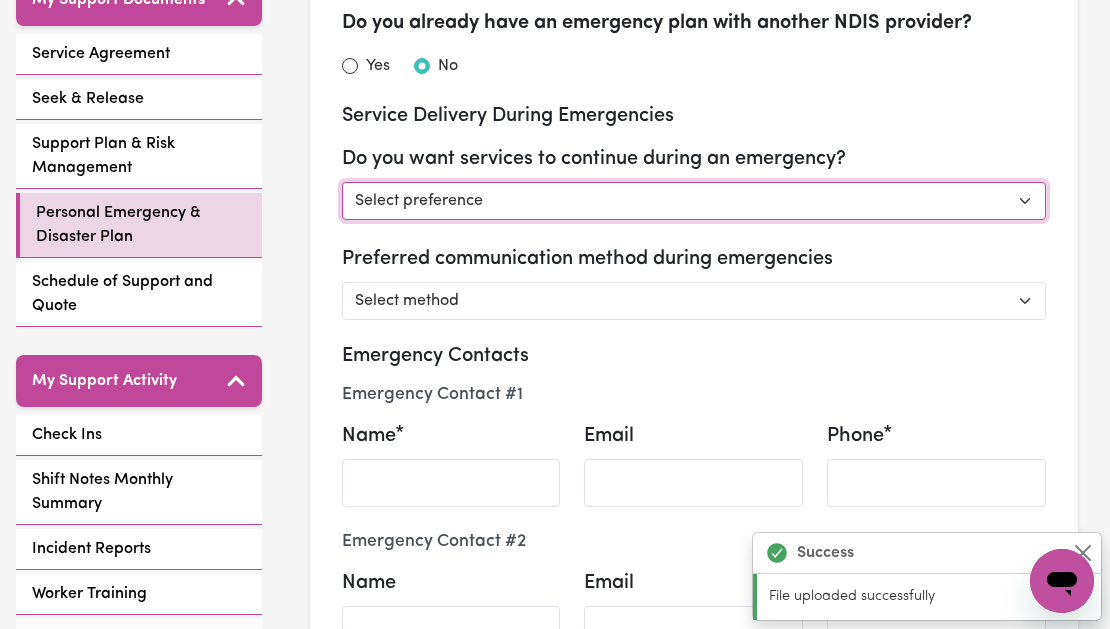 click on "Select preference Yes - continue as critical to daily living No - postpone/cancel services Other" at bounding box center [694, 201] 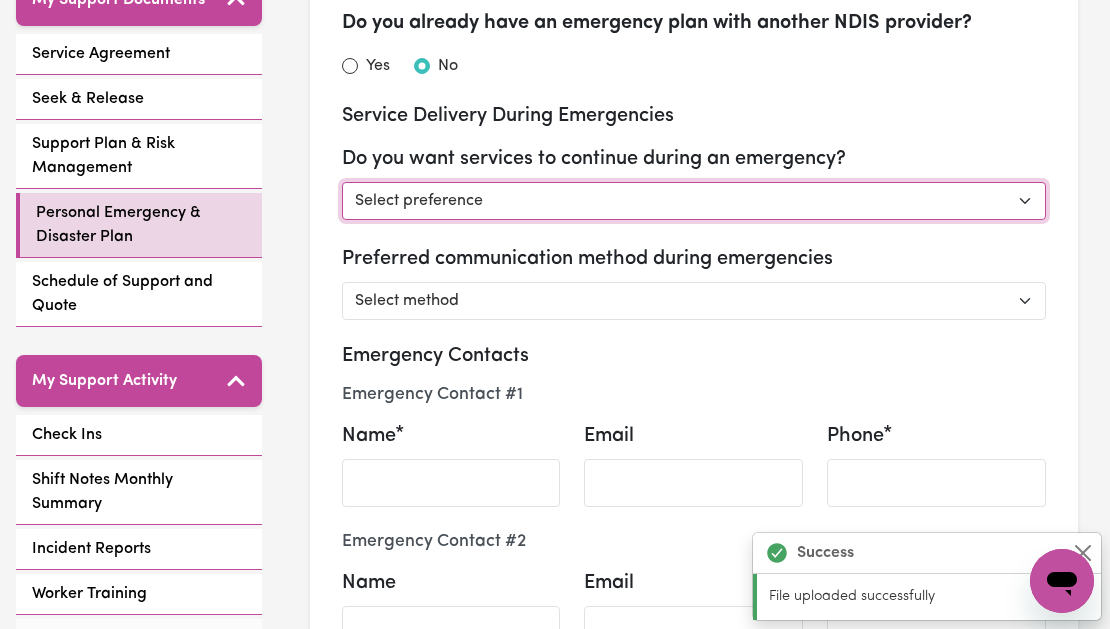 select on "postpone" 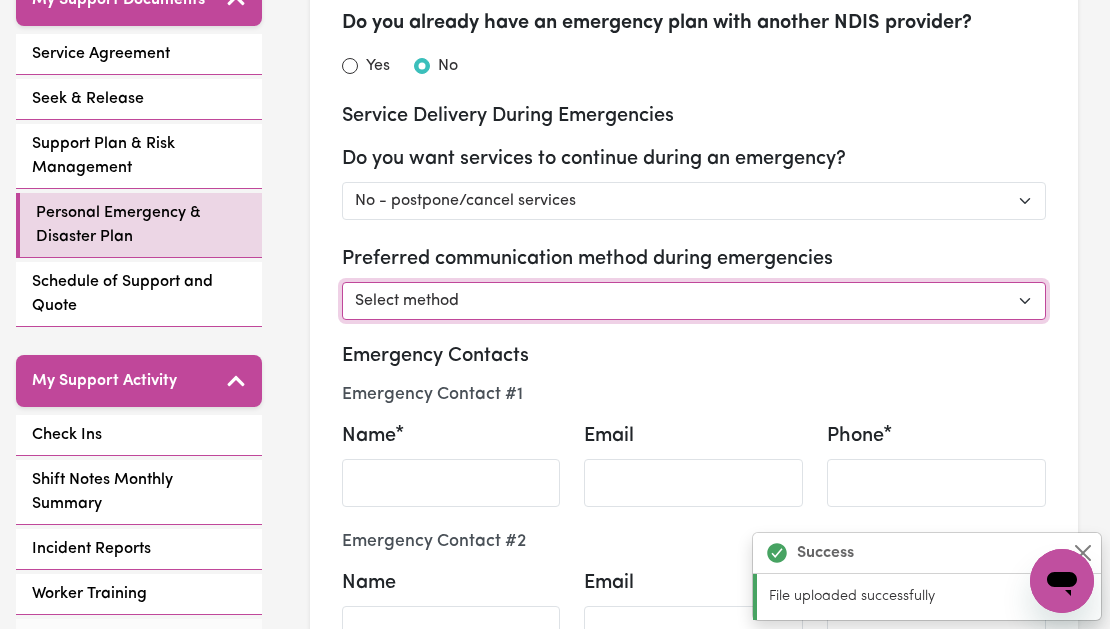 click on "Select method Phone Email Other" at bounding box center [694, 301] 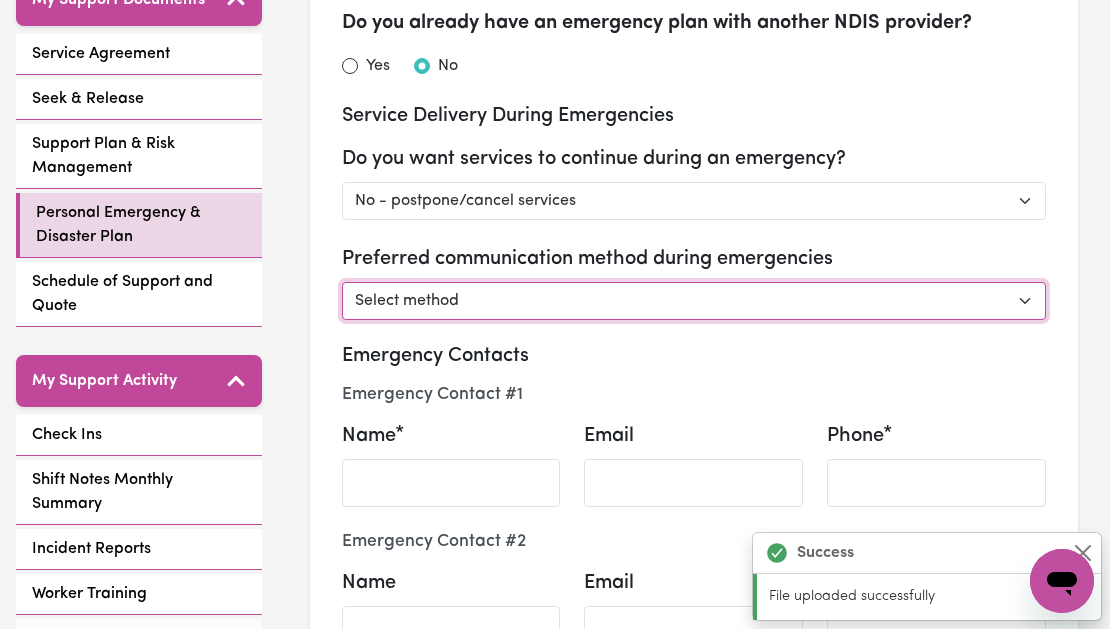 select on "phone" 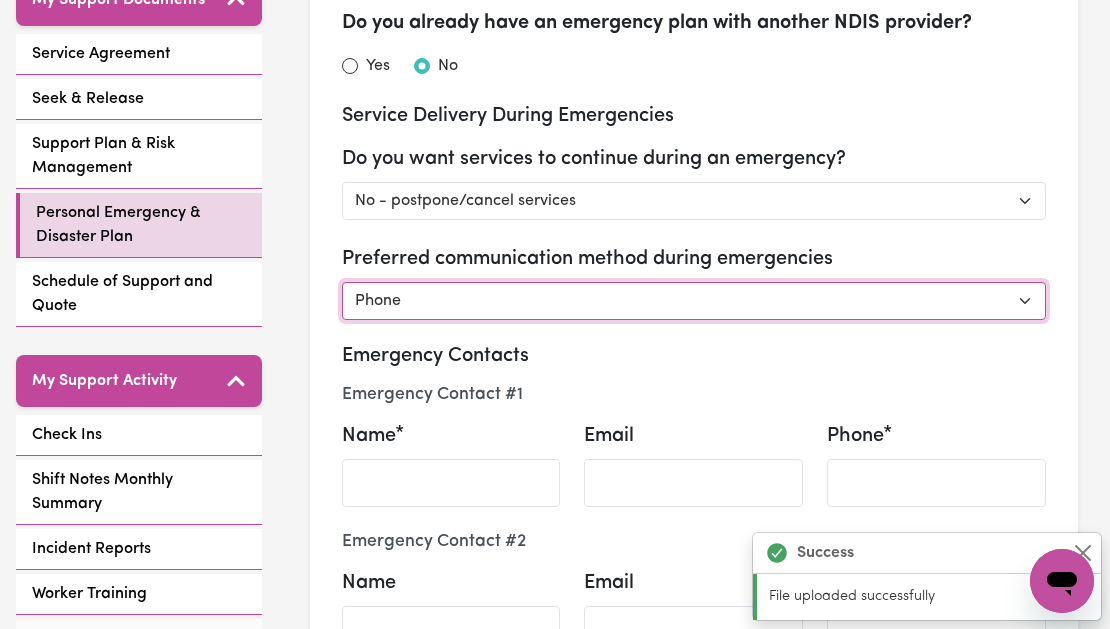 select on "postpone" 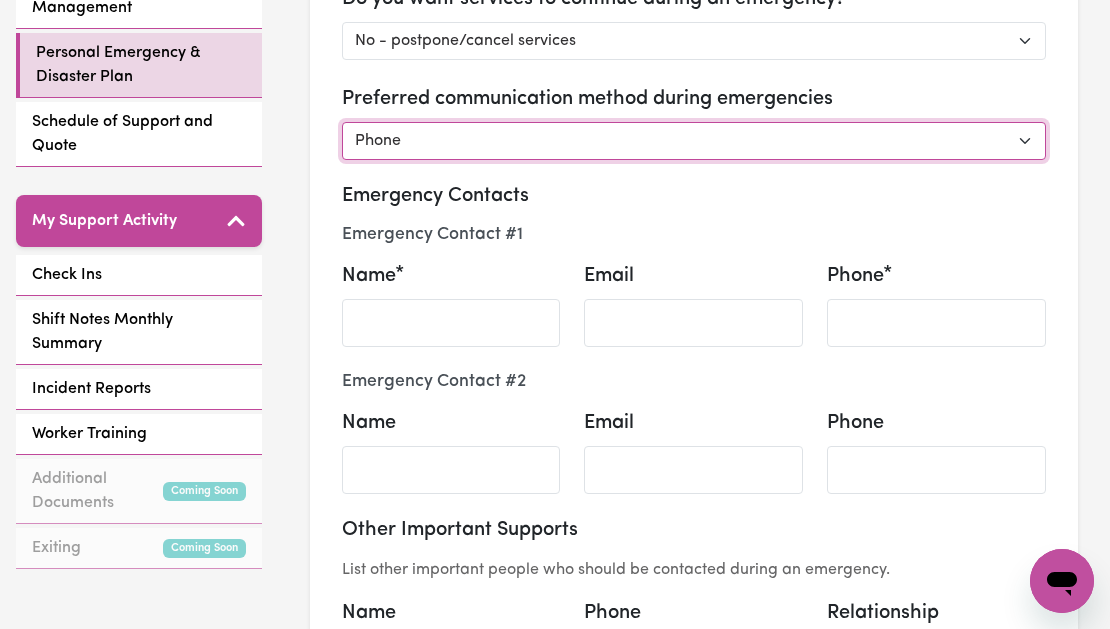 scroll, scrollTop: 759, scrollLeft: 0, axis: vertical 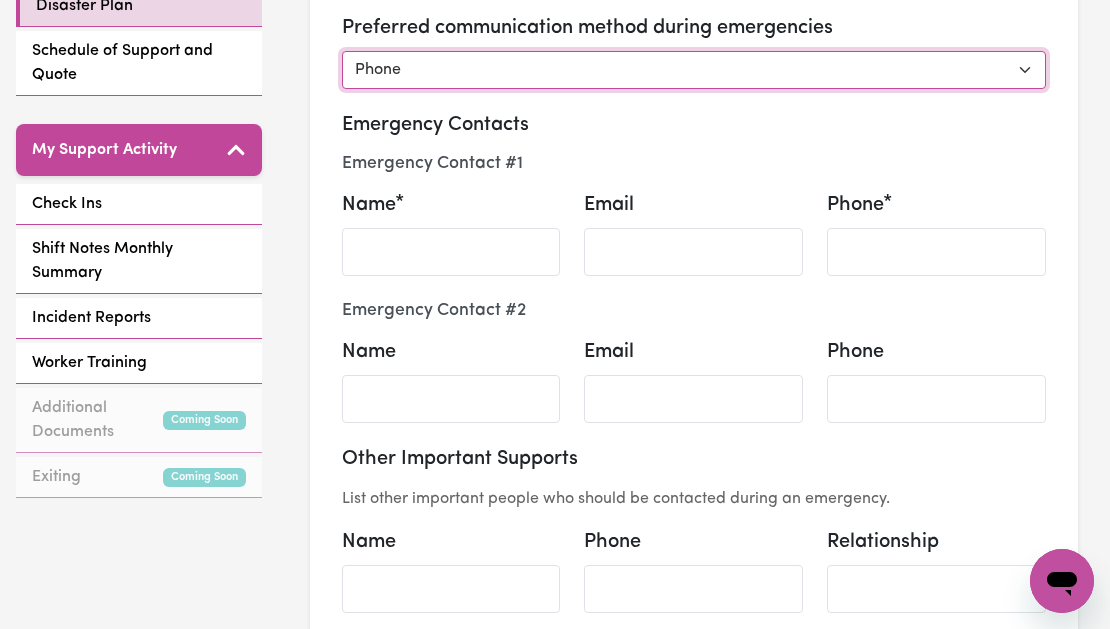 select 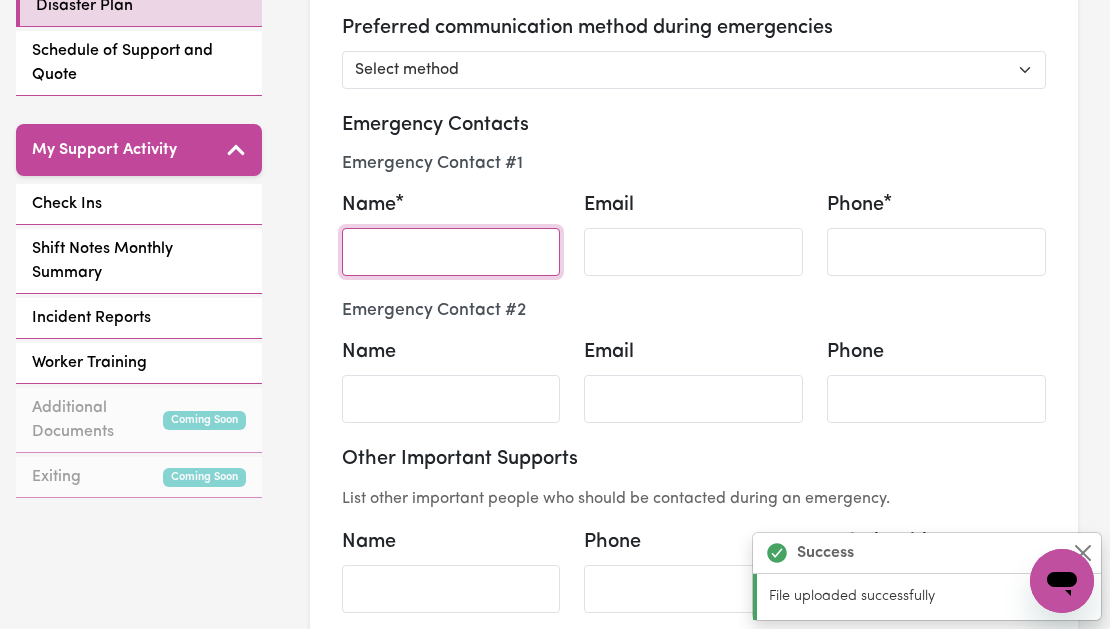 click on "Name" at bounding box center (451, 252) 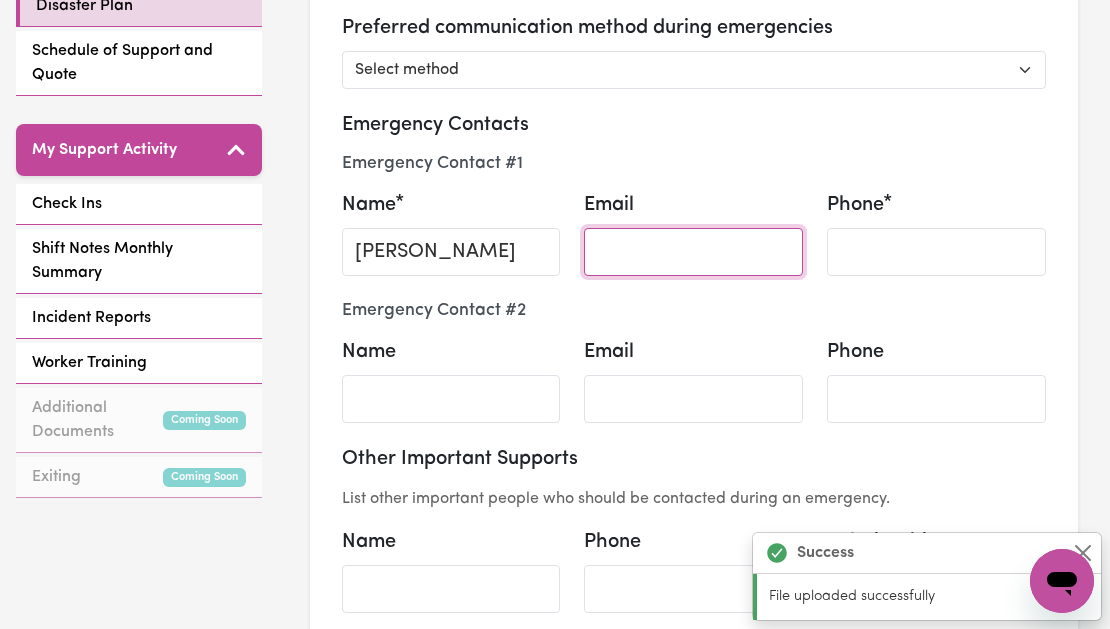 type on "[EMAIL_ADDRESS][DOMAIN_NAME]" 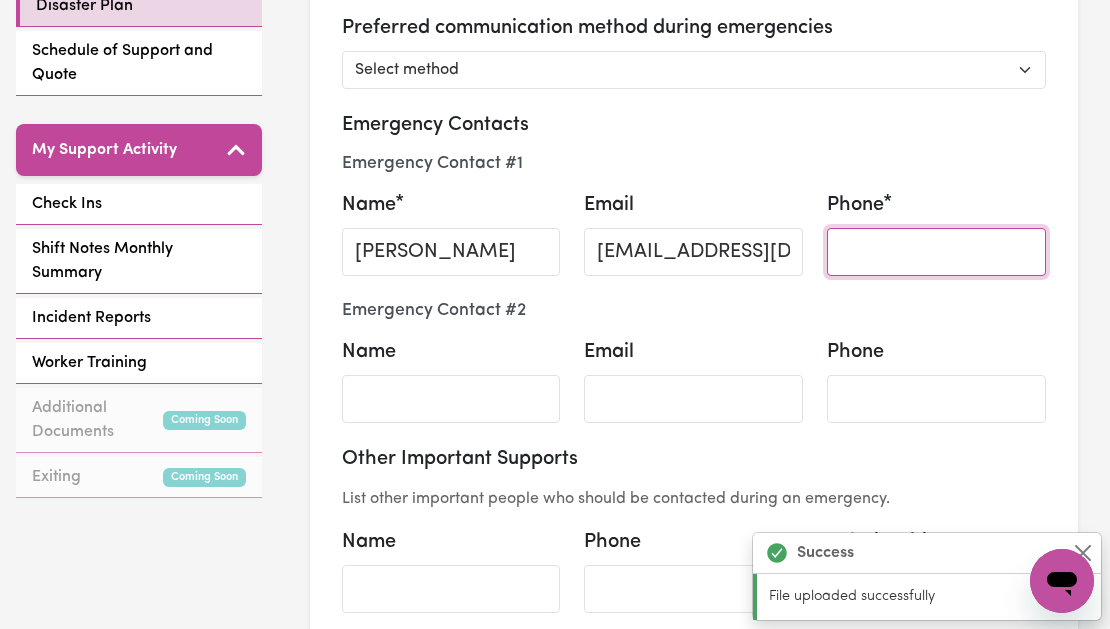 type on "0405776060" 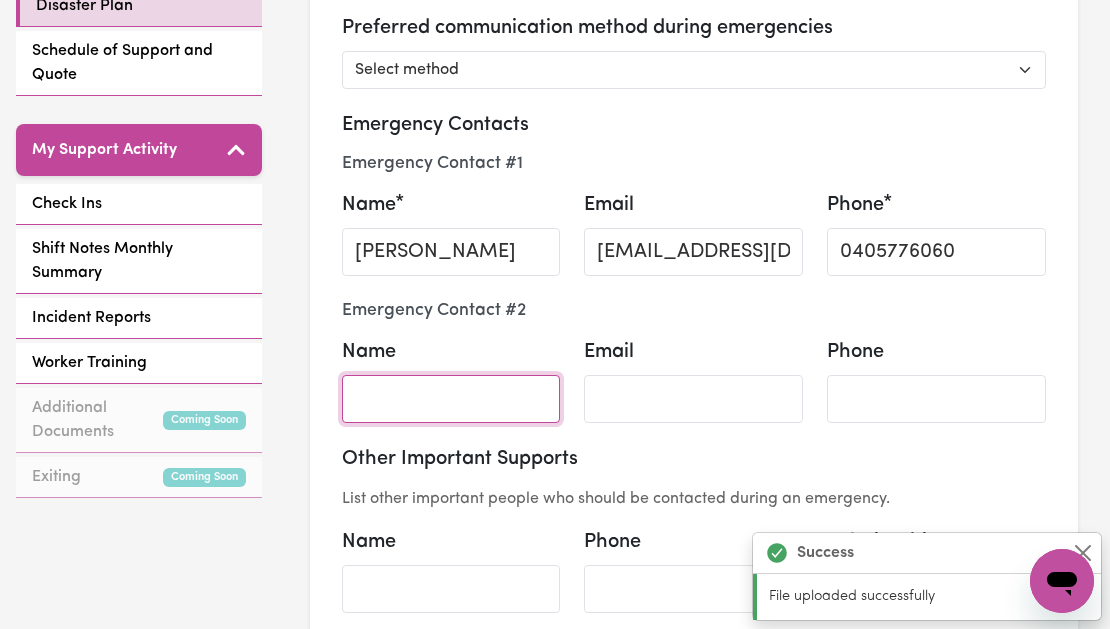click on "Name" at bounding box center (451, 399) 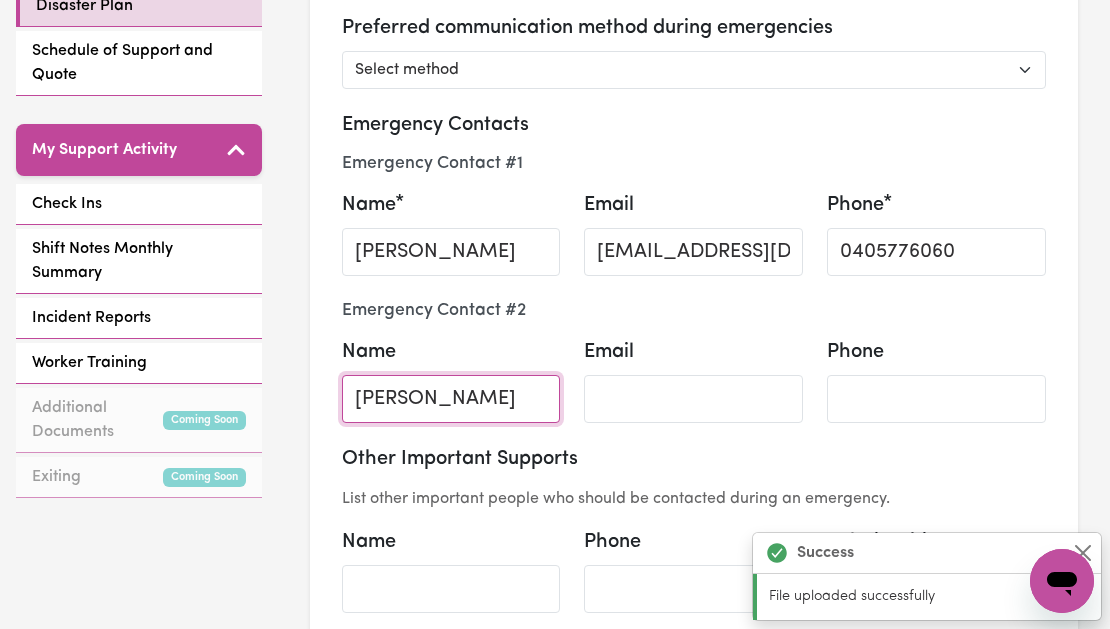 type on "[PERSON_NAME]" 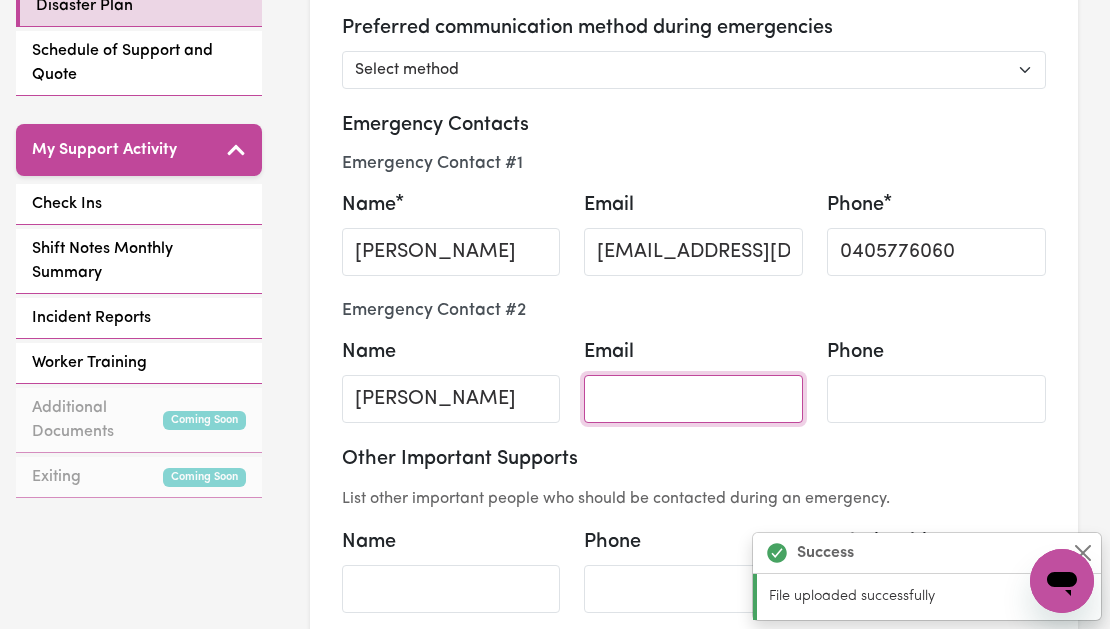 click on "Email" at bounding box center [693, 399] 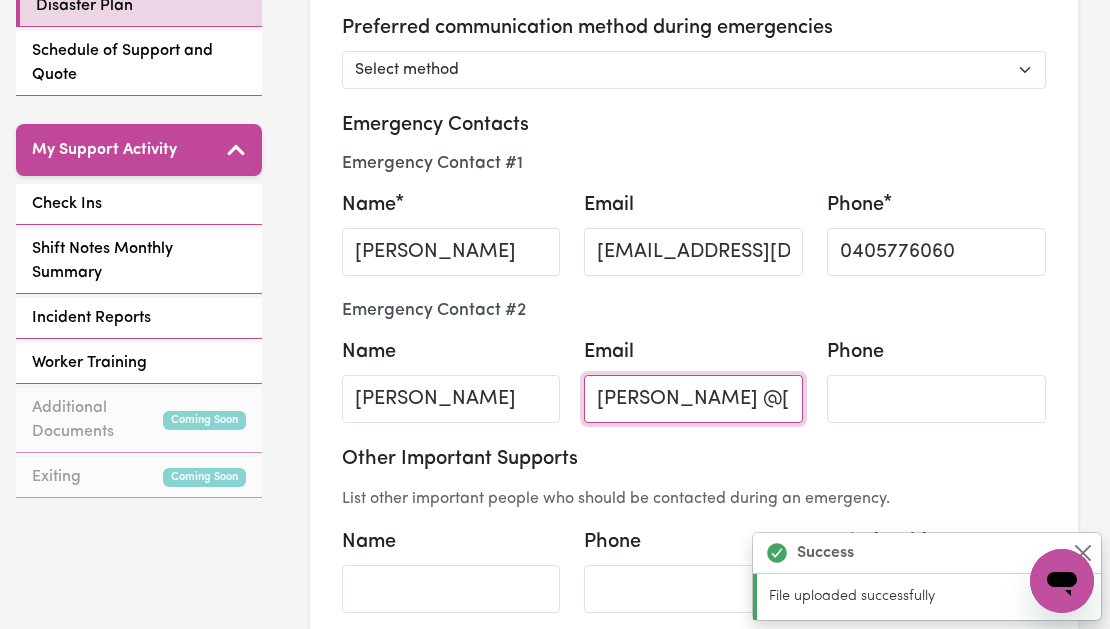 type on "[PERSON_NAME] @[DOMAIN_NAME]" 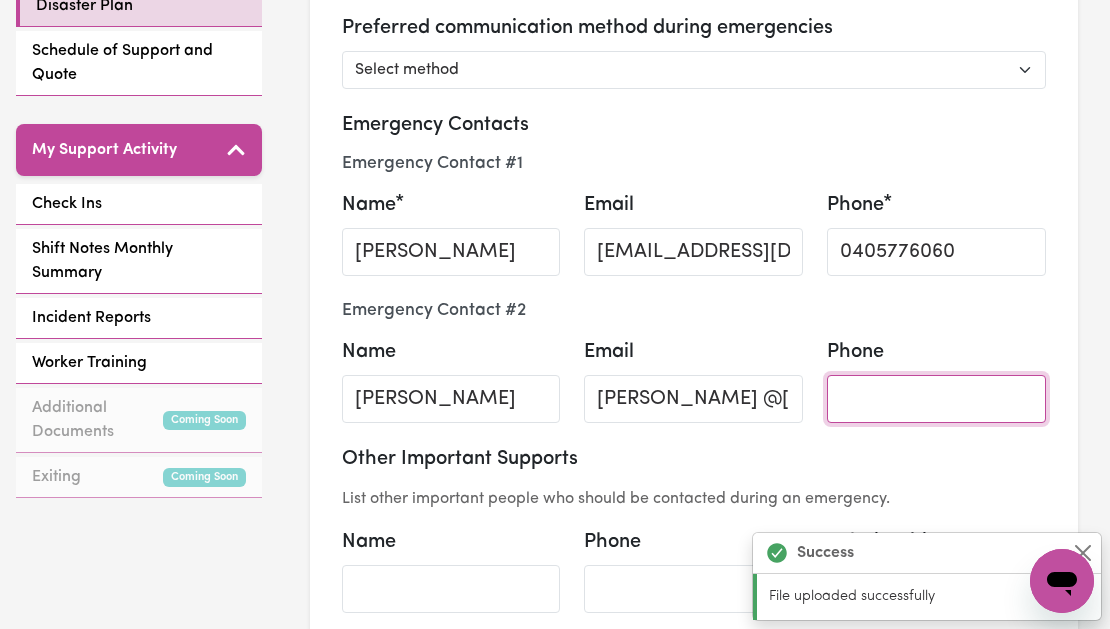 click on "Phone" at bounding box center (936, 399) 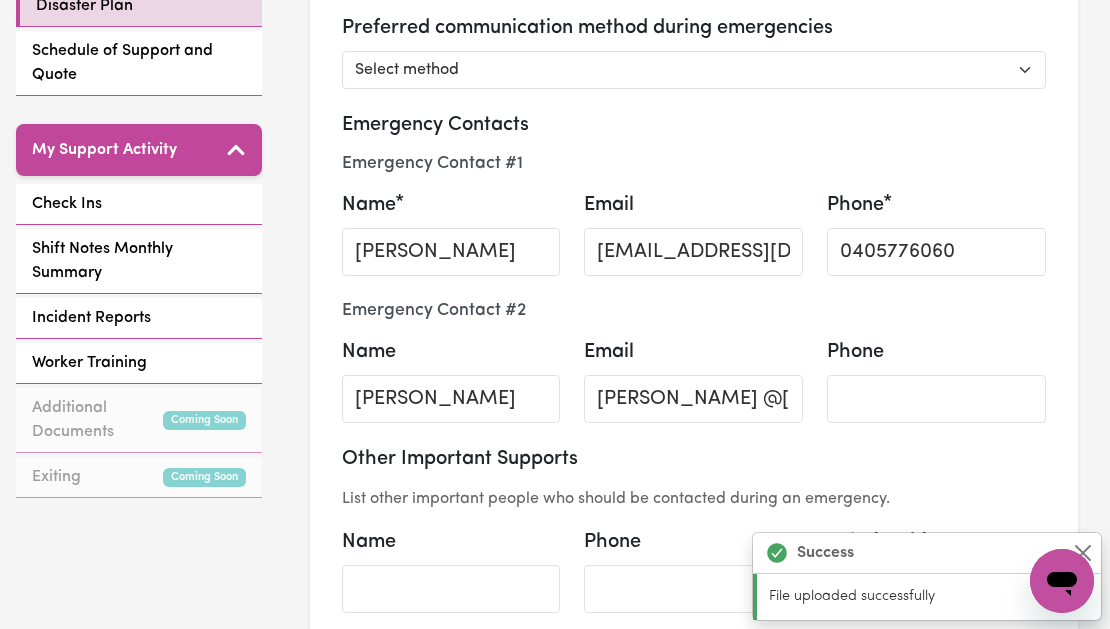 select on "postpone" 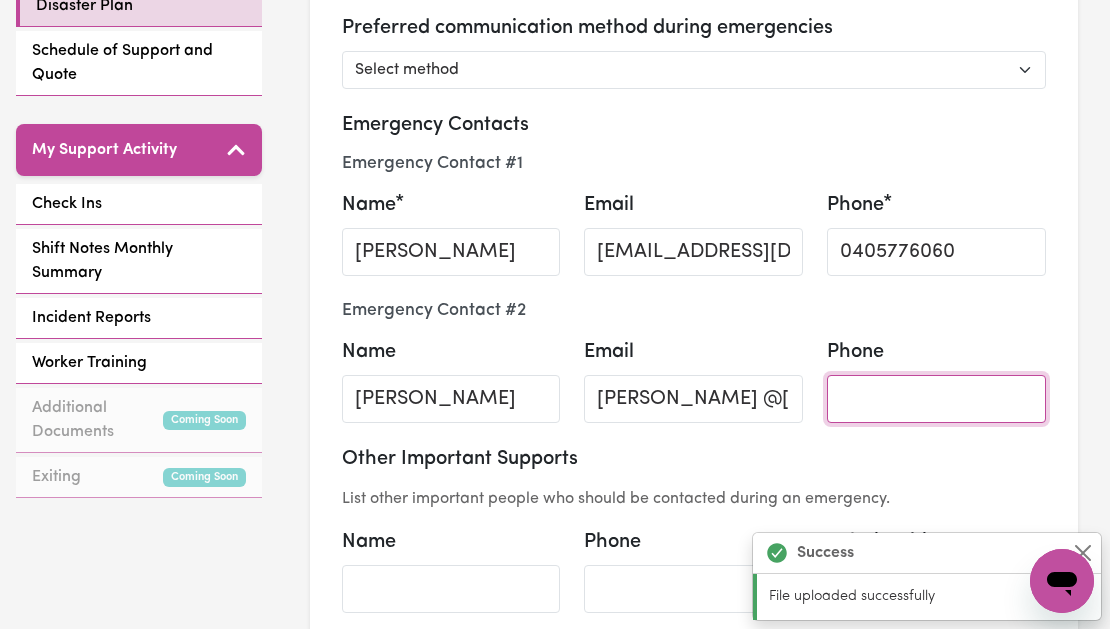 click on "Phone" at bounding box center [936, 399] 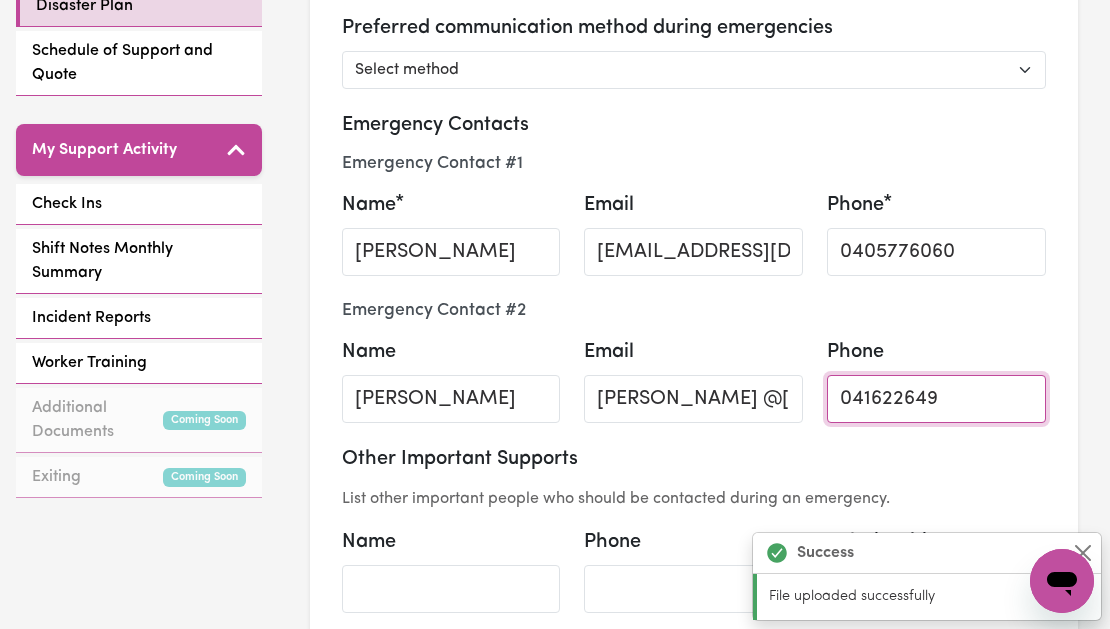 type on "0416226494" 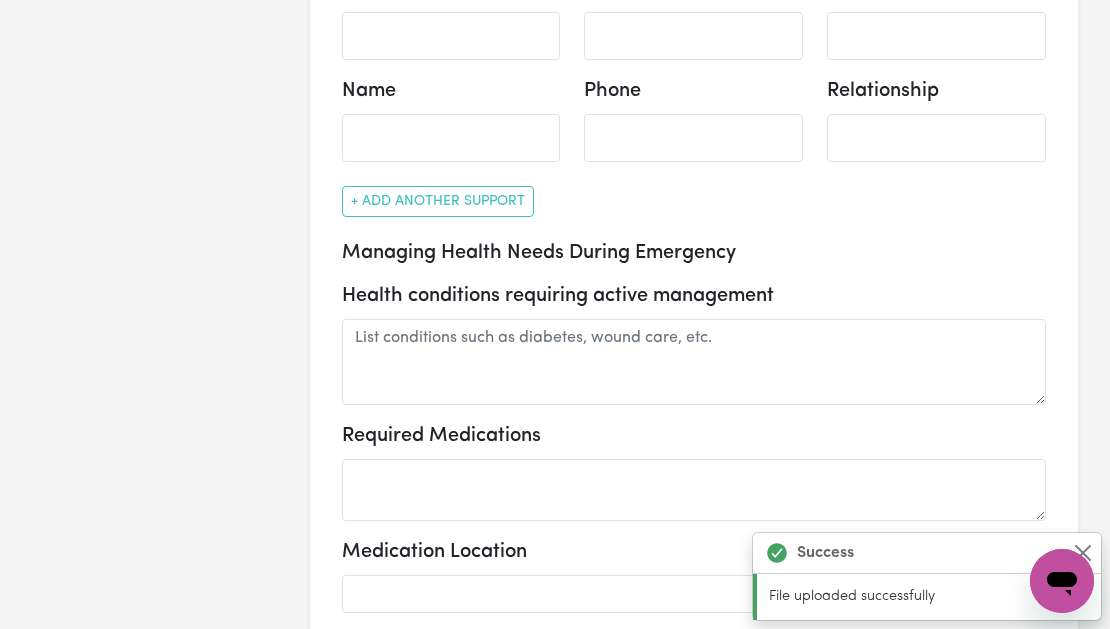 scroll, scrollTop: 1354, scrollLeft: 0, axis: vertical 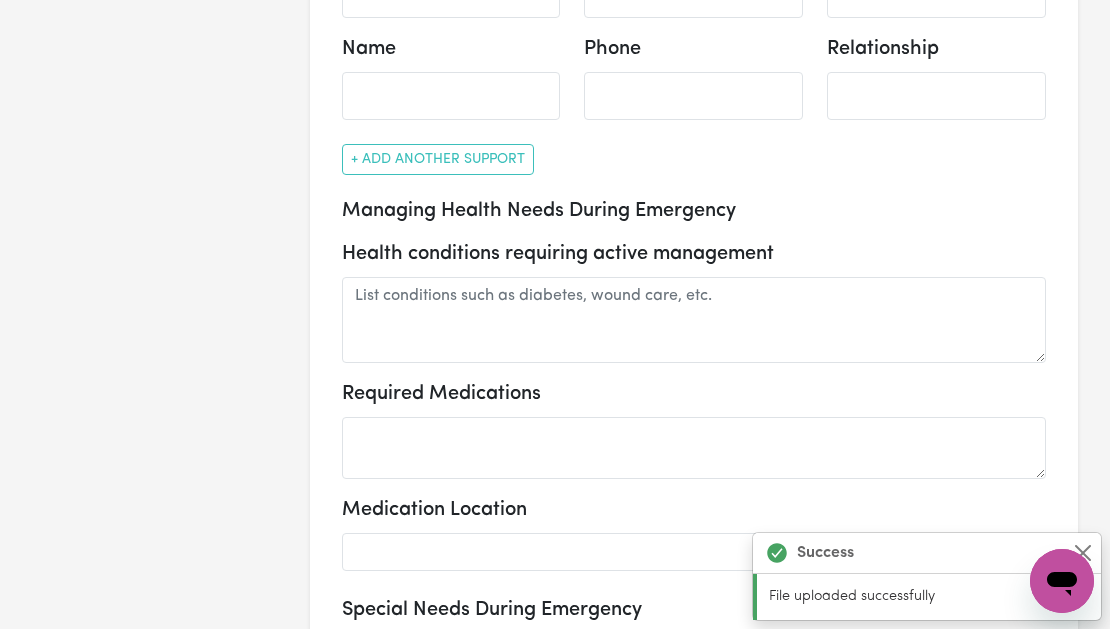 select on "postpone" 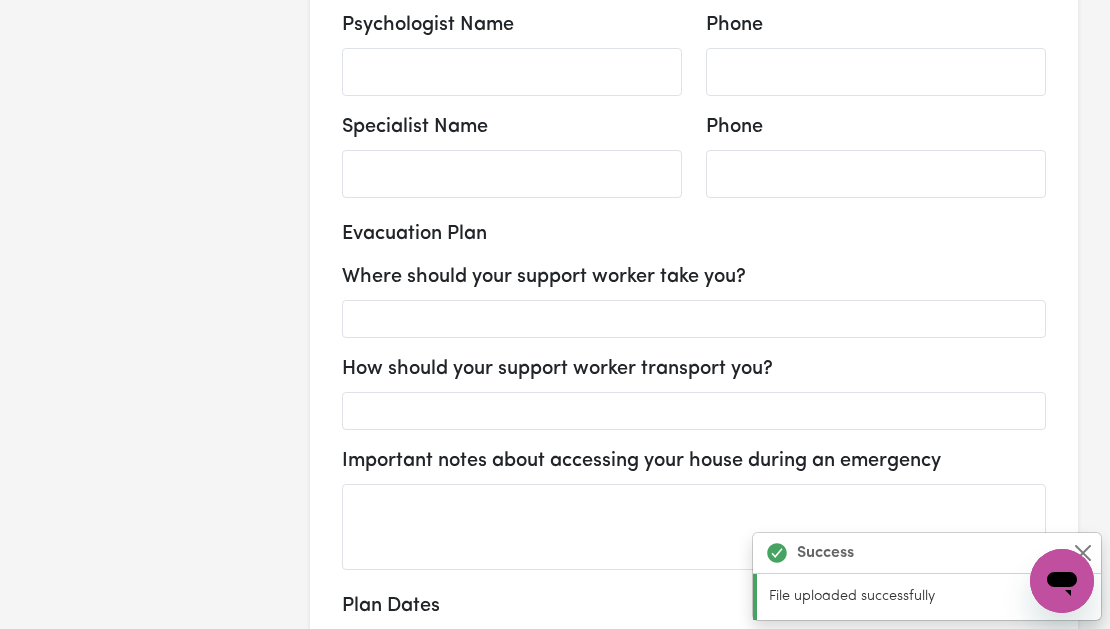 scroll, scrollTop: 2422, scrollLeft: 0, axis: vertical 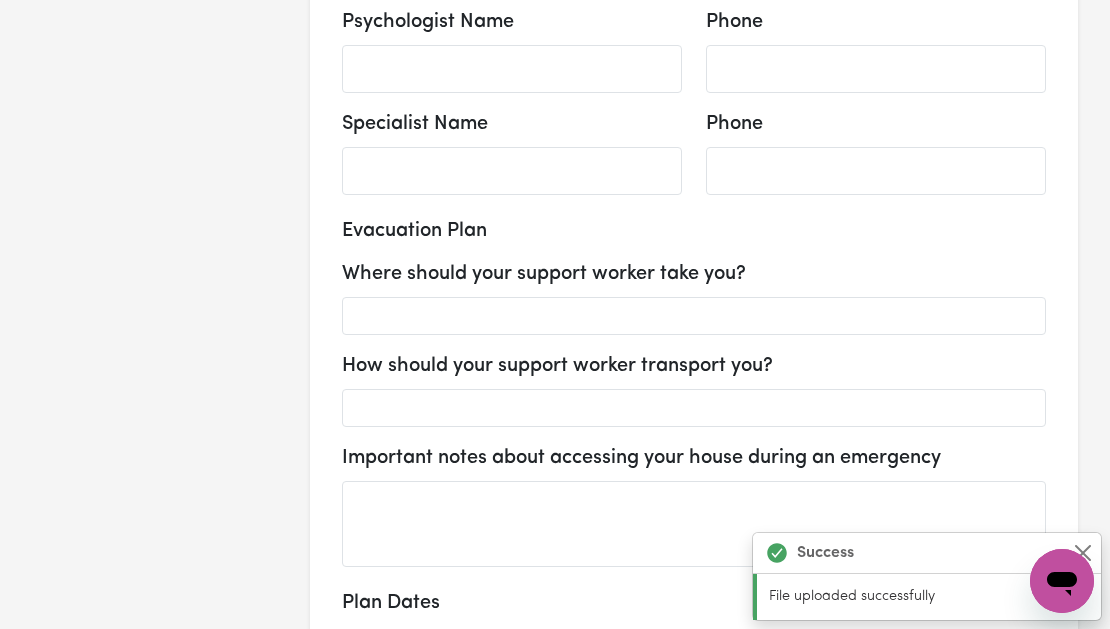 type on "0416226494" 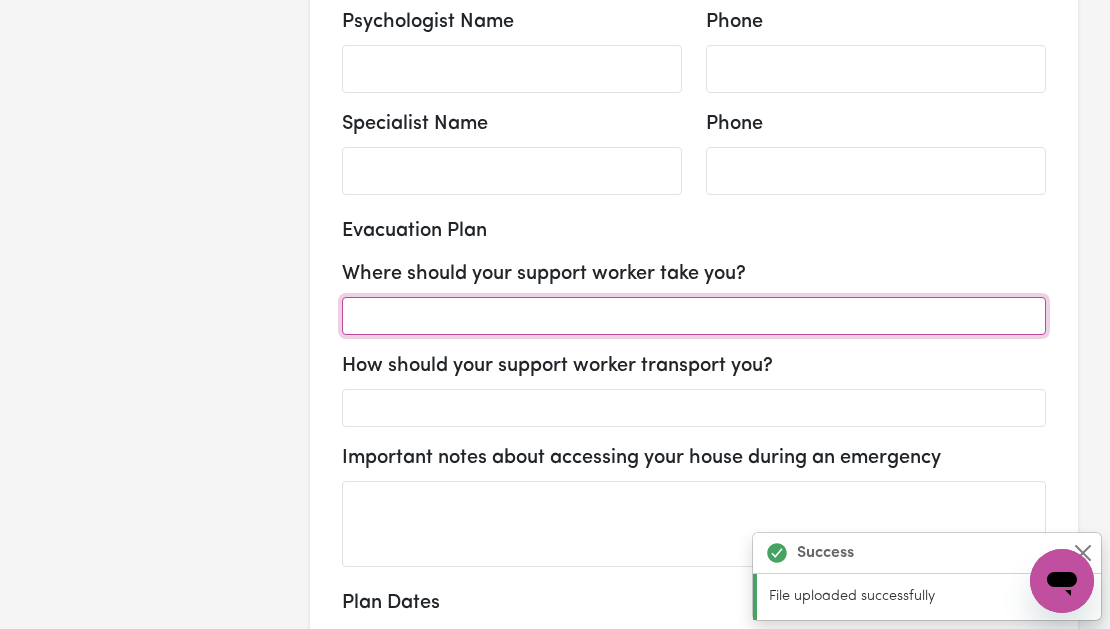 click at bounding box center [694, 316] 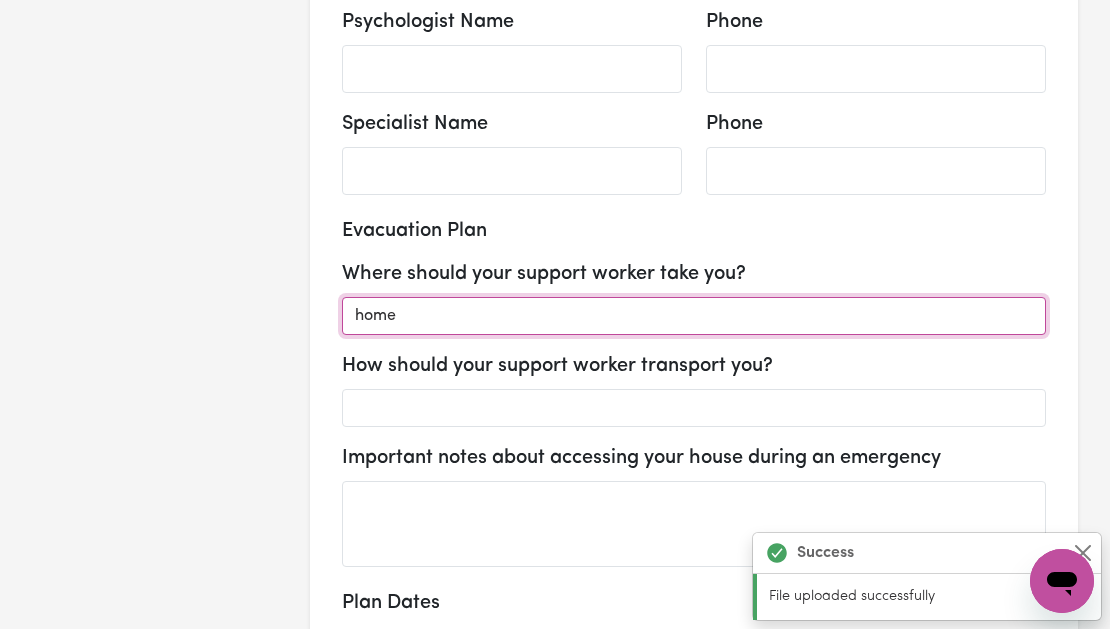 type on "home" 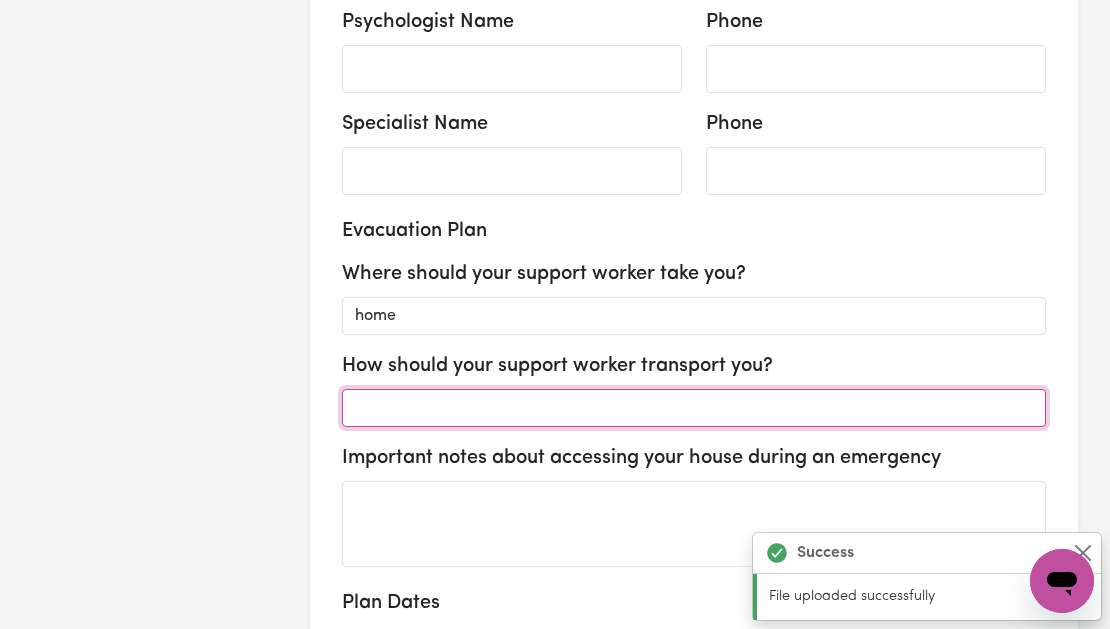 click at bounding box center (694, 408) 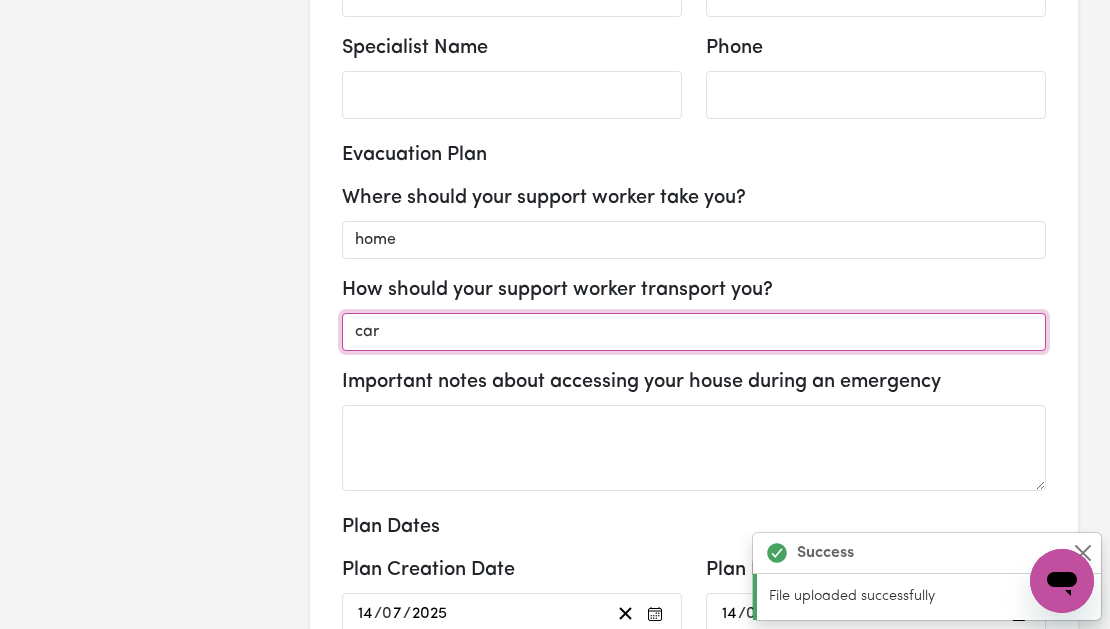scroll, scrollTop: 2519, scrollLeft: 0, axis: vertical 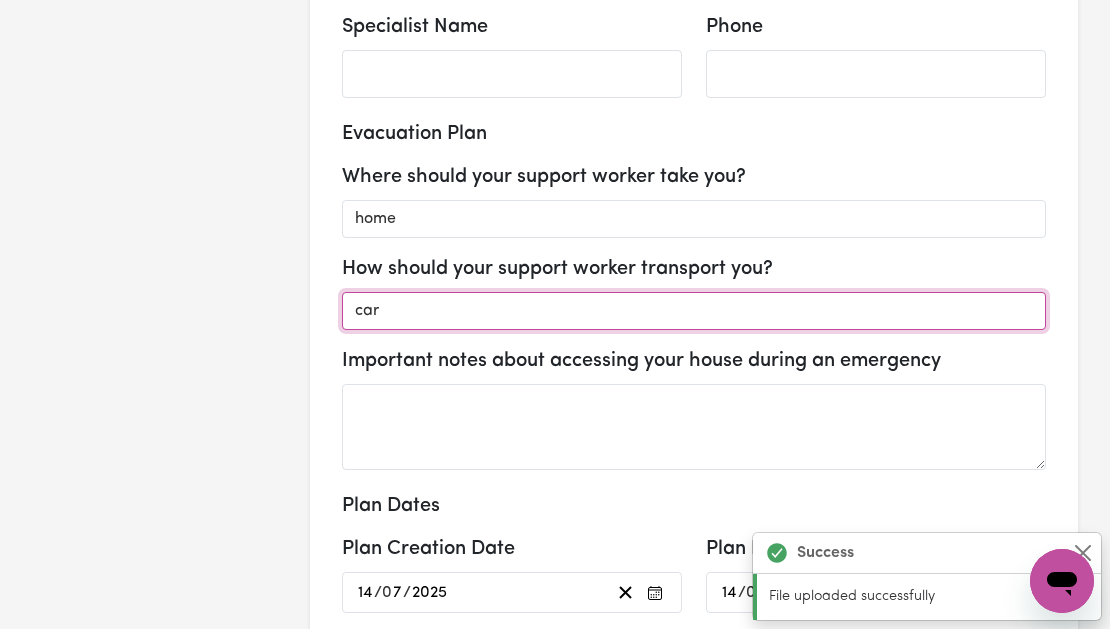 type on "car" 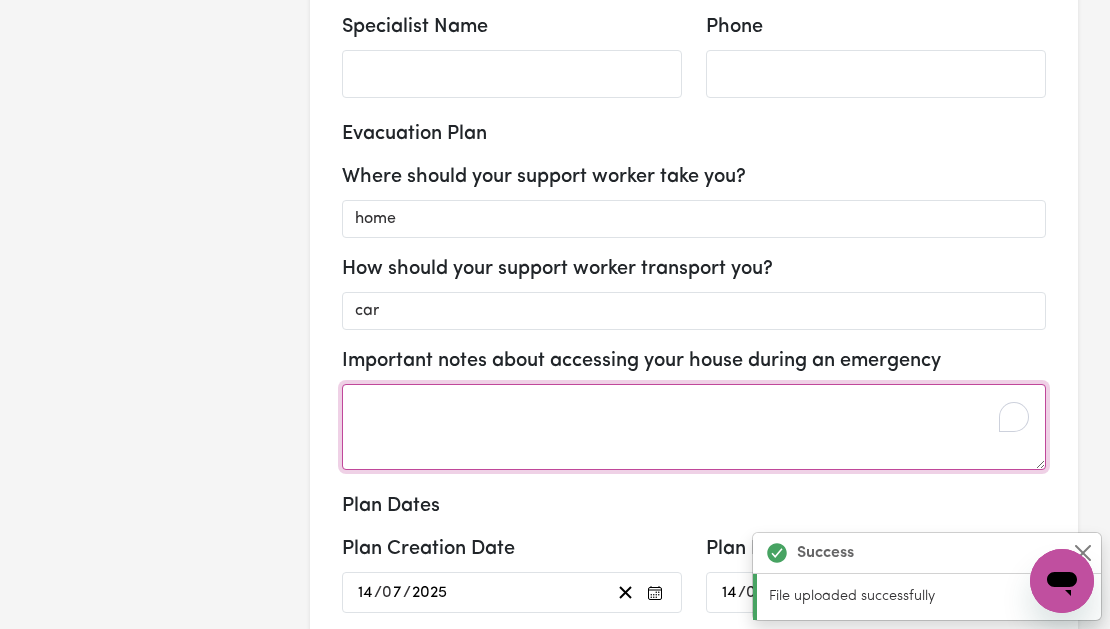 click at bounding box center (694, 427) 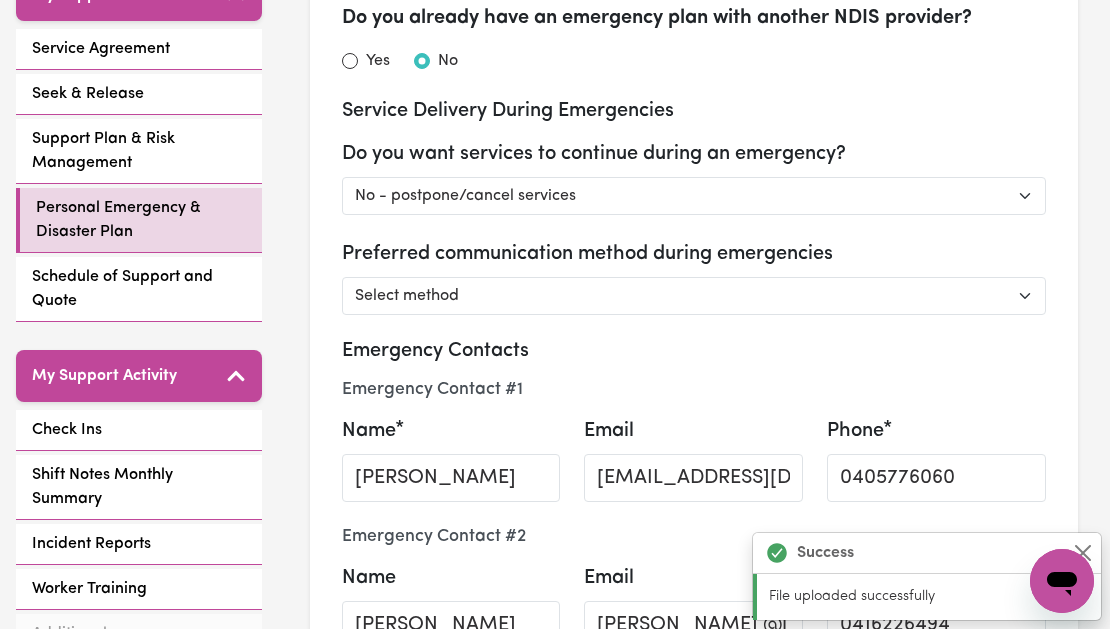 scroll, scrollTop: 573, scrollLeft: 0, axis: vertical 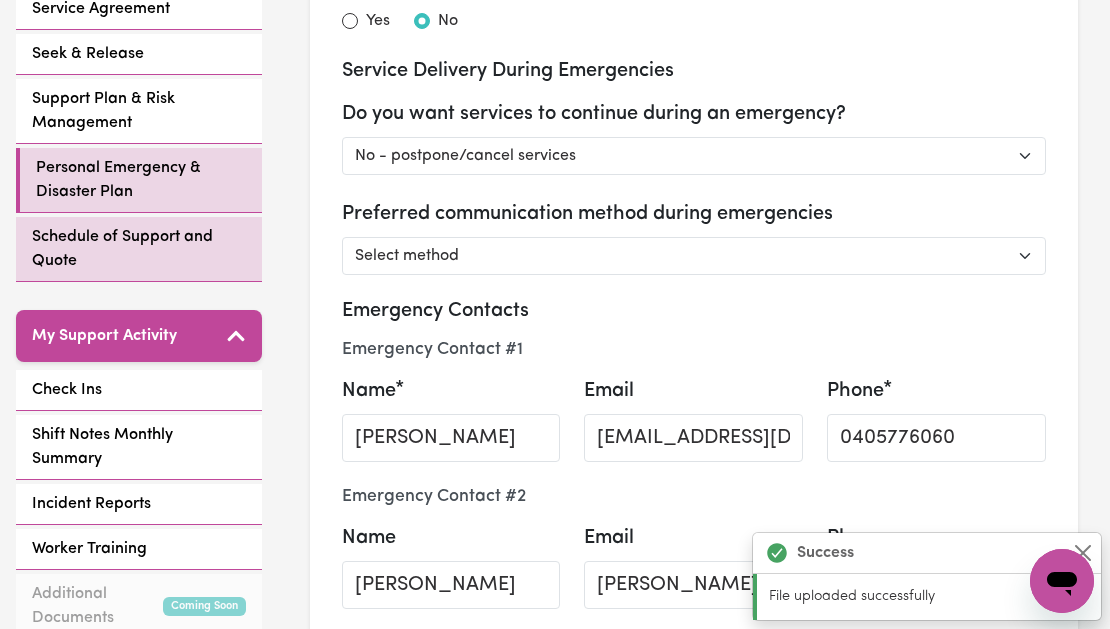 type on "call emergency contacts" 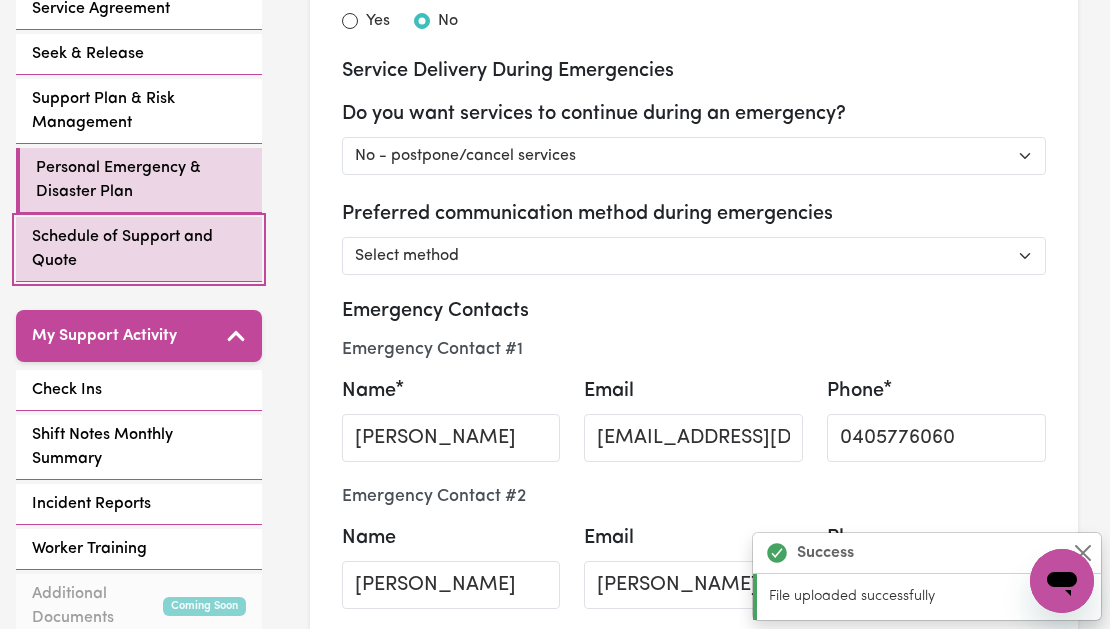 click on "Schedule of Support and Quote" at bounding box center (139, 249) 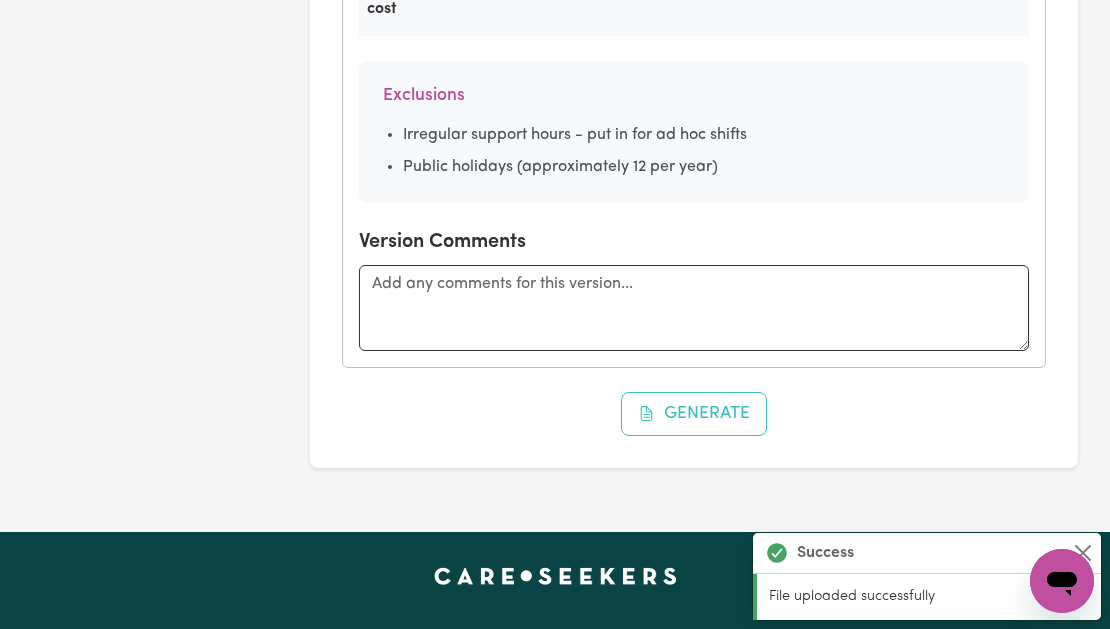 scroll, scrollTop: 1500, scrollLeft: 0, axis: vertical 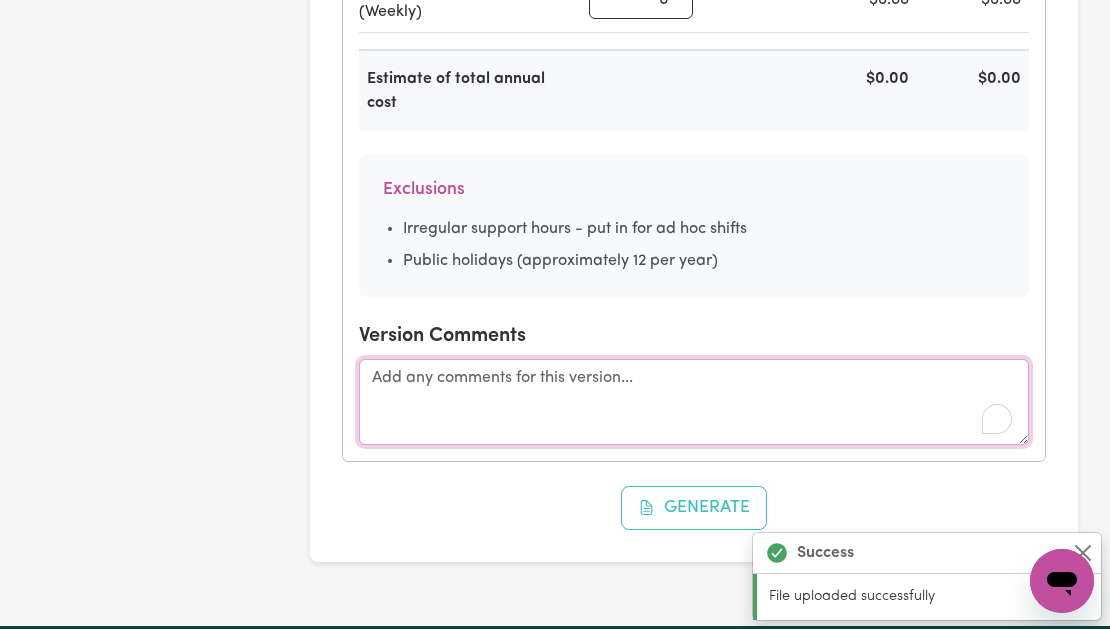 click at bounding box center (694, 402) 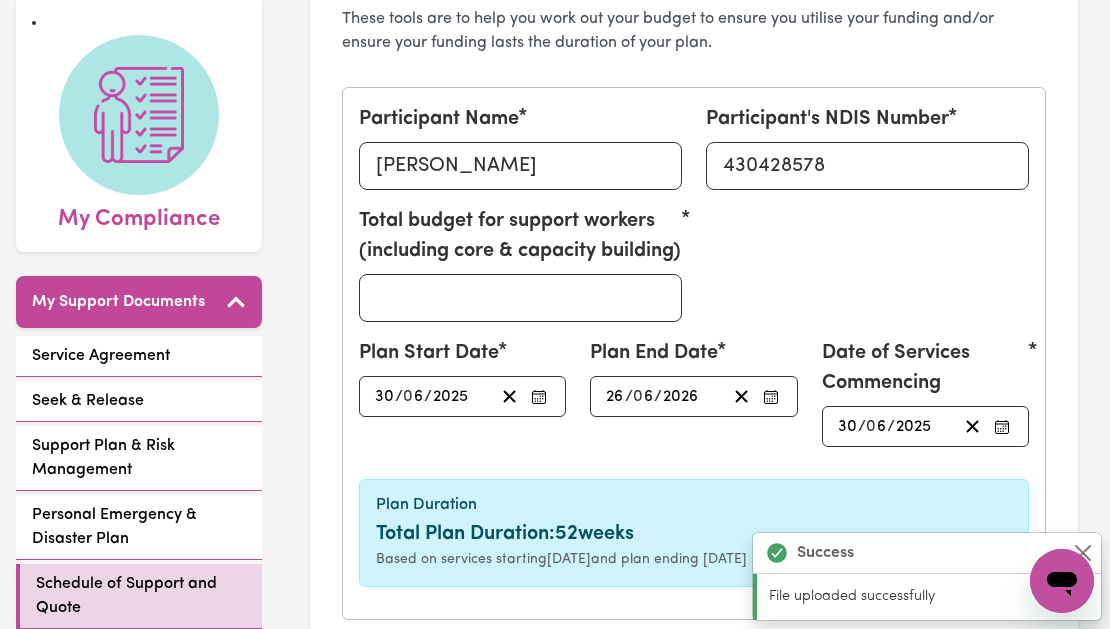 scroll, scrollTop: 0, scrollLeft: 0, axis: both 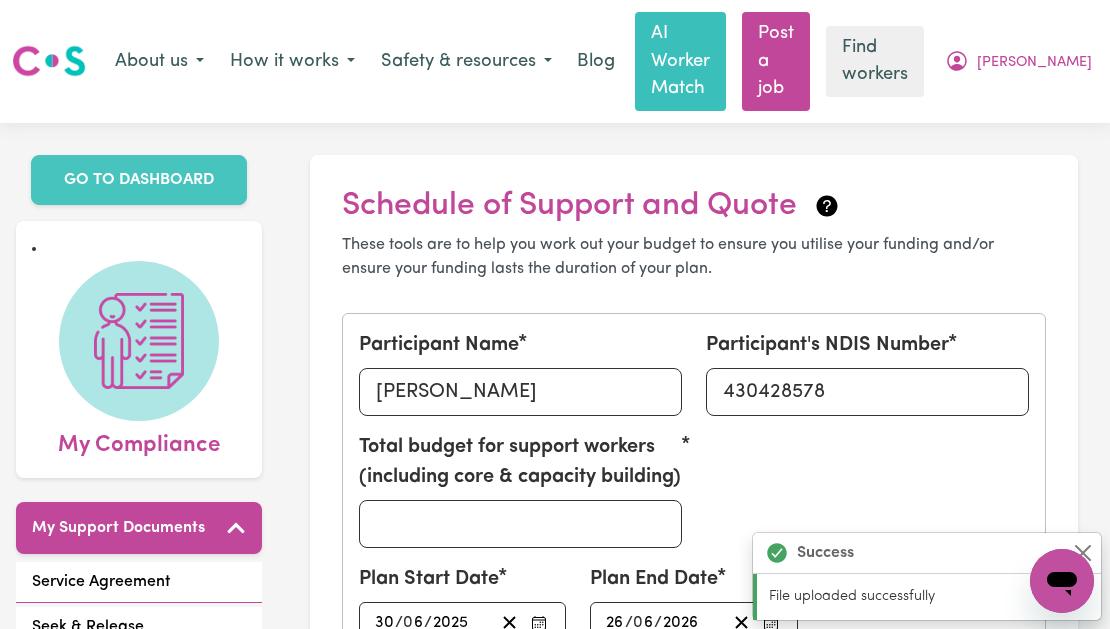 type on "agreed upon with support workers" 